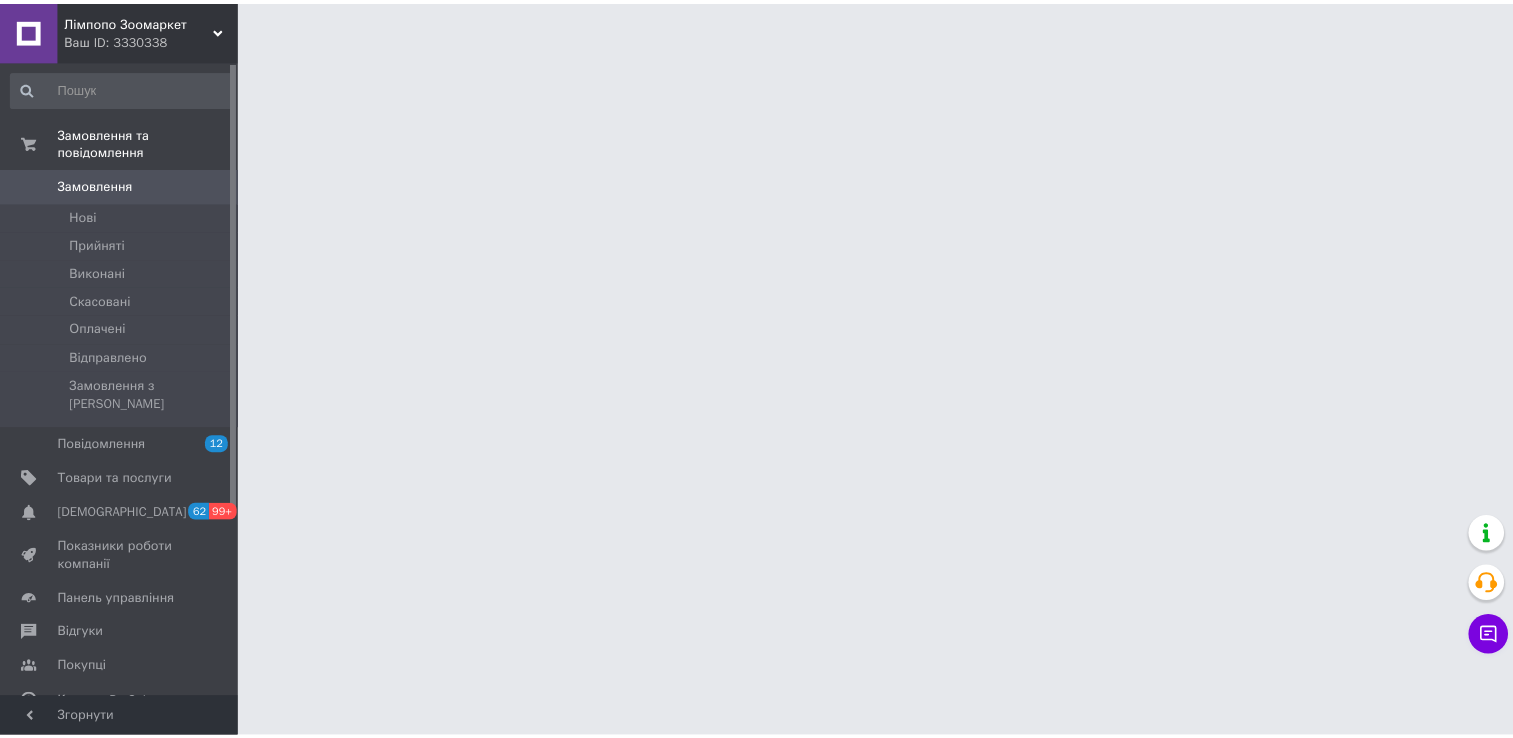 scroll, scrollTop: 0, scrollLeft: 0, axis: both 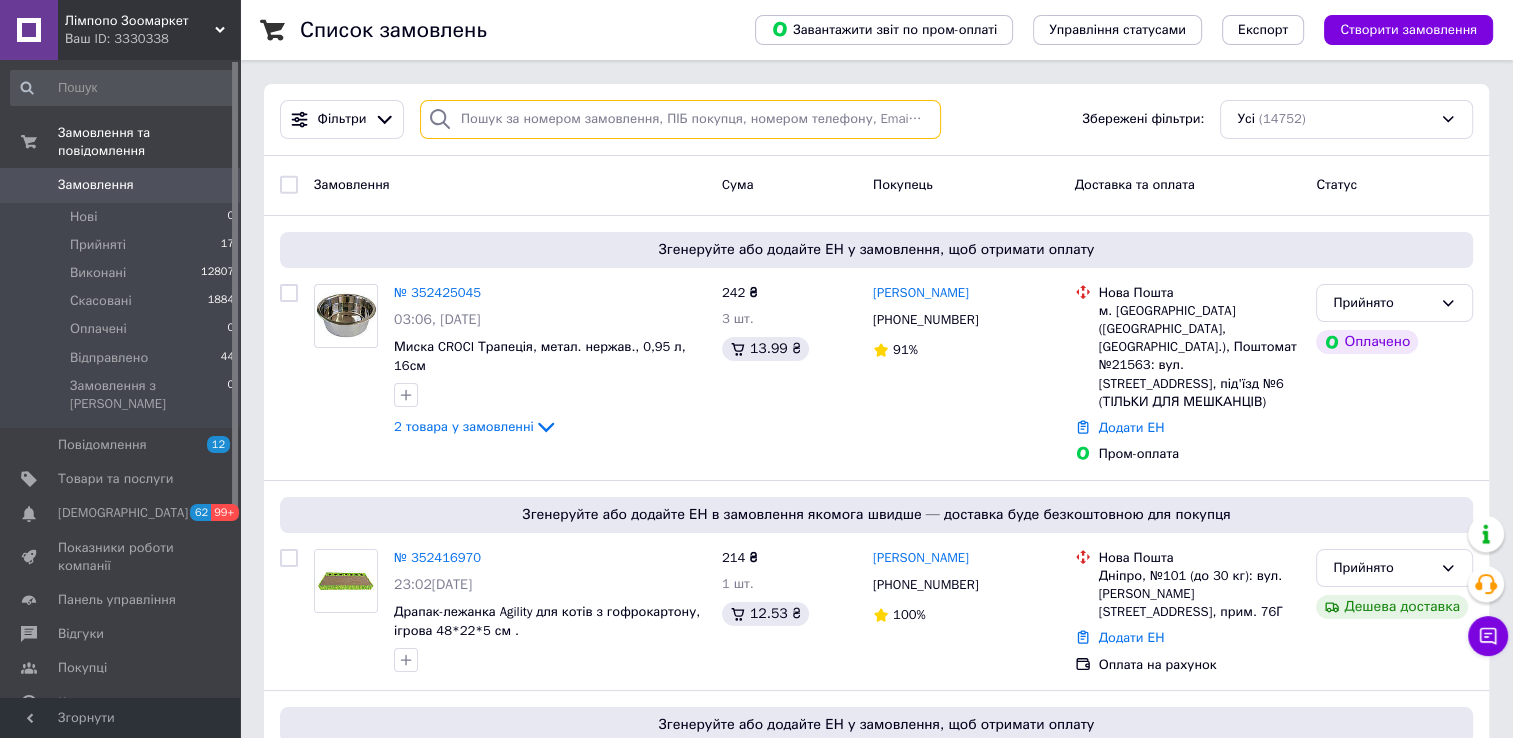 click at bounding box center [680, 119] 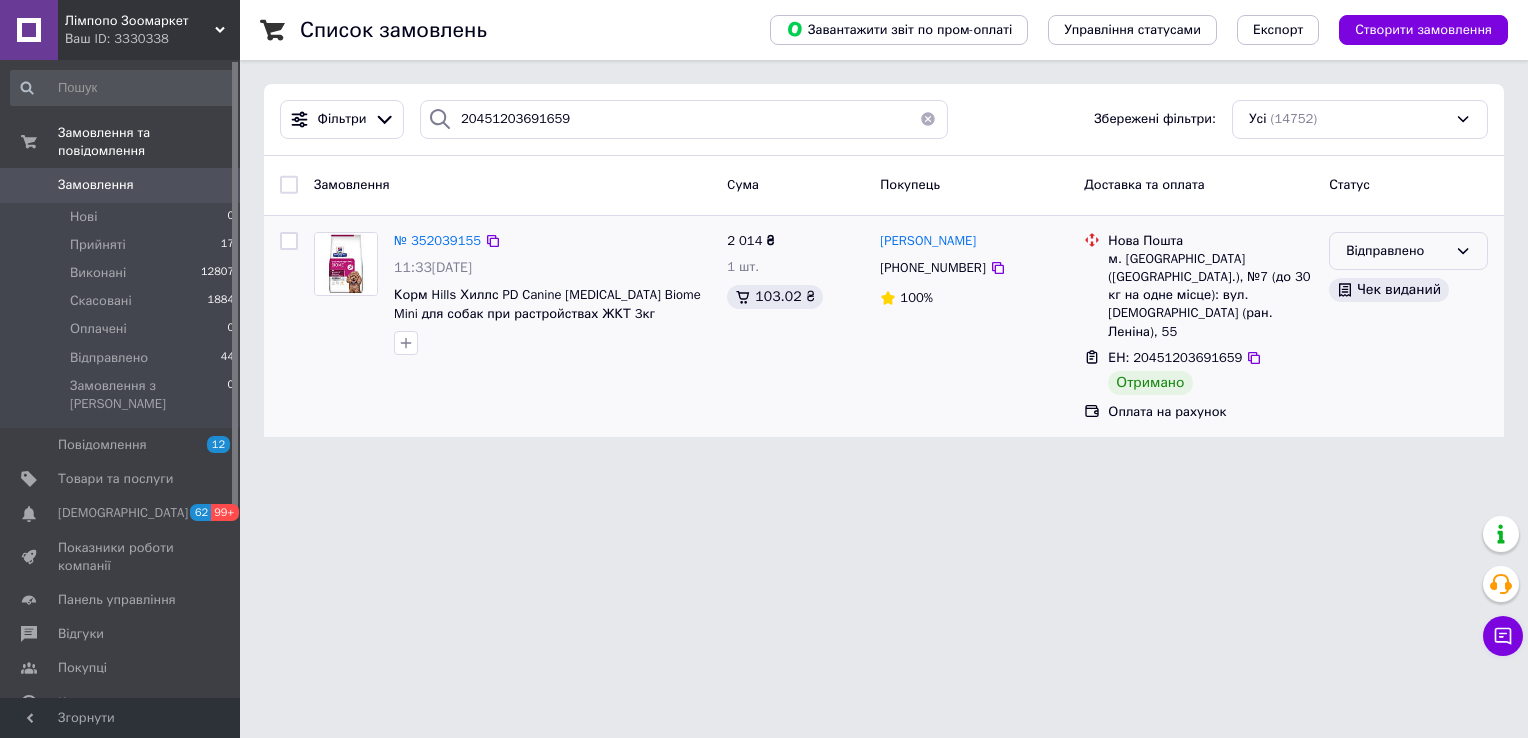click 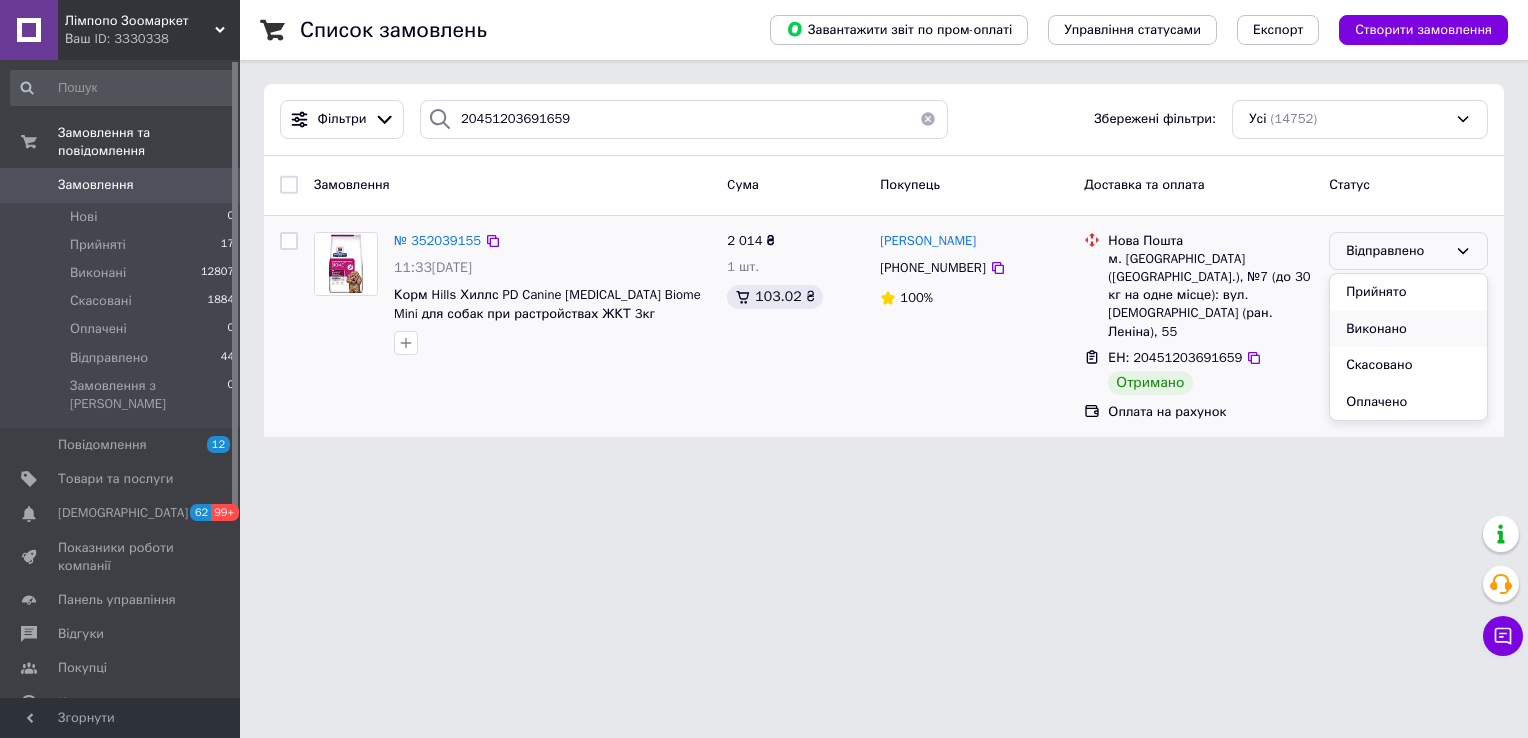 click on "Виконано" at bounding box center [1408, 329] 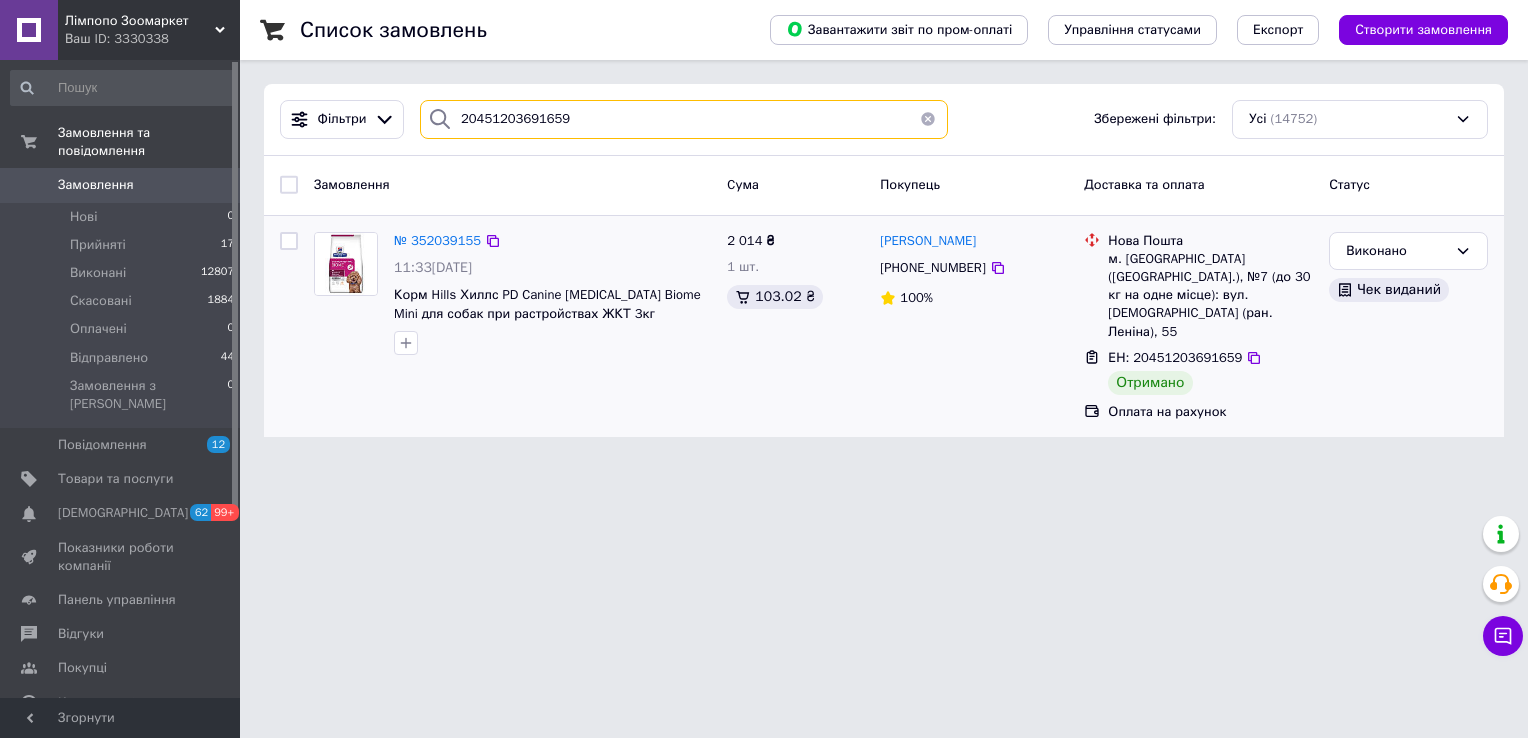 drag, startPoint x: 644, startPoint y: 128, endPoint x: 396, endPoint y: 144, distance: 248.5156 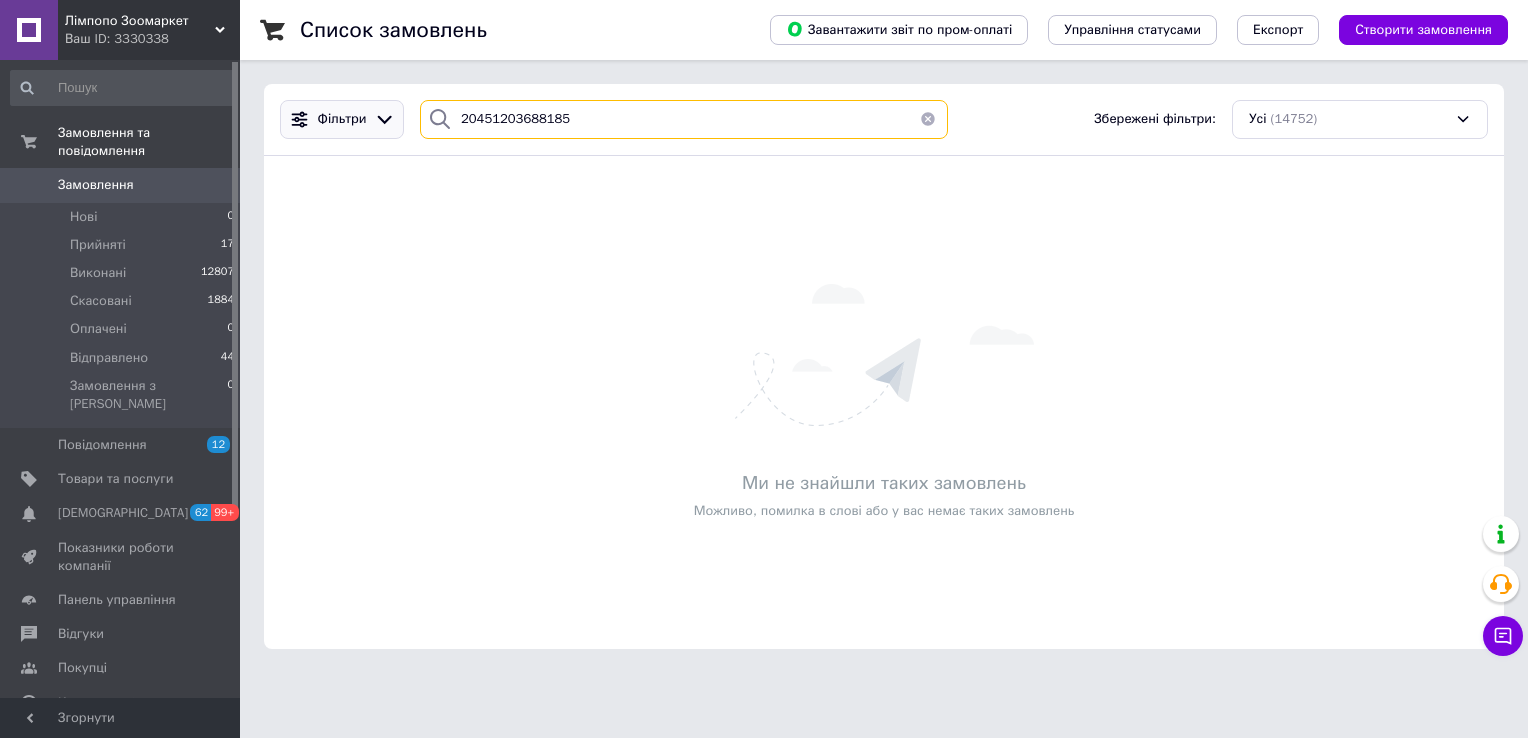 drag, startPoint x: 644, startPoint y: 114, endPoint x: 388, endPoint y: 130, distance: 256.4995 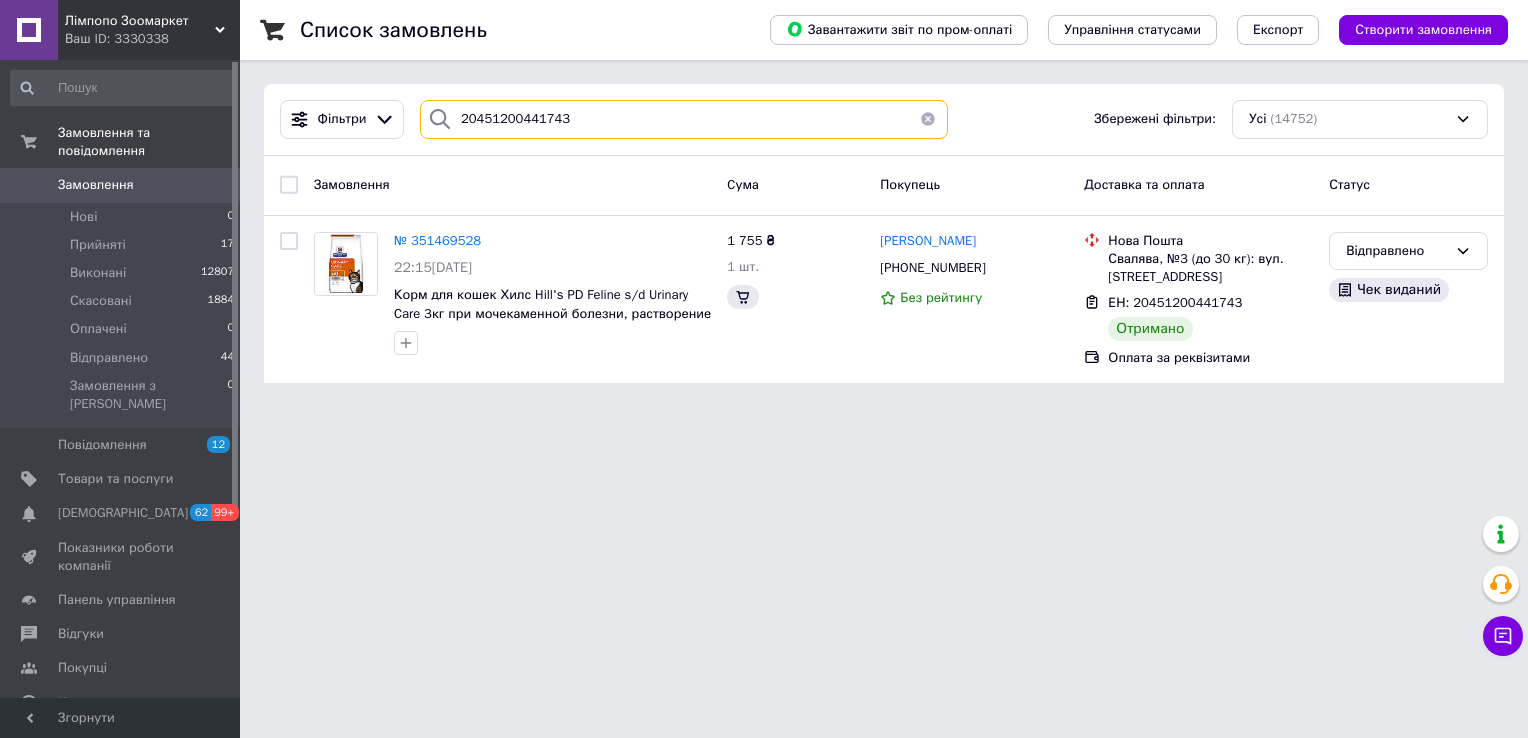 drag, startPoint x: 746, startPoint y: 124, endPoint x: 439, endPoint y: 134, distance: 307.1628 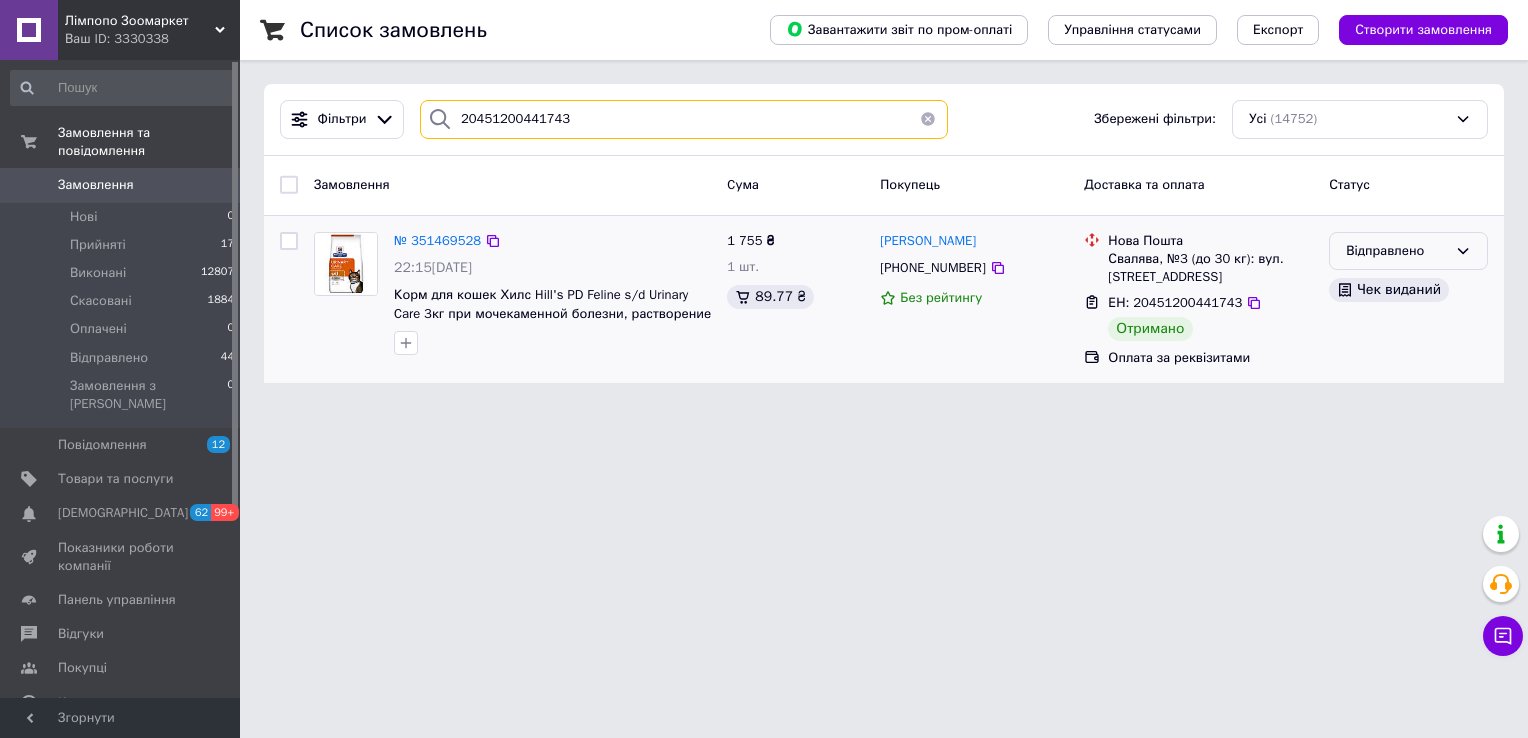 type on "20451200441743" 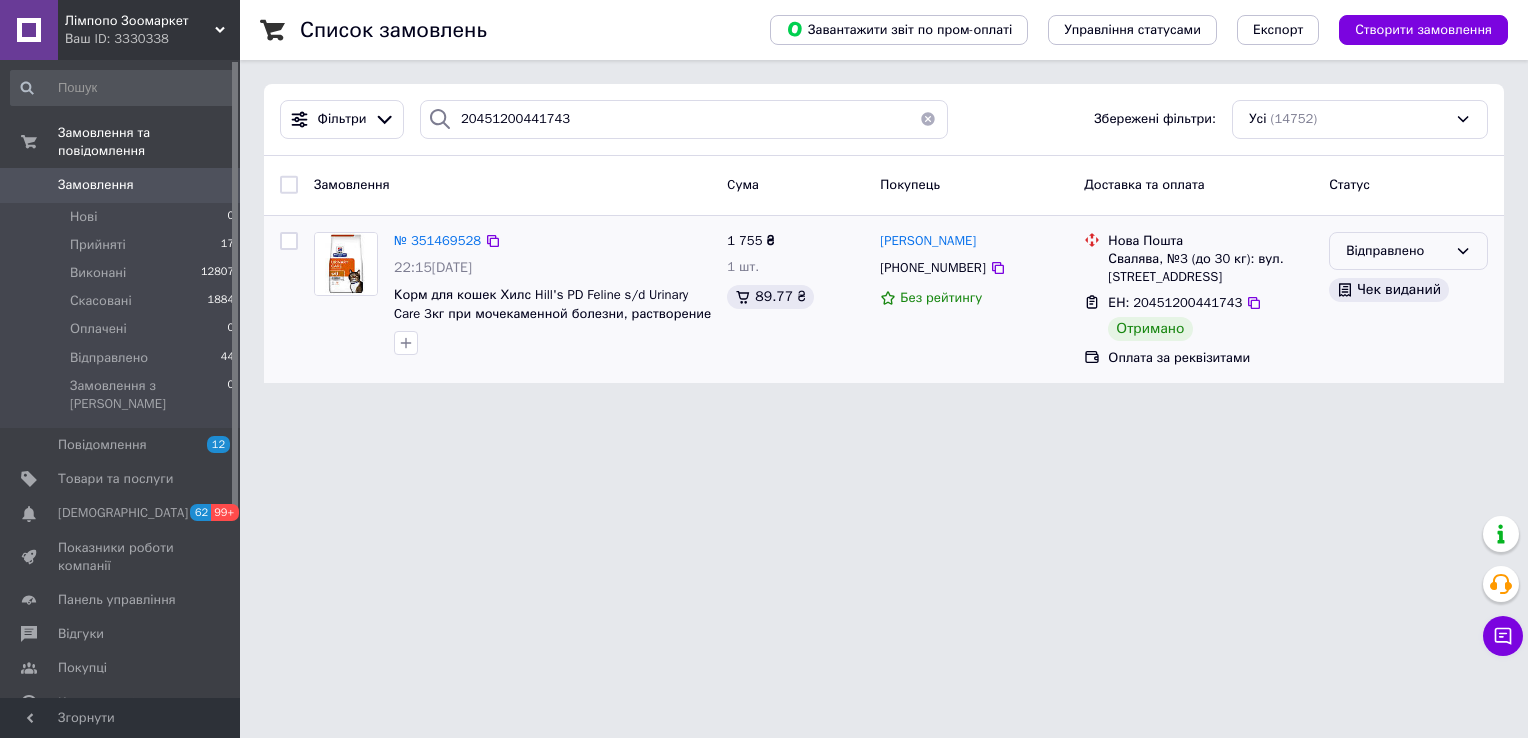 click on "Відправлено" at bounding box center (1396, 251) 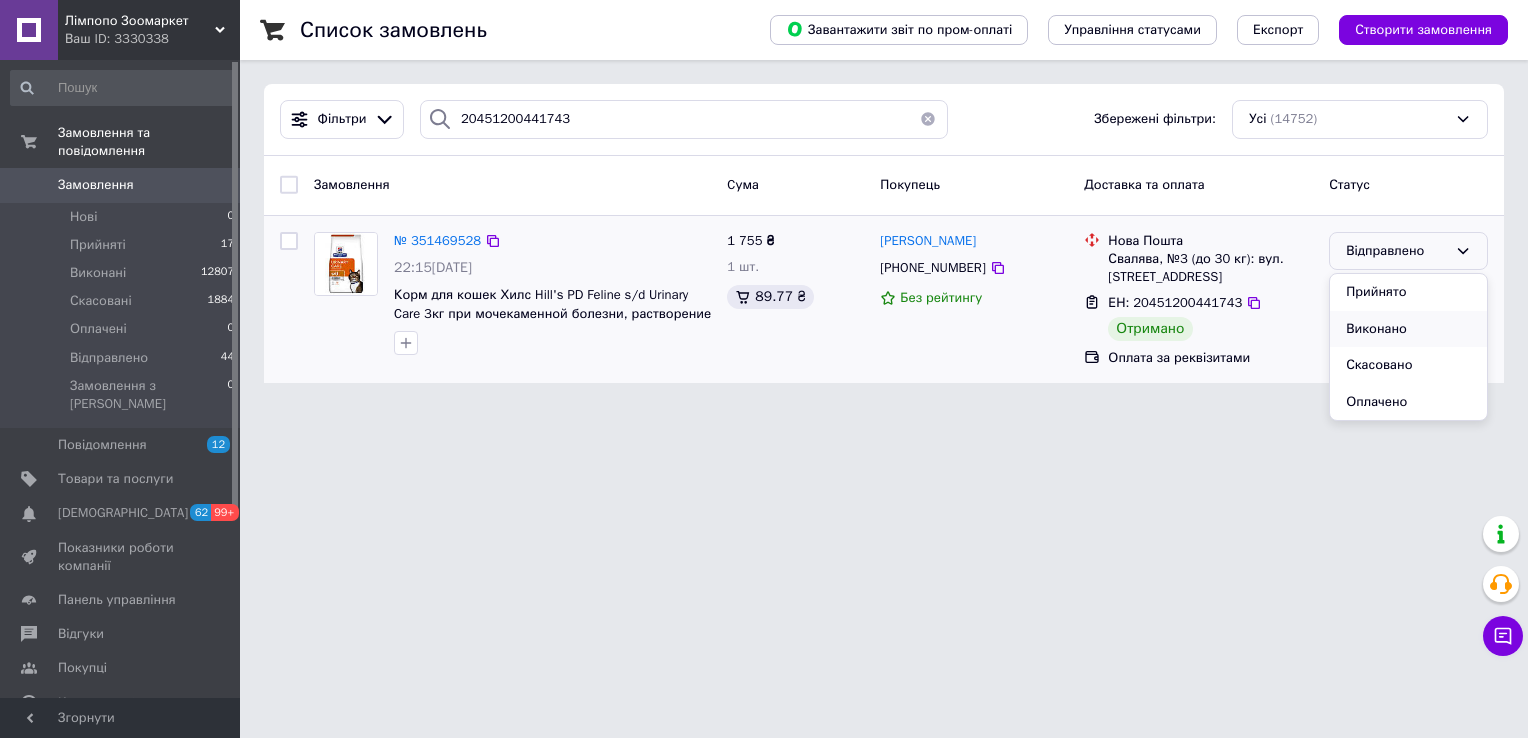 click on "Виконано" at bounding box center (1408, 329) 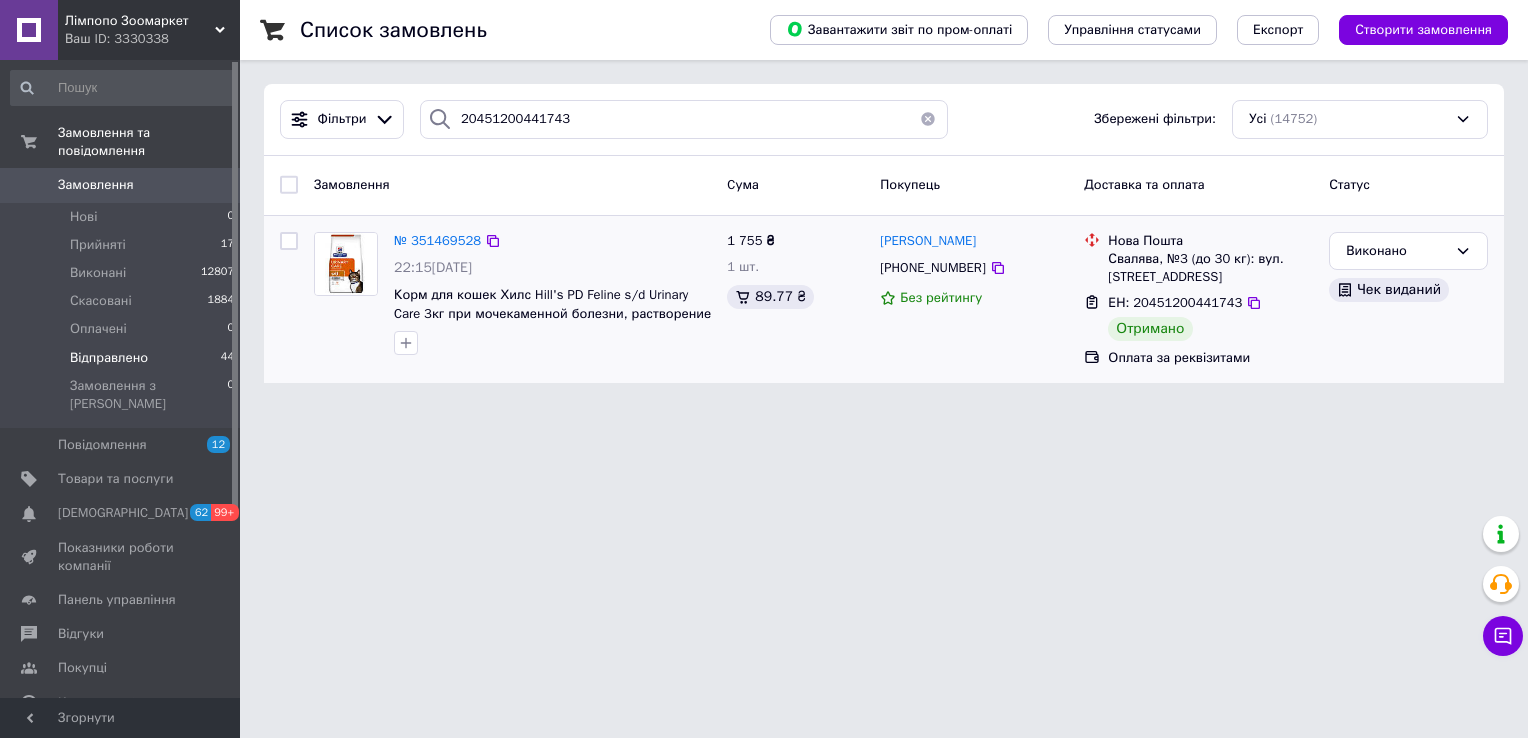 click on "Відправлено" at bounding box center (109, 358) 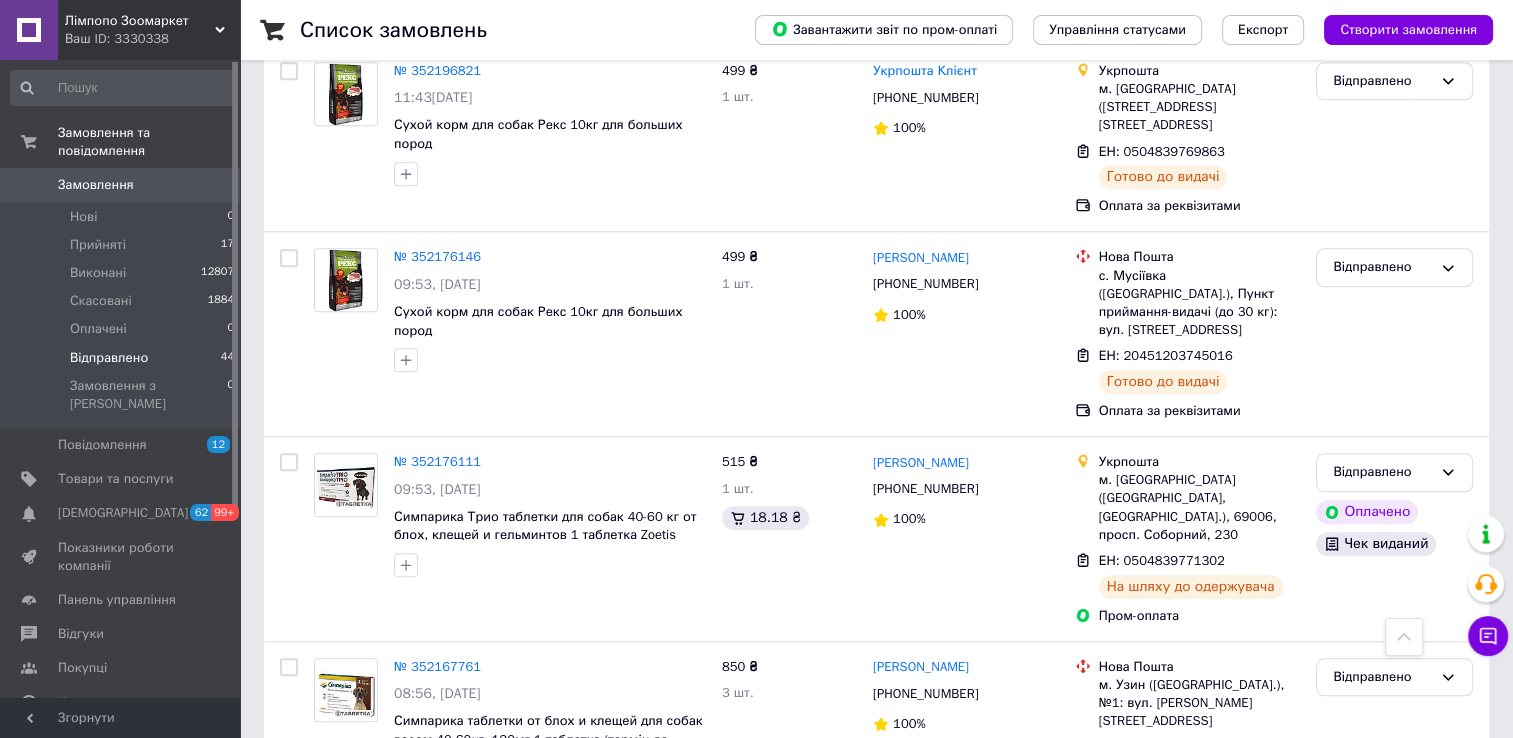 scroll, scrollTop: 1675, scrollLeft: 0, axis: vertical 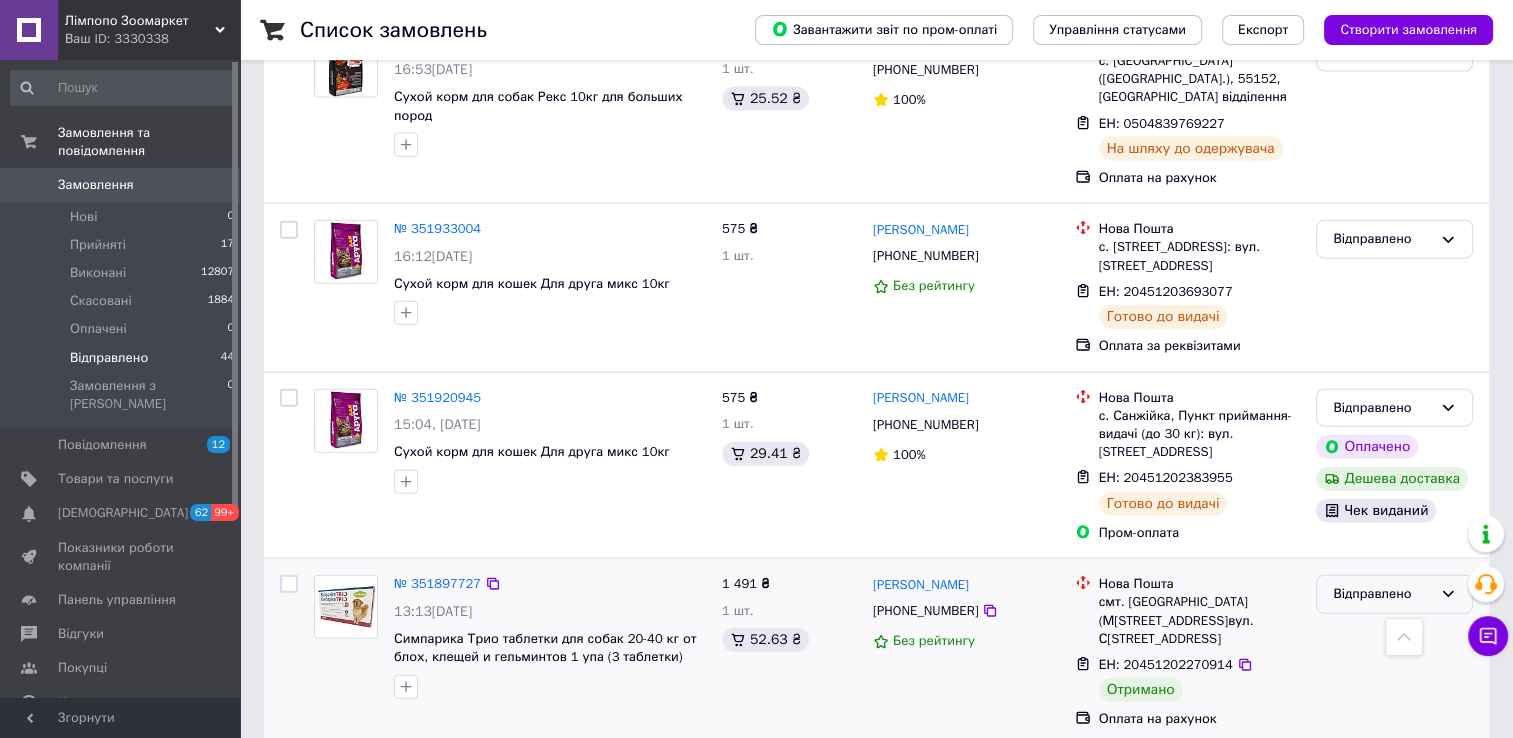 click on "Відправлено" at bounding box center (1382, 594) 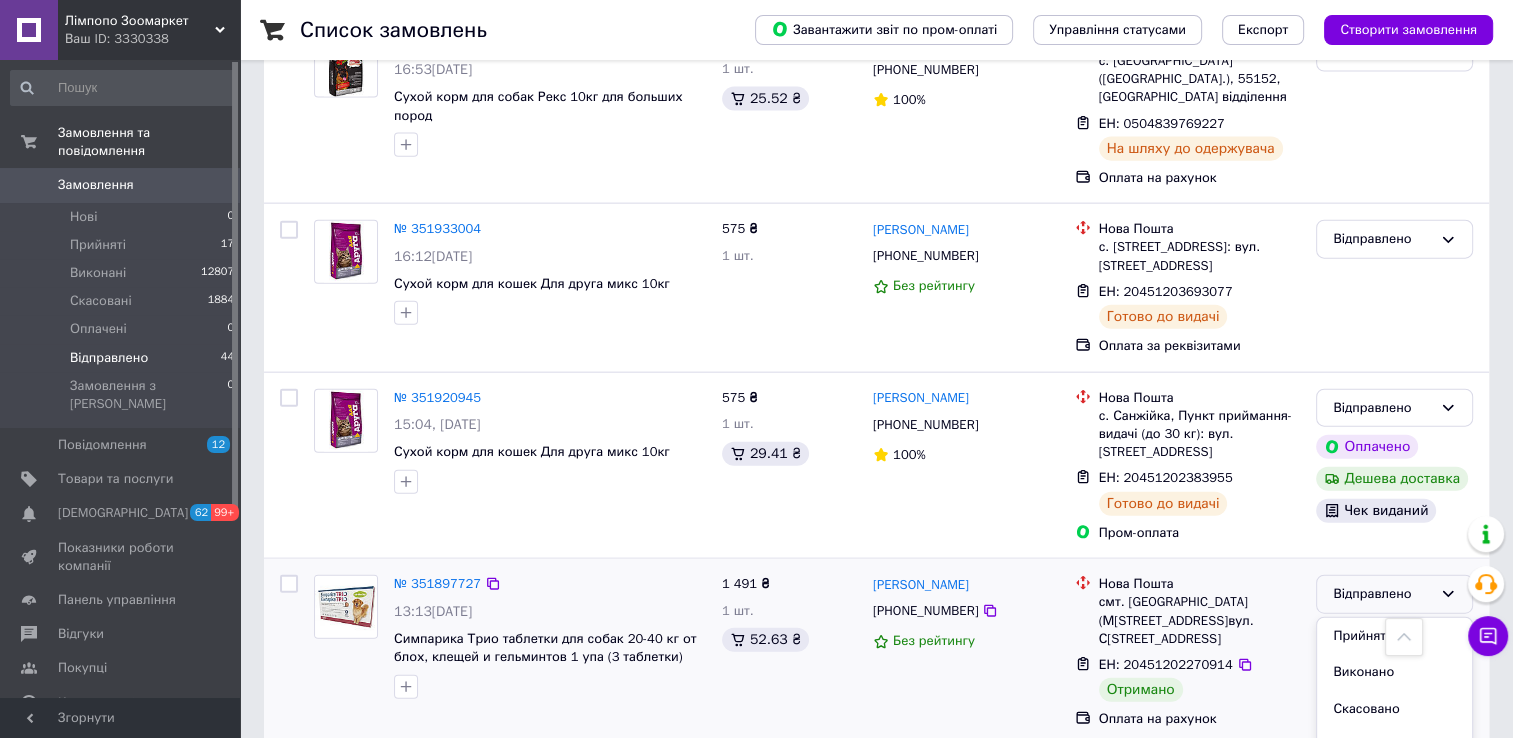 click on "Виконано" at bounding box center [1394, 672] 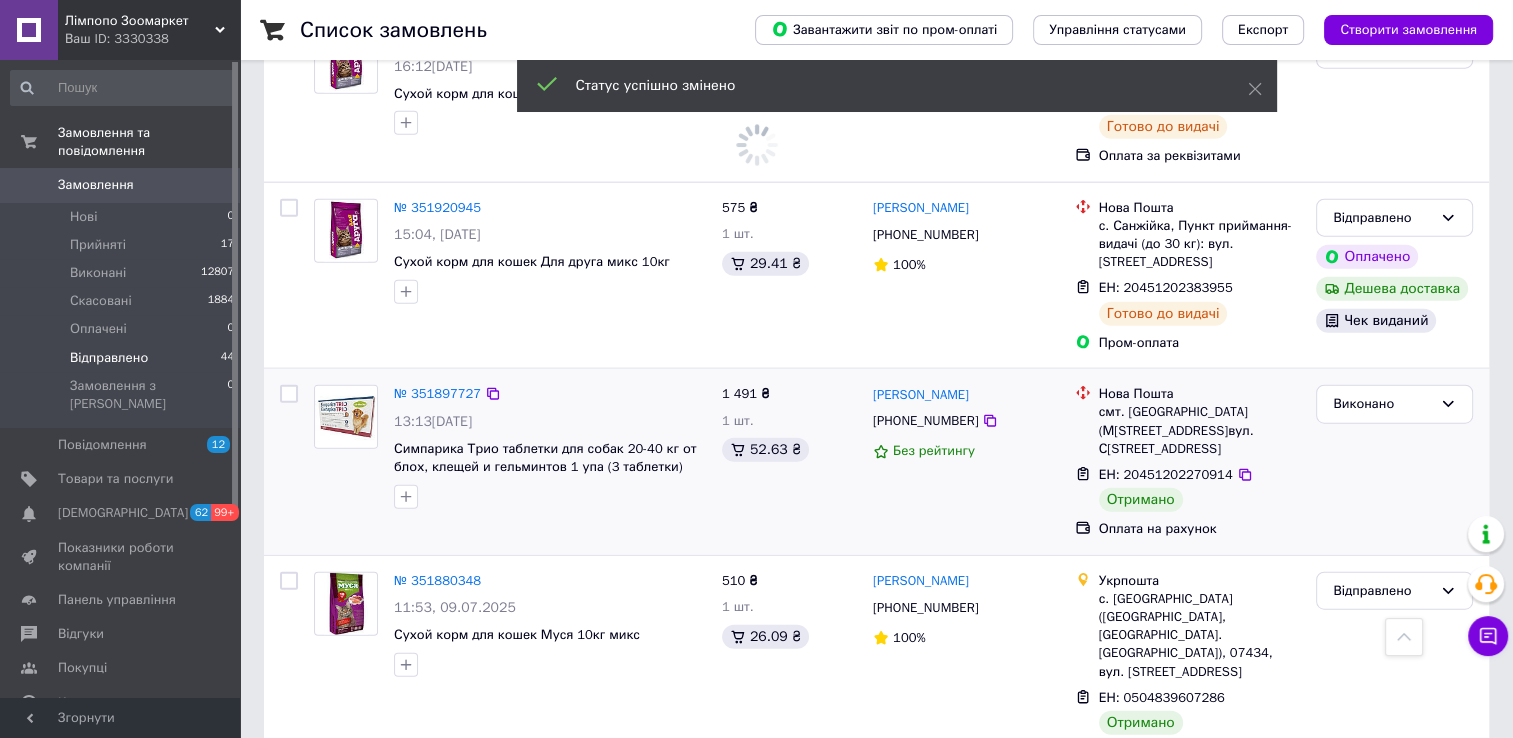 scroll, scrollTop: 4775, scrollLeft: 0, axis: vertical 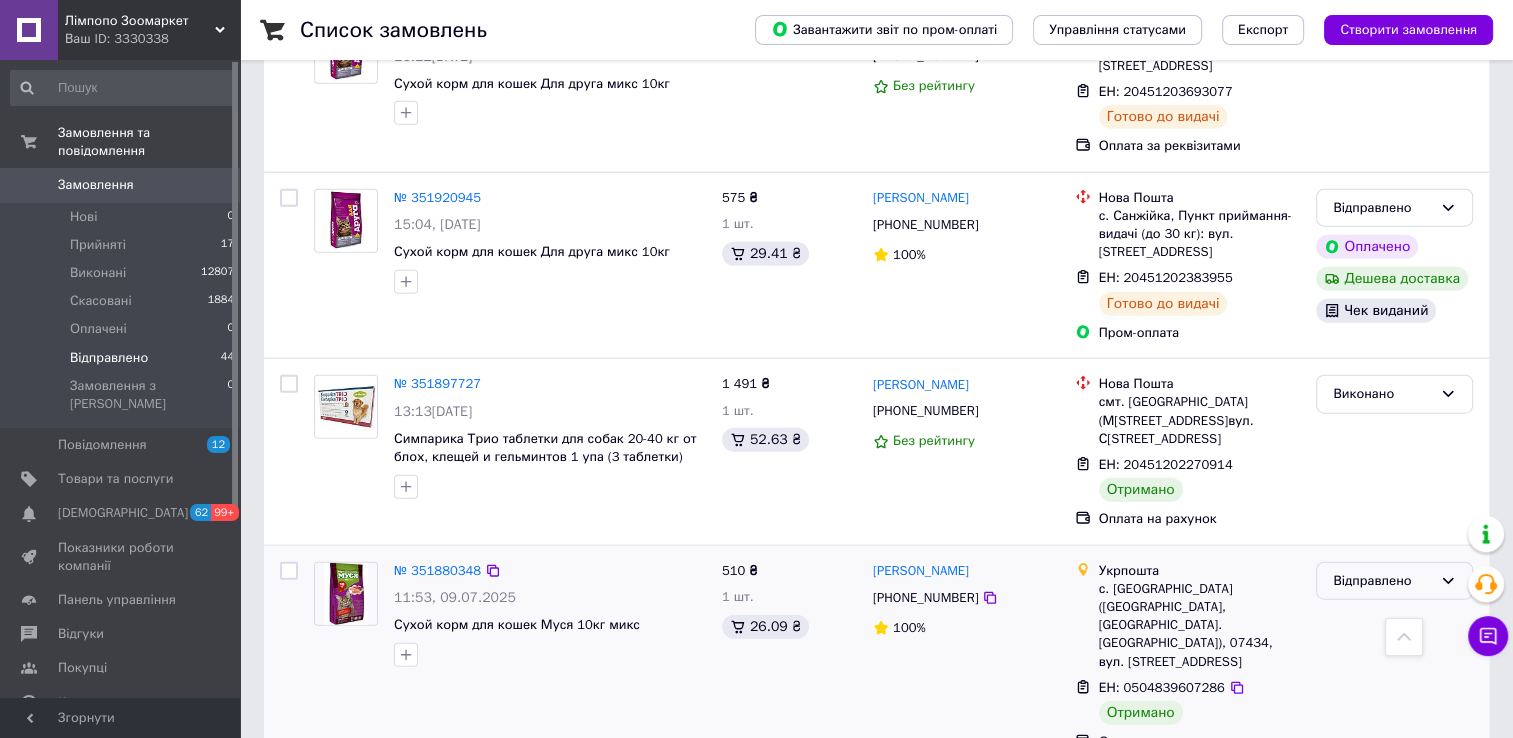 click on "Відправлено" at bounding box center [1382, 581] 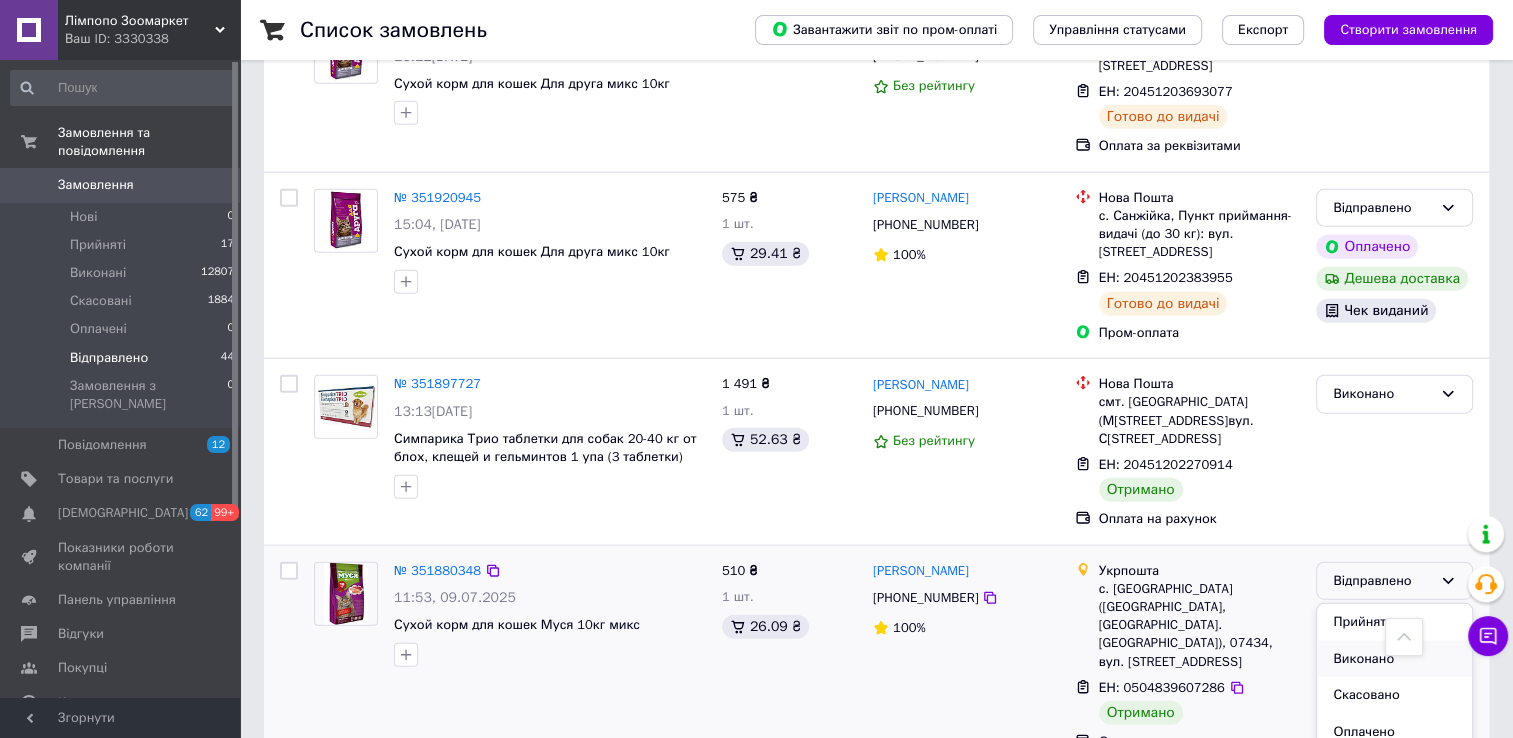 click on "Виконано" at bounding box center (1394, 659) 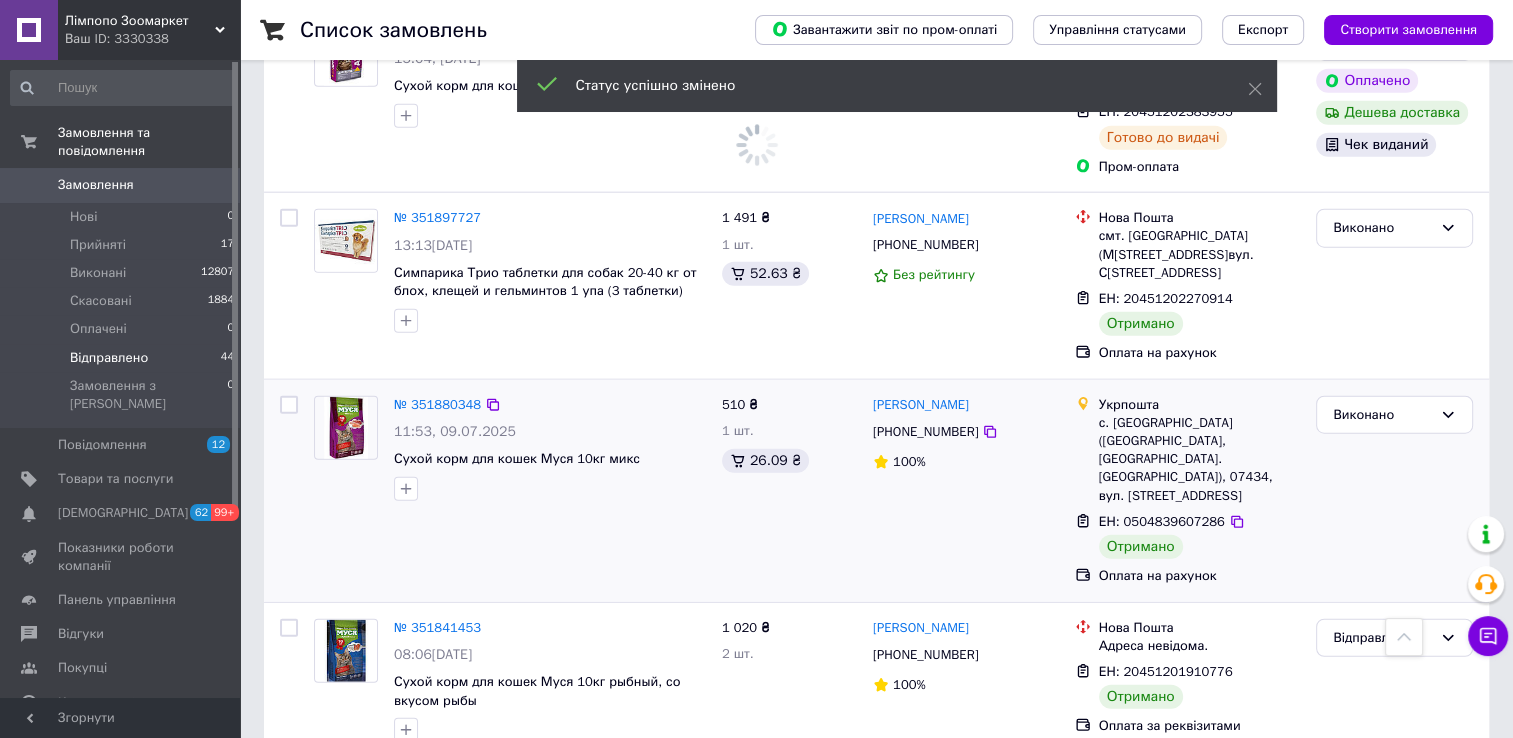scroll, scrollTop: 4975, scrollLeft: 0, axis: vertical 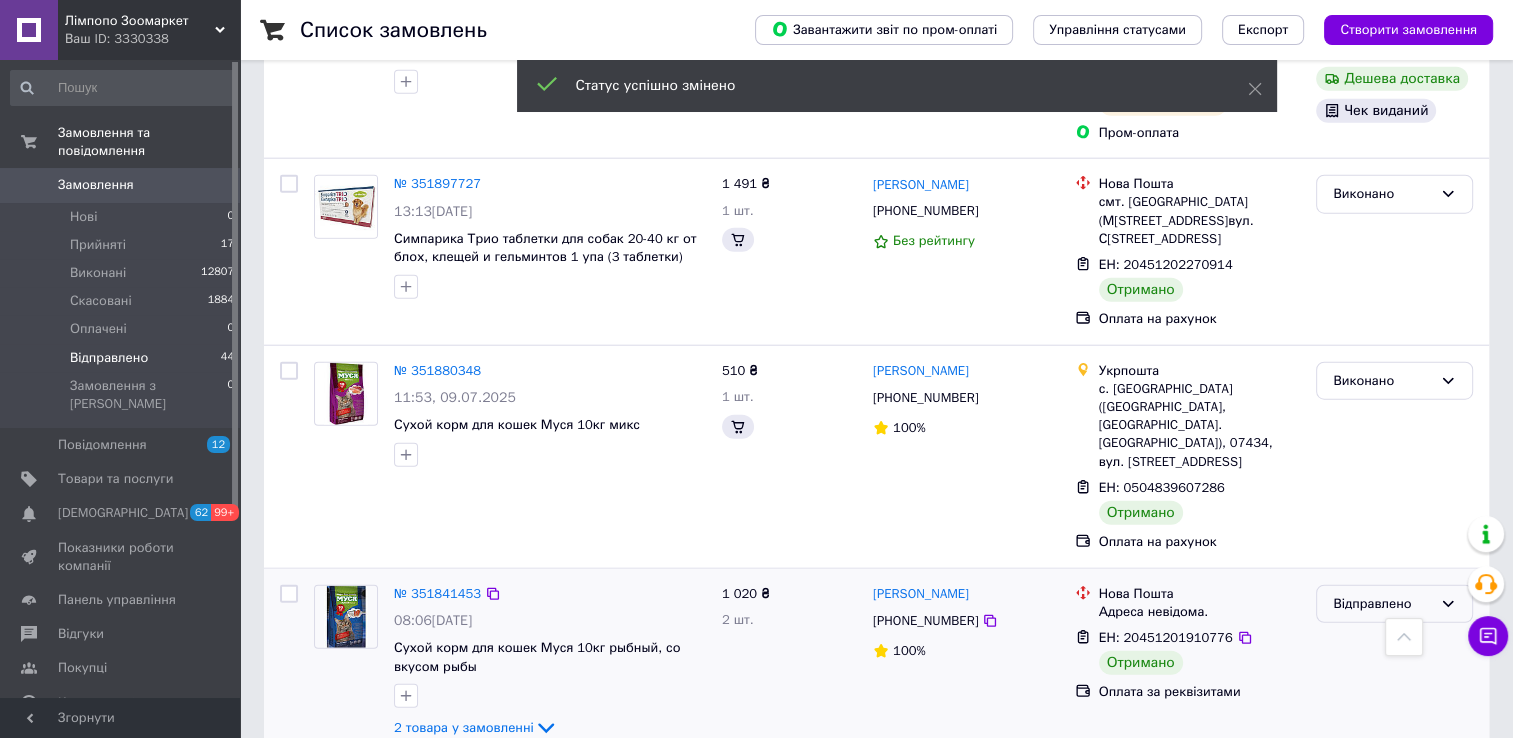 click on "Відправлено" at bounding box center [1382, 604] 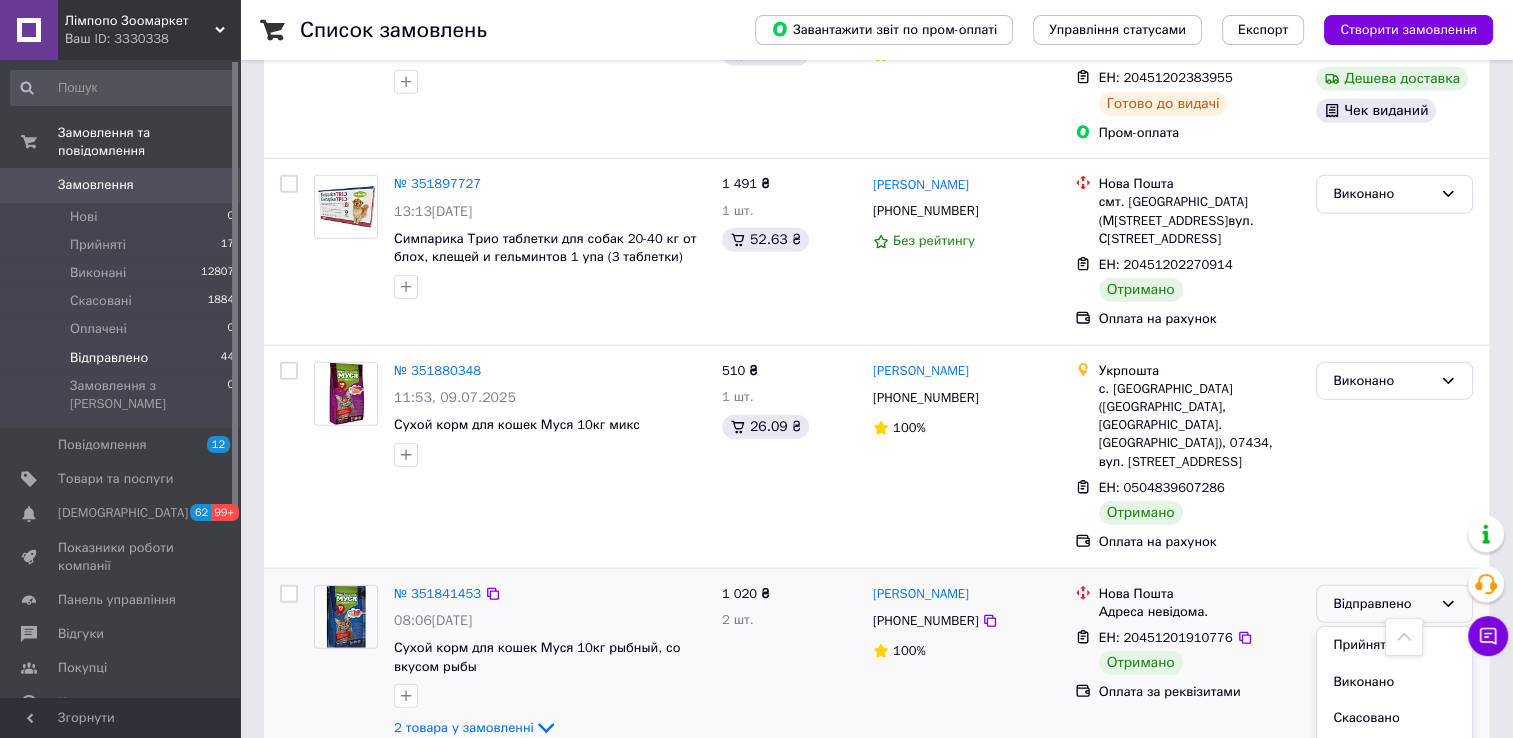 click on "Виконано" at bounding box center [1394, 682] 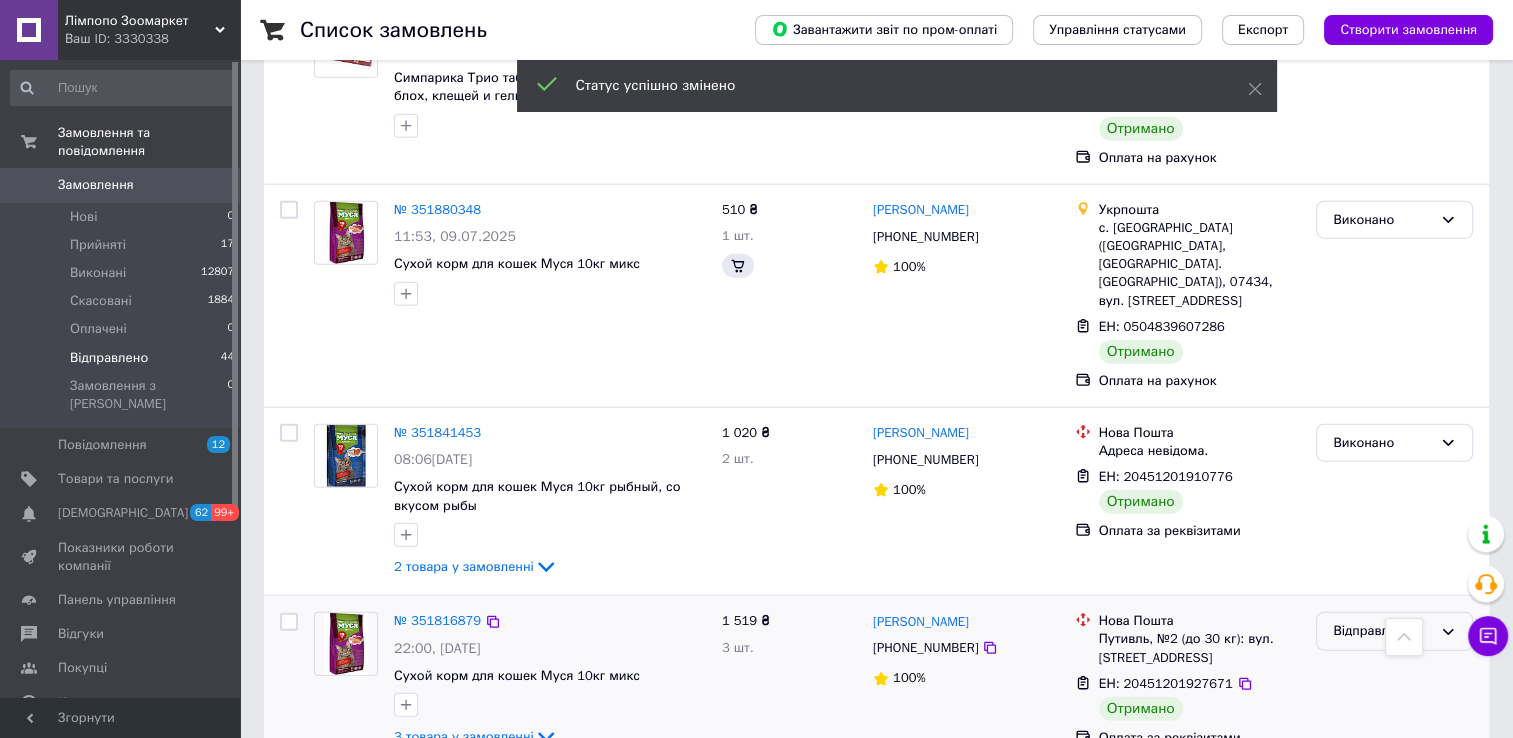 scroll, scrollTop: 5075, scrollLeft: 0, axis: vertical 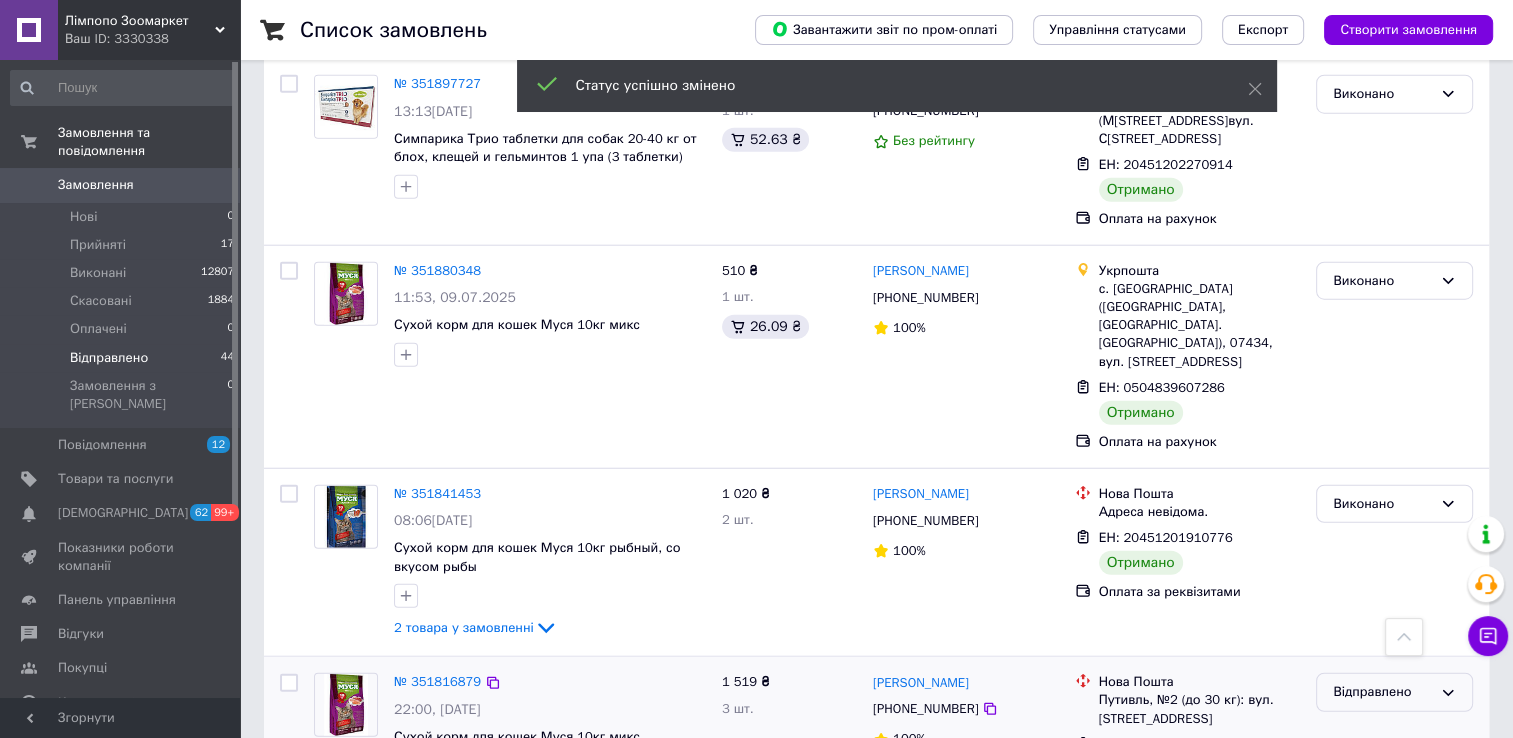 click on "Відправлено" at bounding box center [1382, 692] 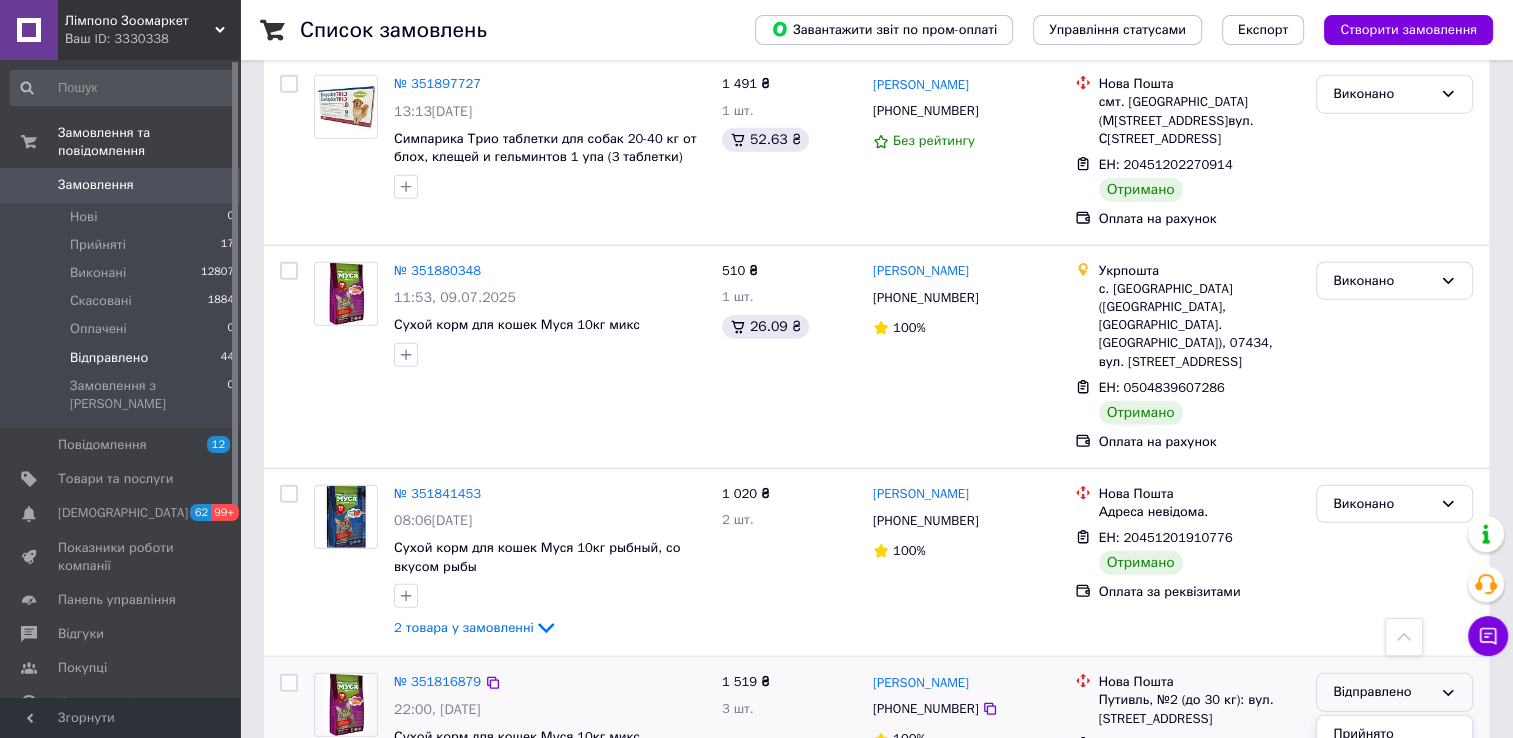 click on "Виконано" at bounding box center (1394, 770) 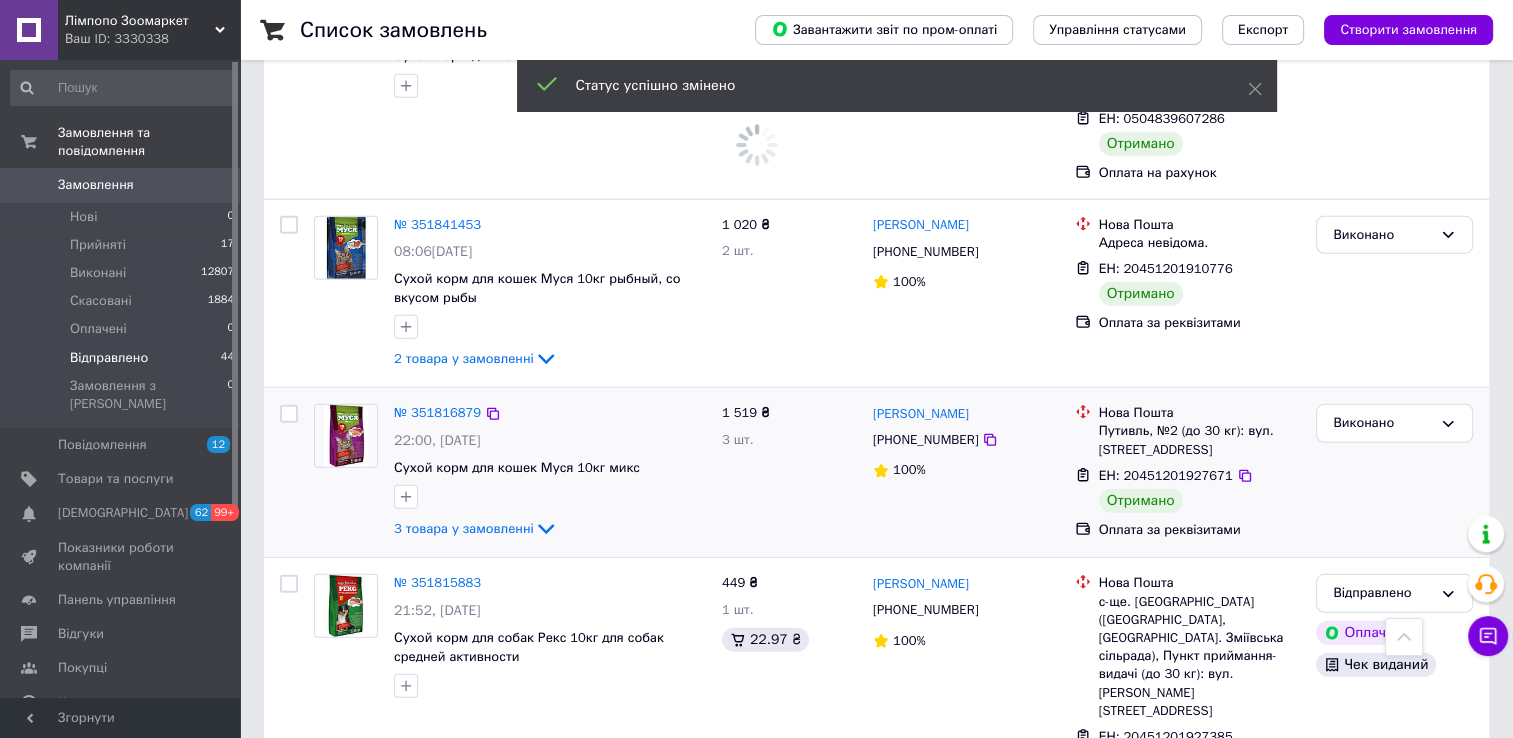 scroll, scrollTop: 5375, scrollLeft: 0, axis: vertical 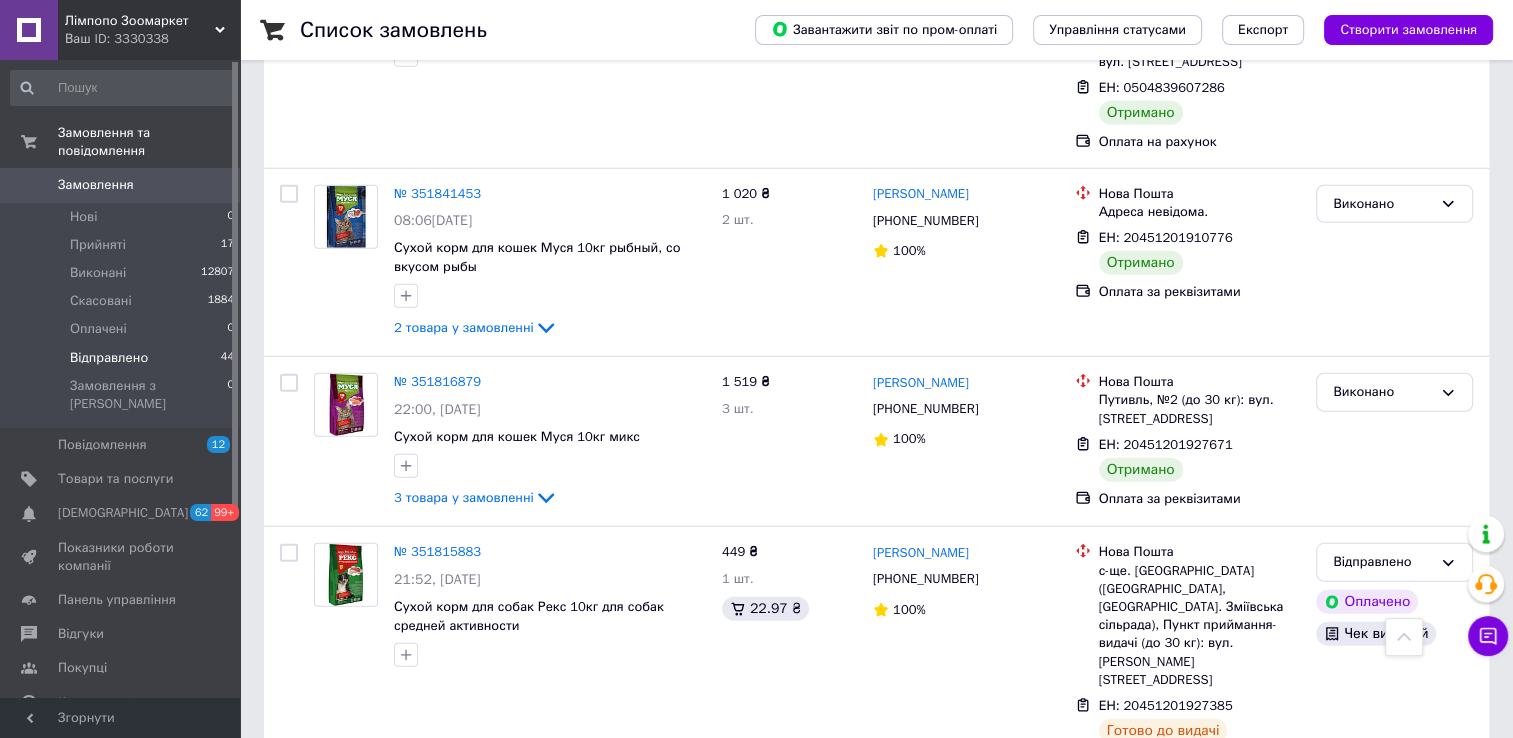 click 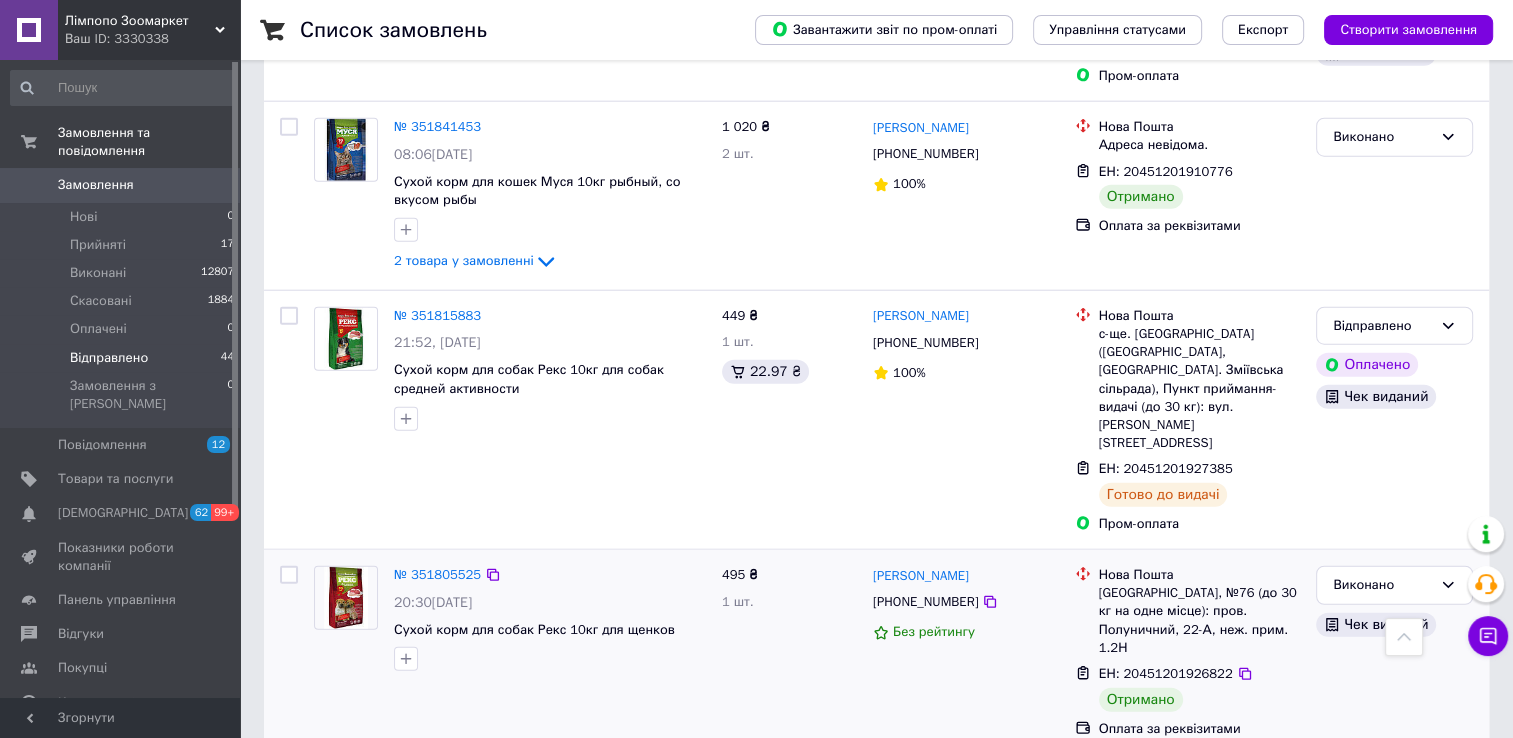 scroll, scrollTop: 5032, scrollLeft: 0, axis: vertical 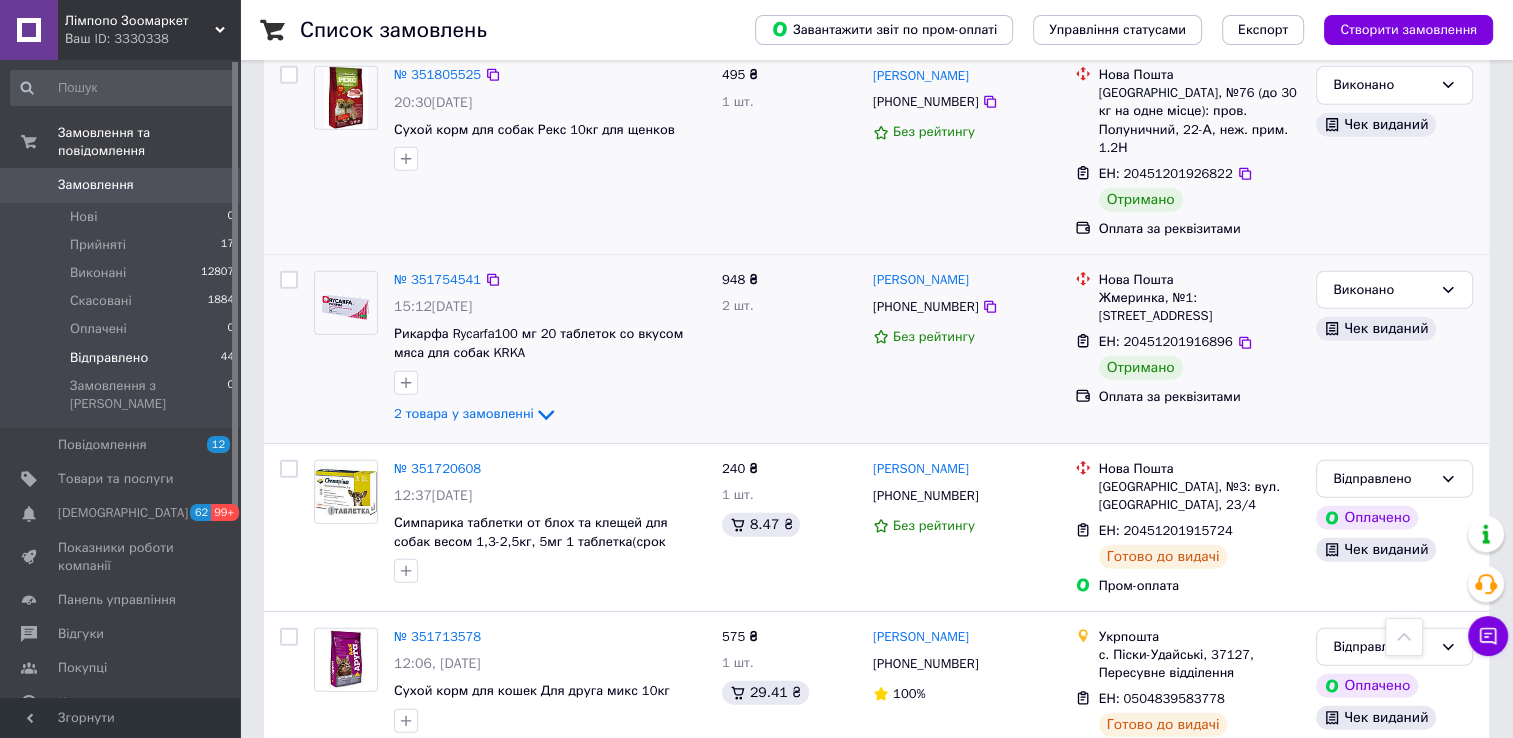 click on "Відправлено" at bounding box center (1382, 815) 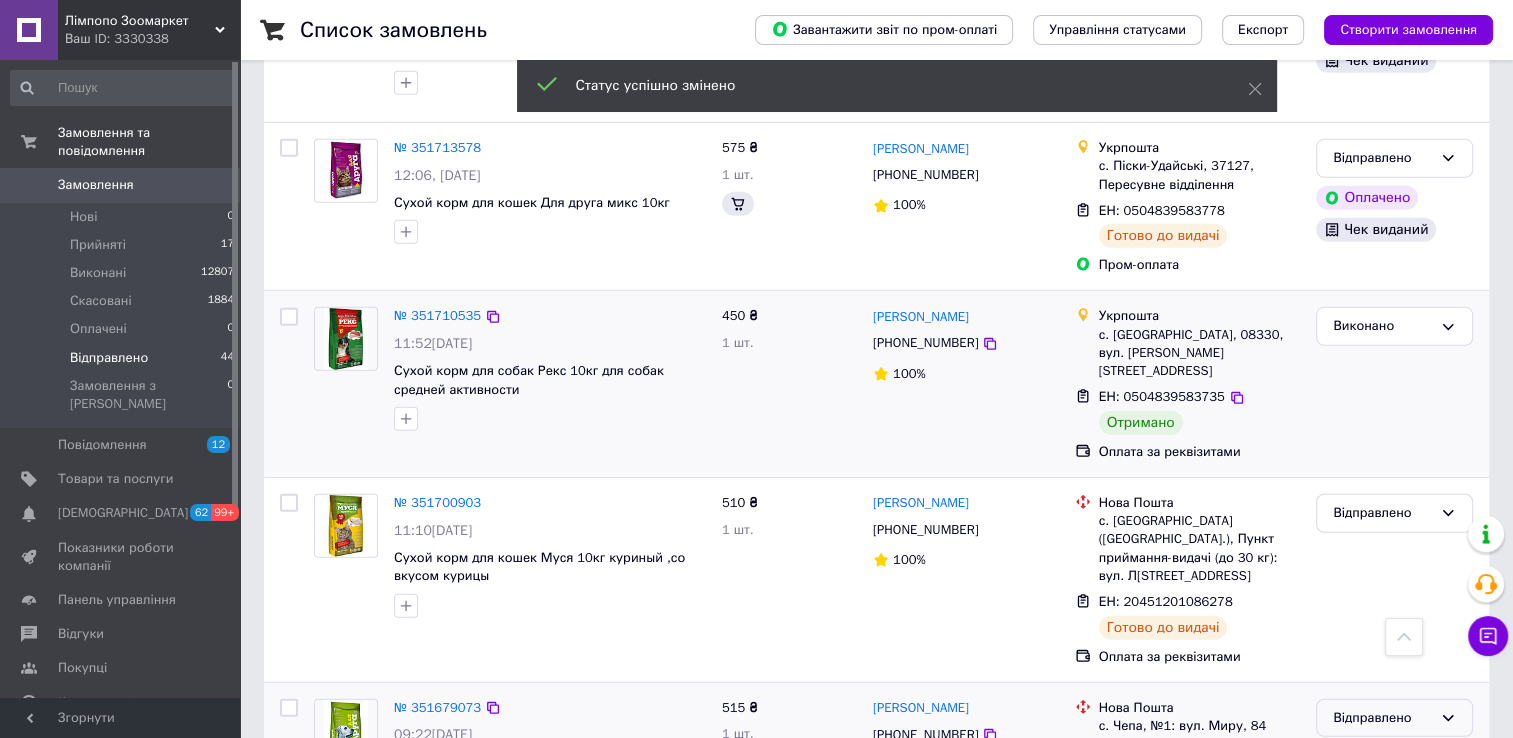 scroll, scrollTop: 5644, scrollLeft: 0, axis: vertical 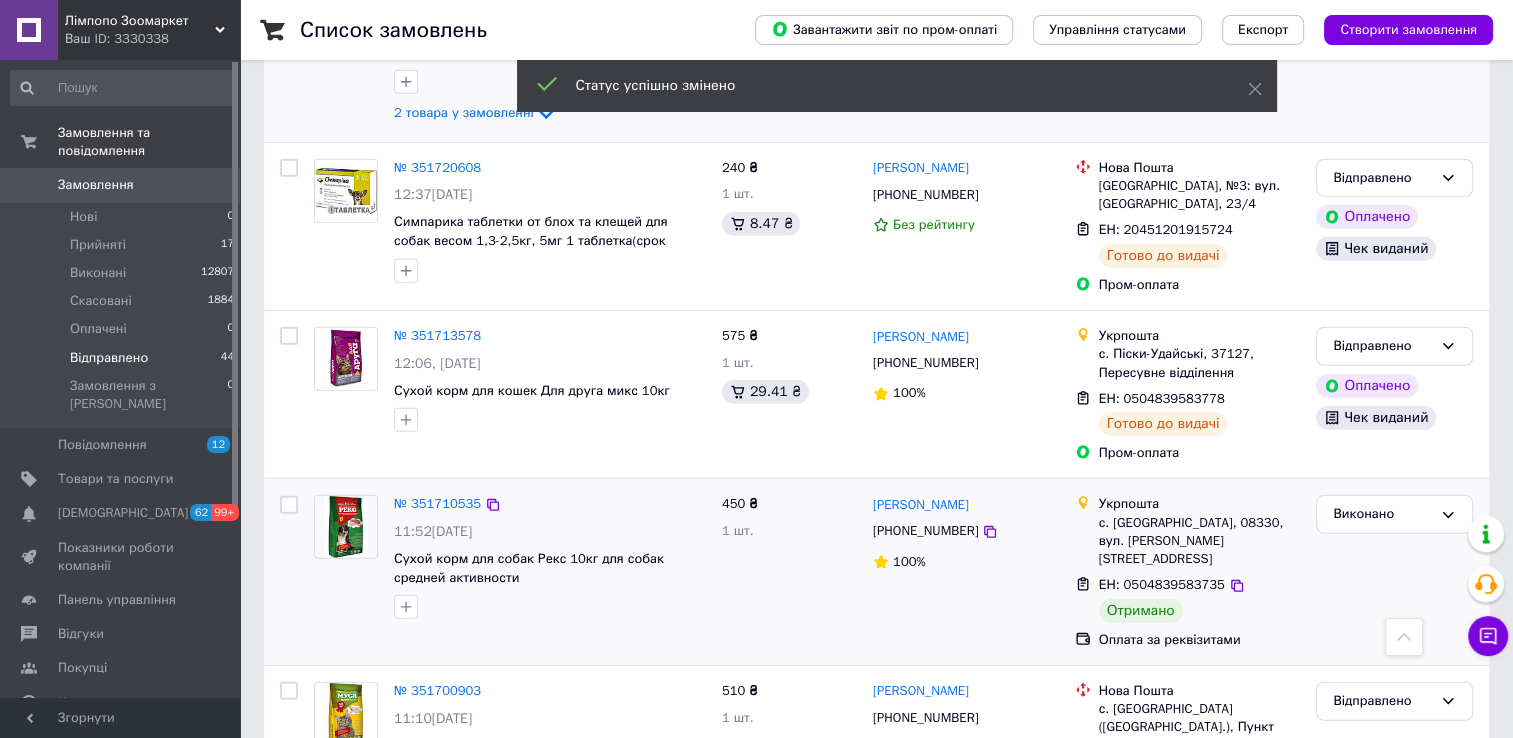 click on "Відправлено" at bounding box center (1382, 906) 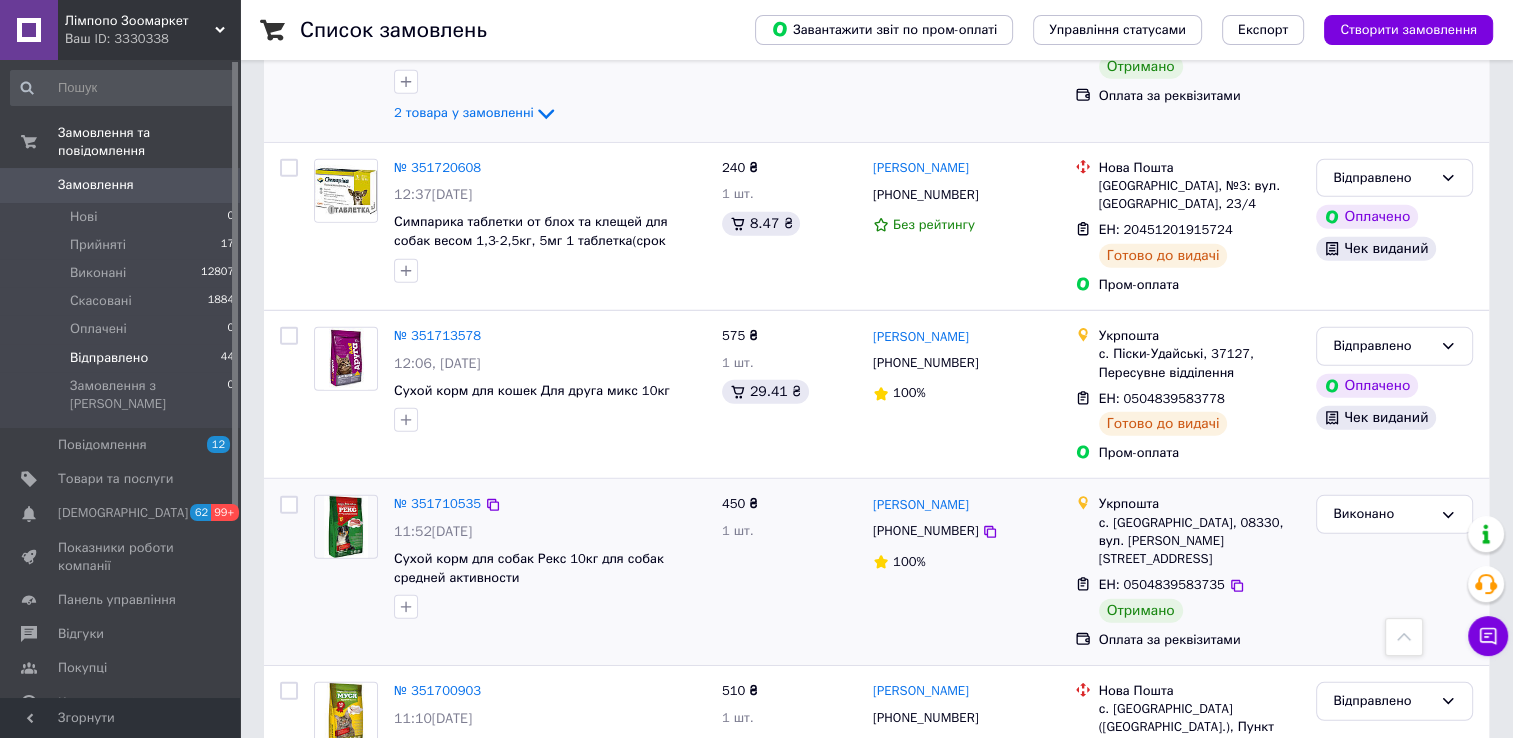 click on "Виконано" at bounding box center (1394, 984) 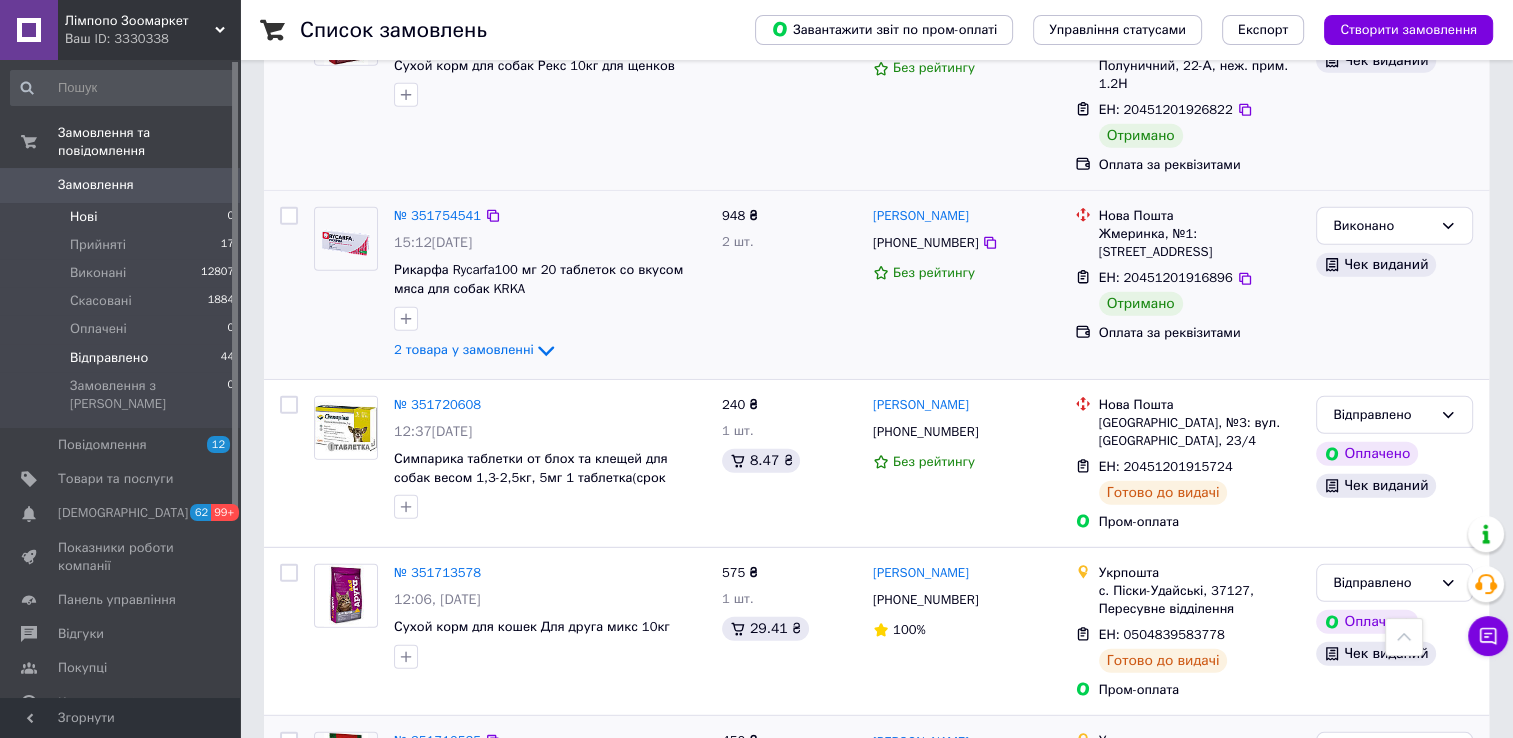 scroll, scrollTop: 5561, scrollLeft: 0, axis: vertical 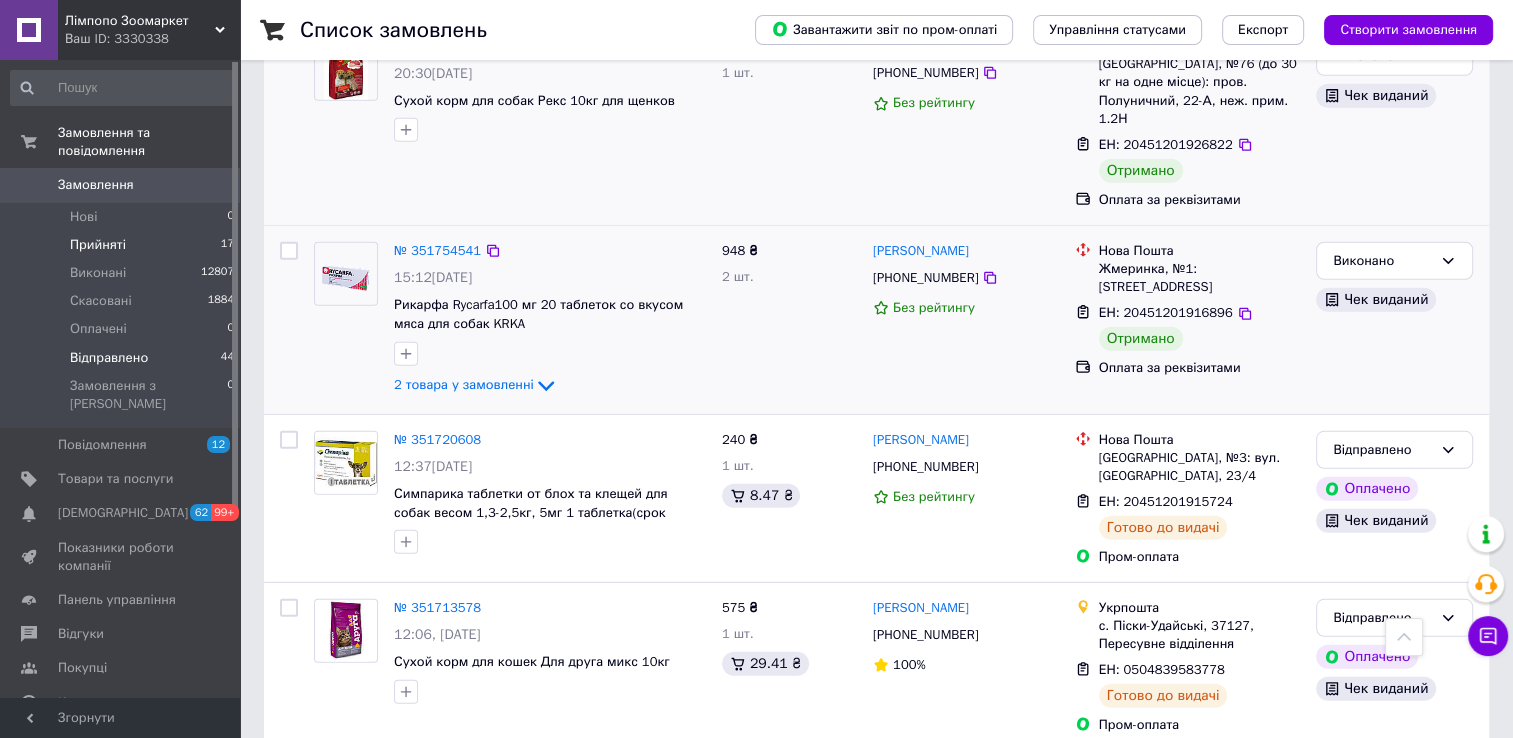click on "Прийняті" at bounding box center (98, 245) 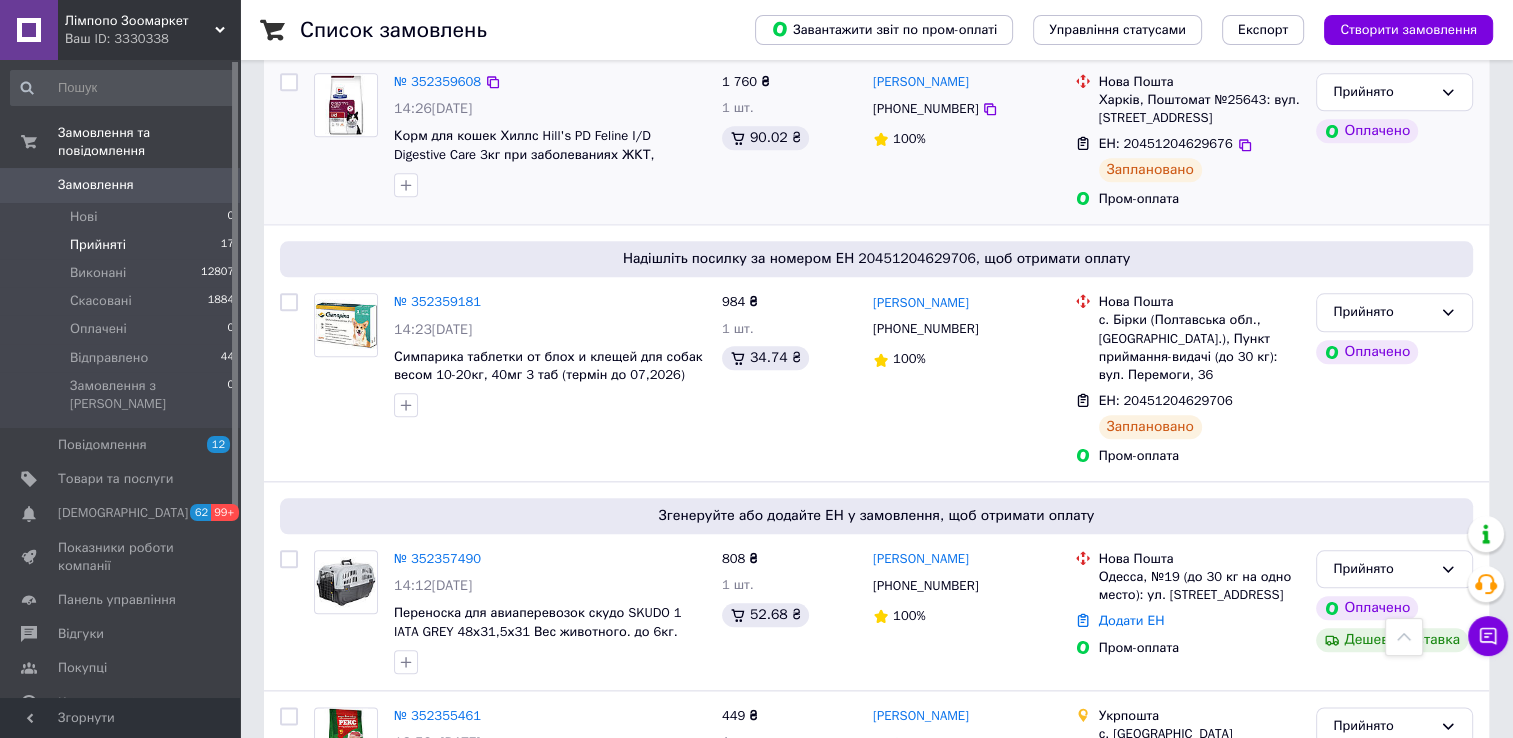 scroll, scrollTop: 2300, scrollLeft: 0, axis: vertical 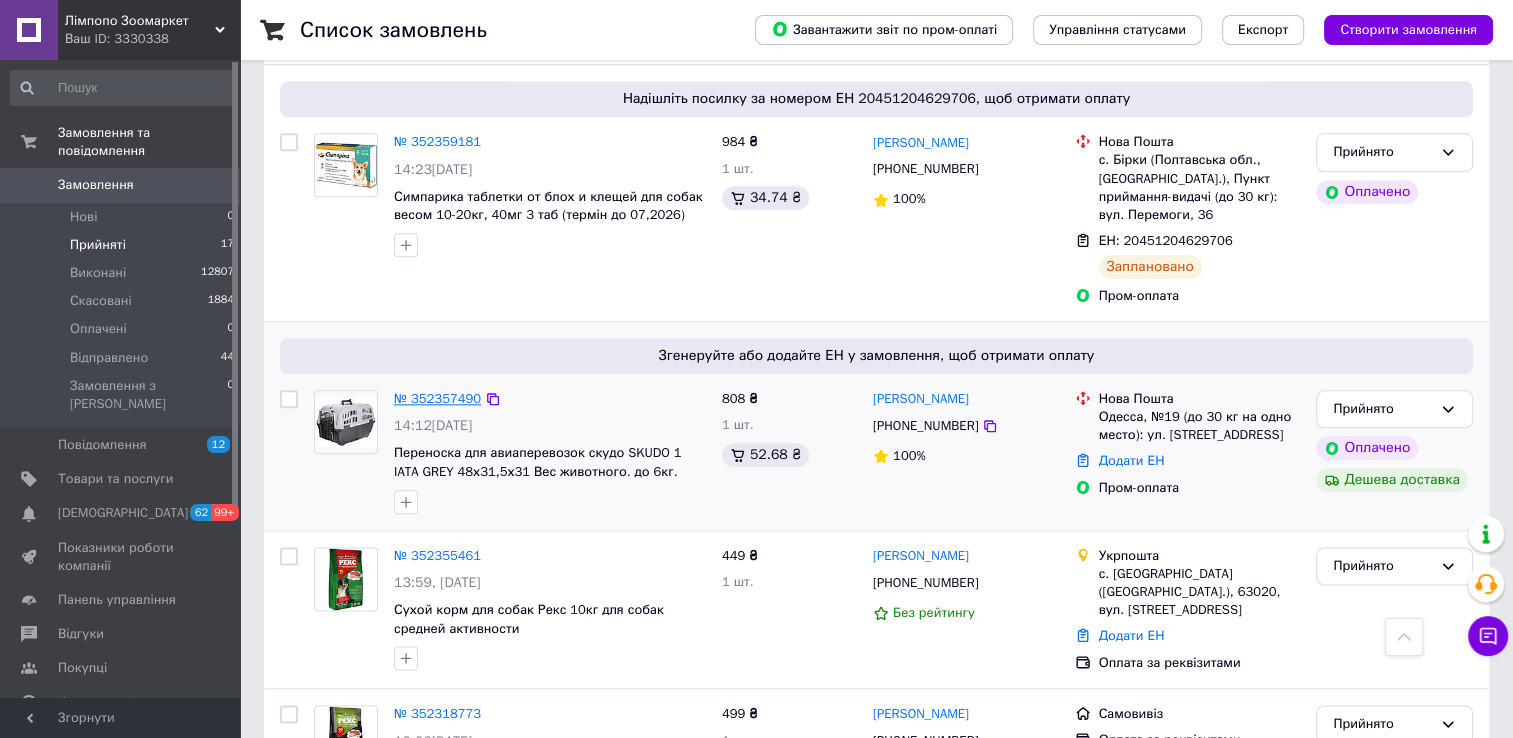 click on "№ 352357490" at bounding box center [437, 398] 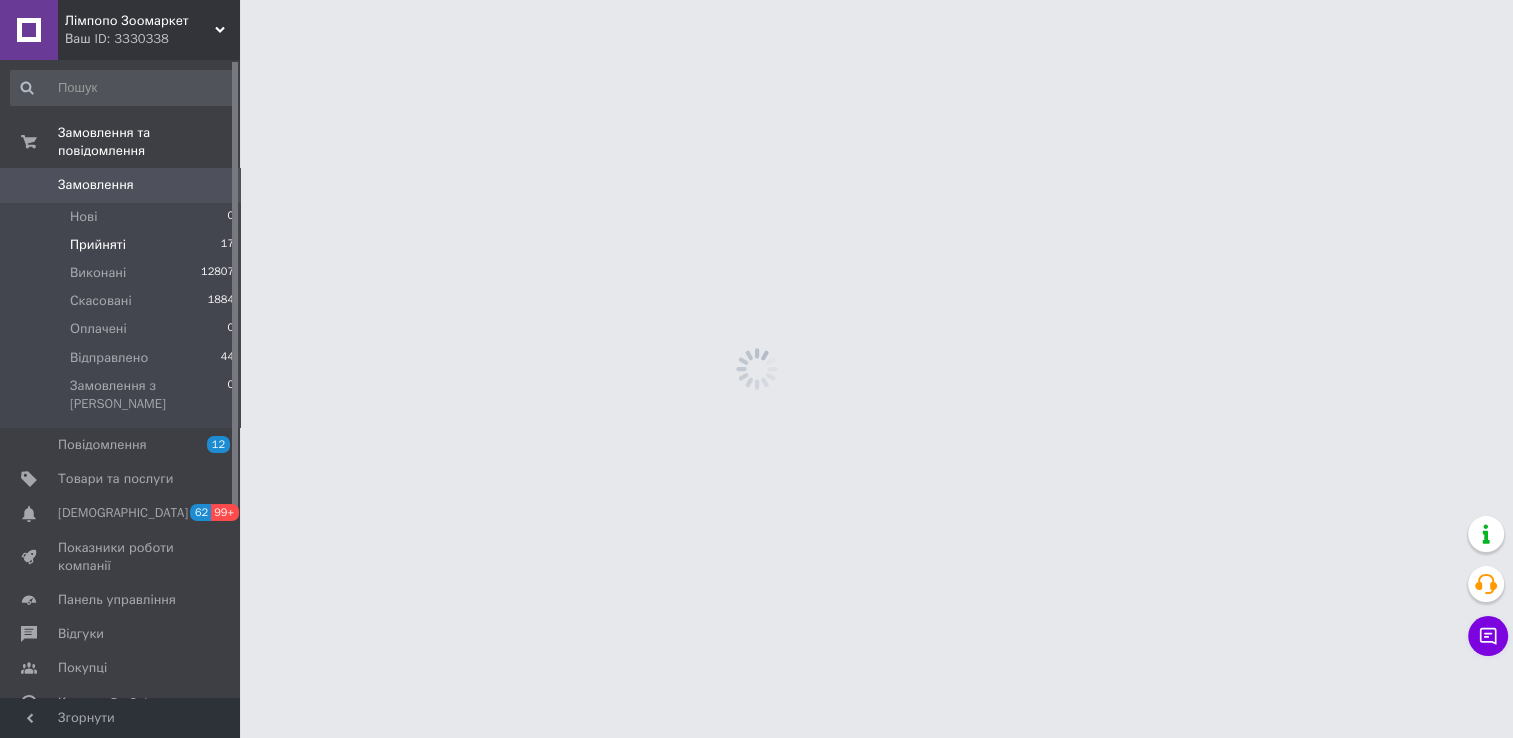 scroll, scrollTop: 0, scrollLeft: 0, axis: both 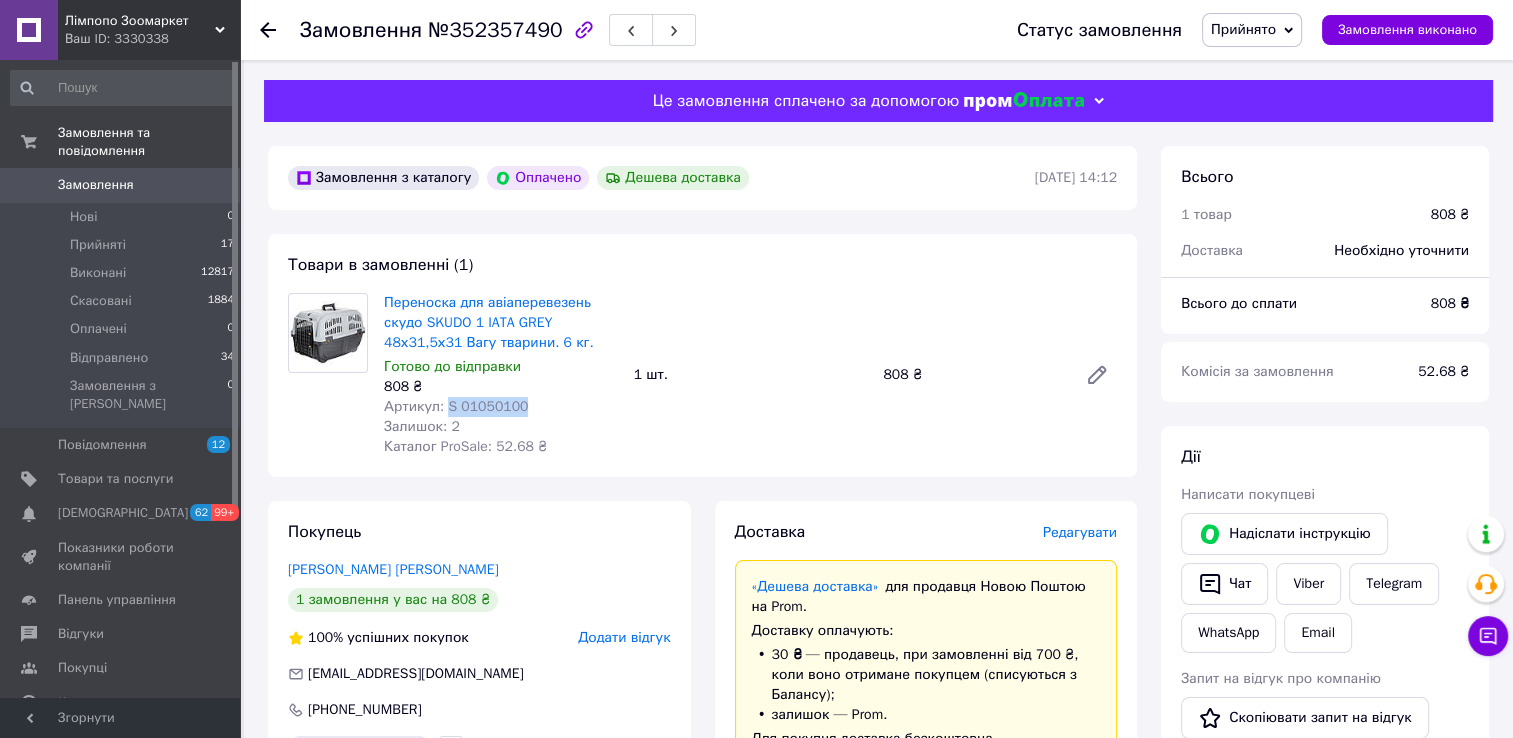 drag, startPoint x: 442, startPoint y: 405, endPoint x: 513, endPoint y: 408, distance: 71.063354 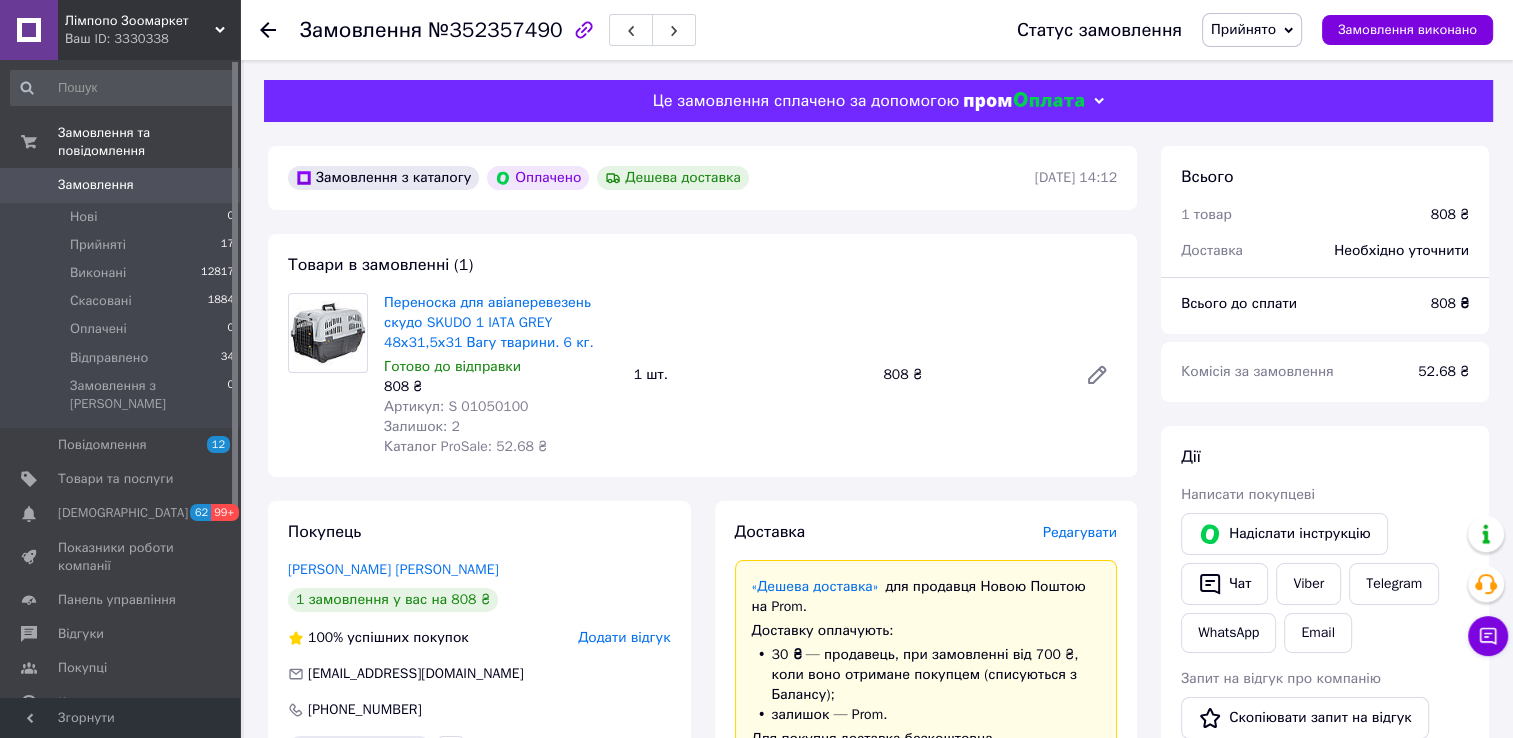 click 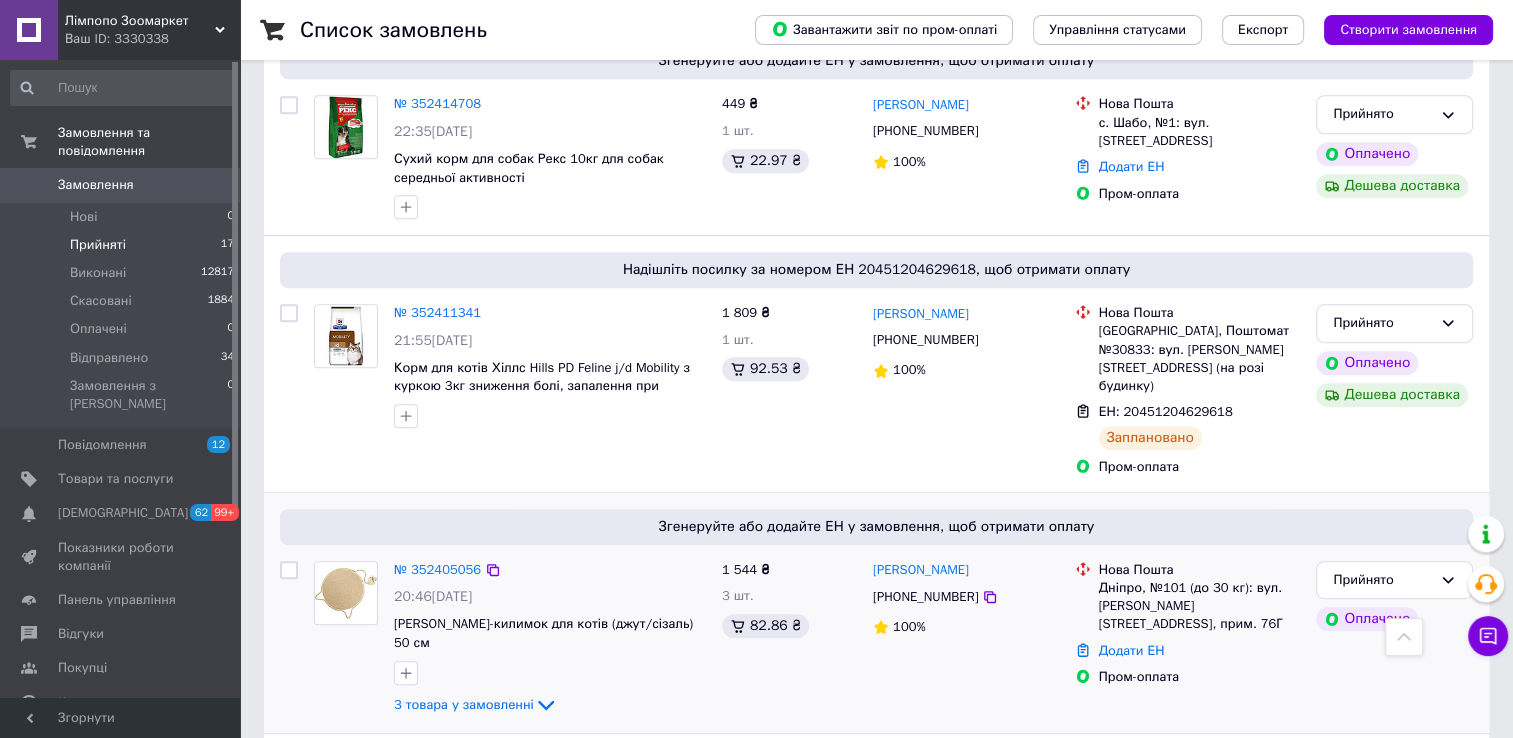 scroll, scrollTop: 1100, scrollLeft: 0, axis: vertical 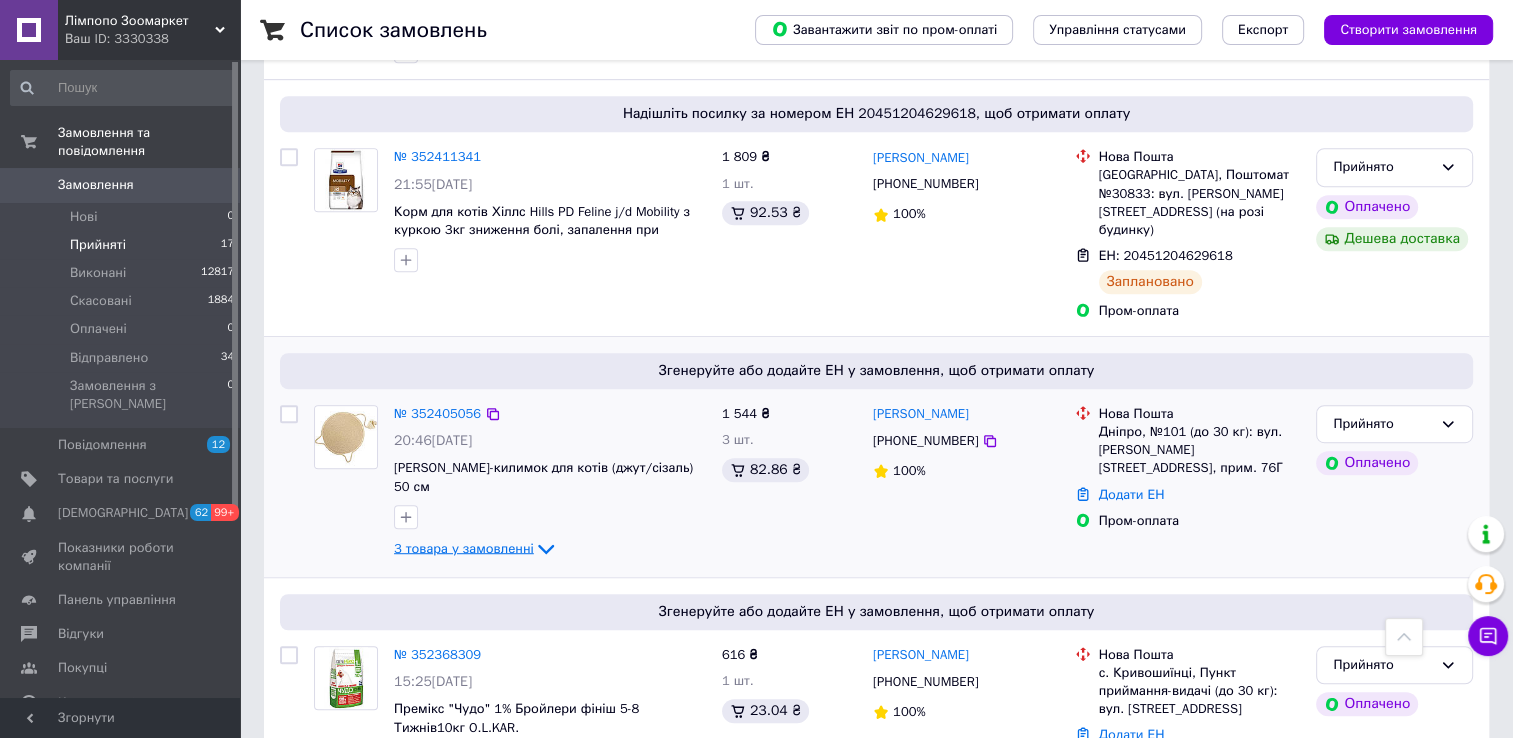 click on "3 товара у замовленні" at bounding box center (464, 547) 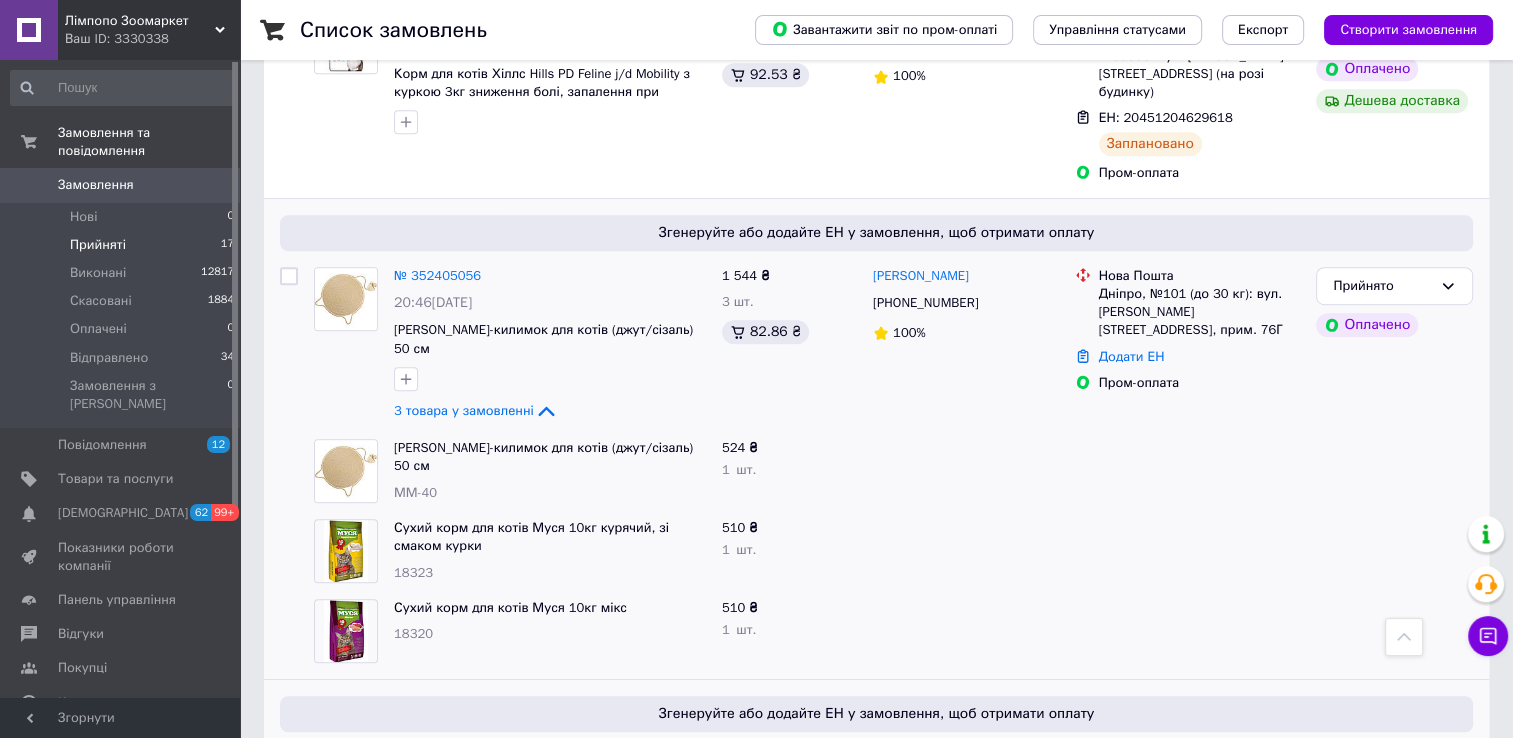 scroll, scrollTop: 1400, scrollLeft: 0, axis: vertical 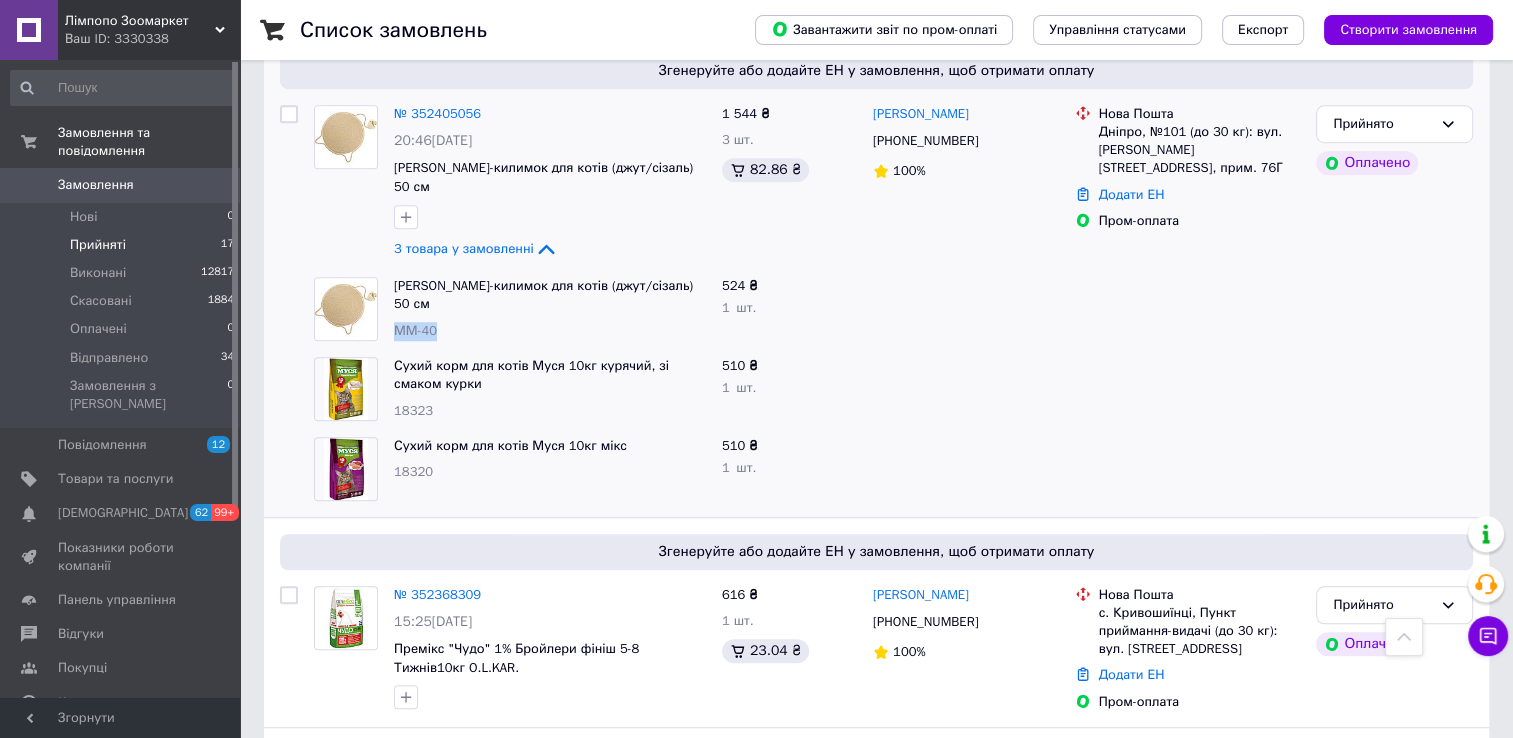drag, startPoint x: 394, startPoint y: 254, endPoint x: 442, endPoint y: 256, distance: 48.04165 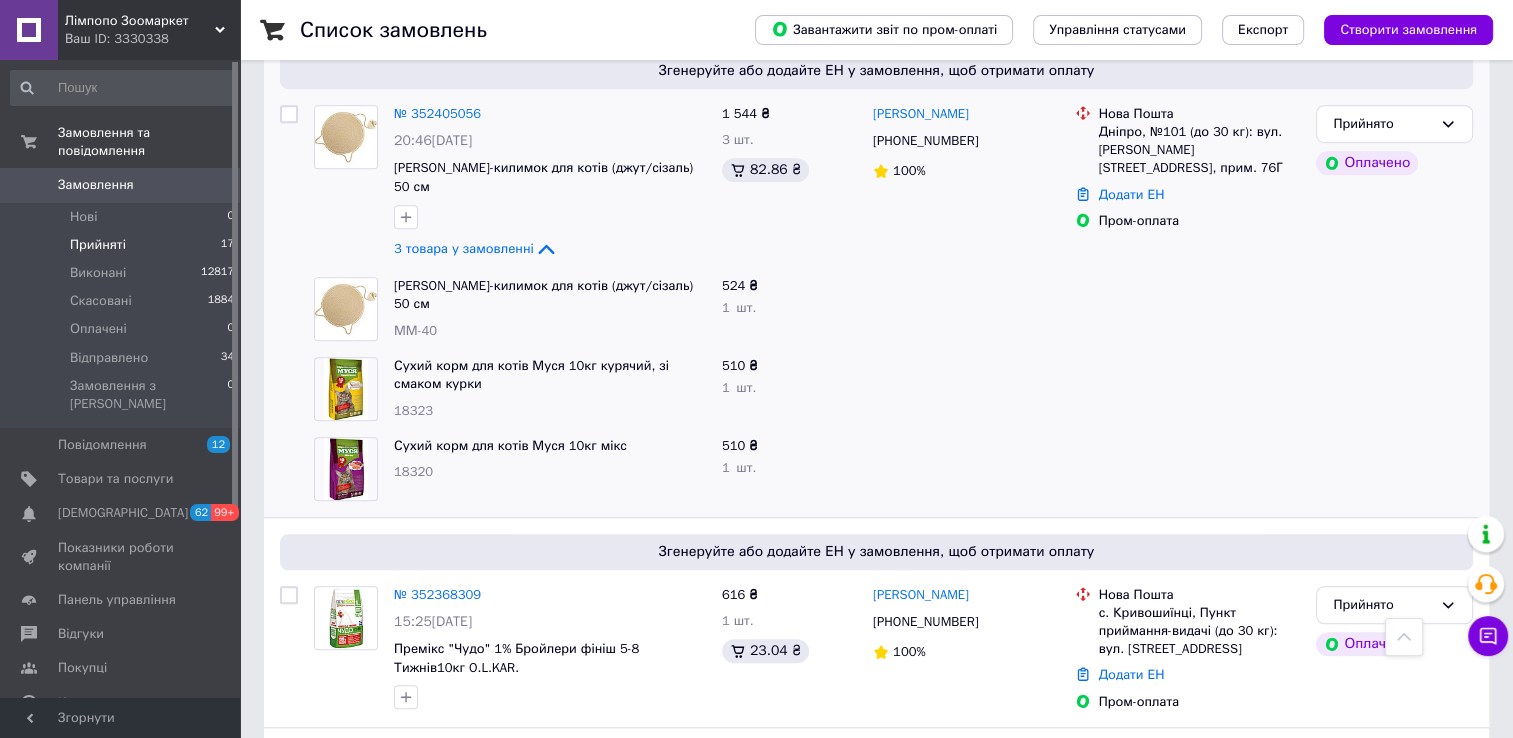 click on "Замовлення" at bounding box center (96, 185) 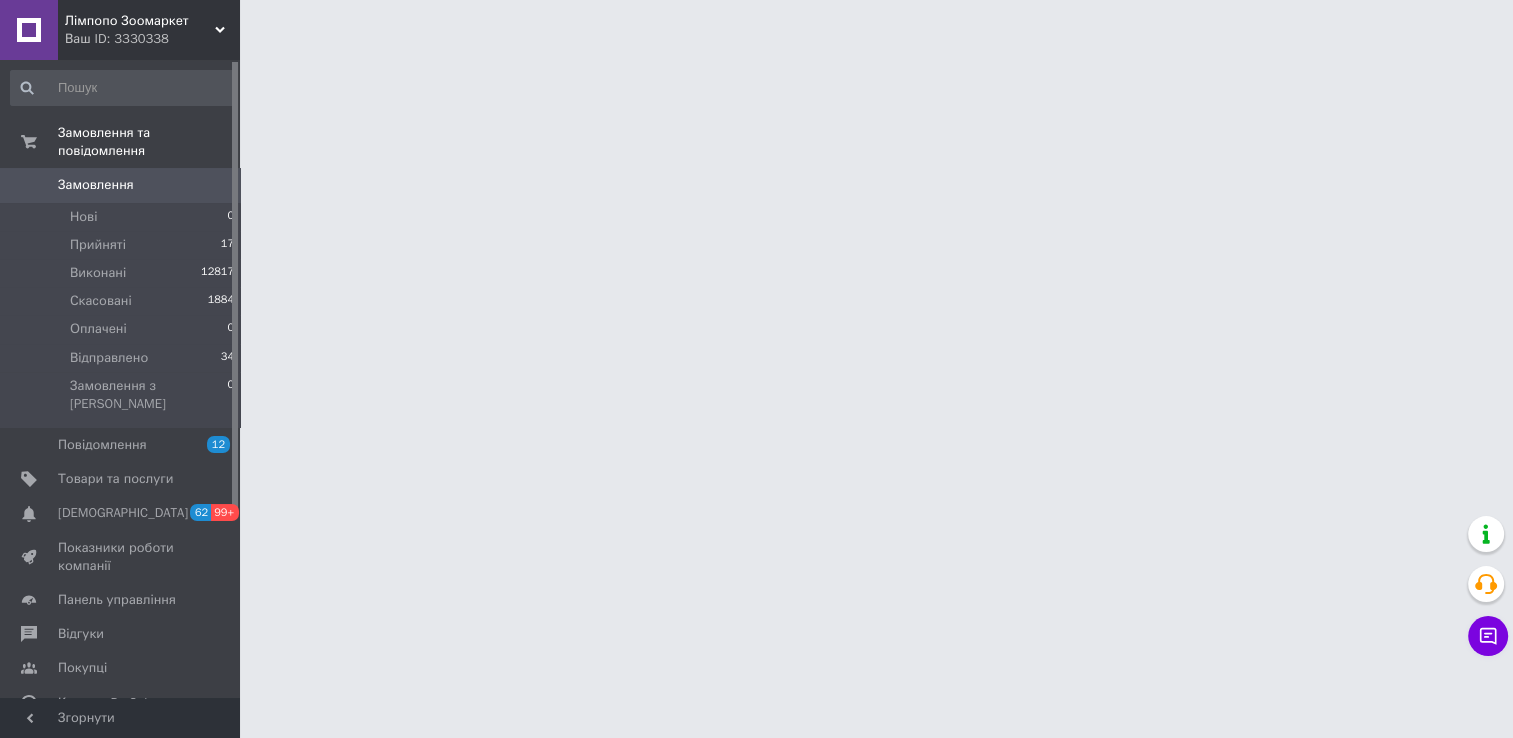 scroll, scrollTop: 0, scrollLeft: 0, axis: both 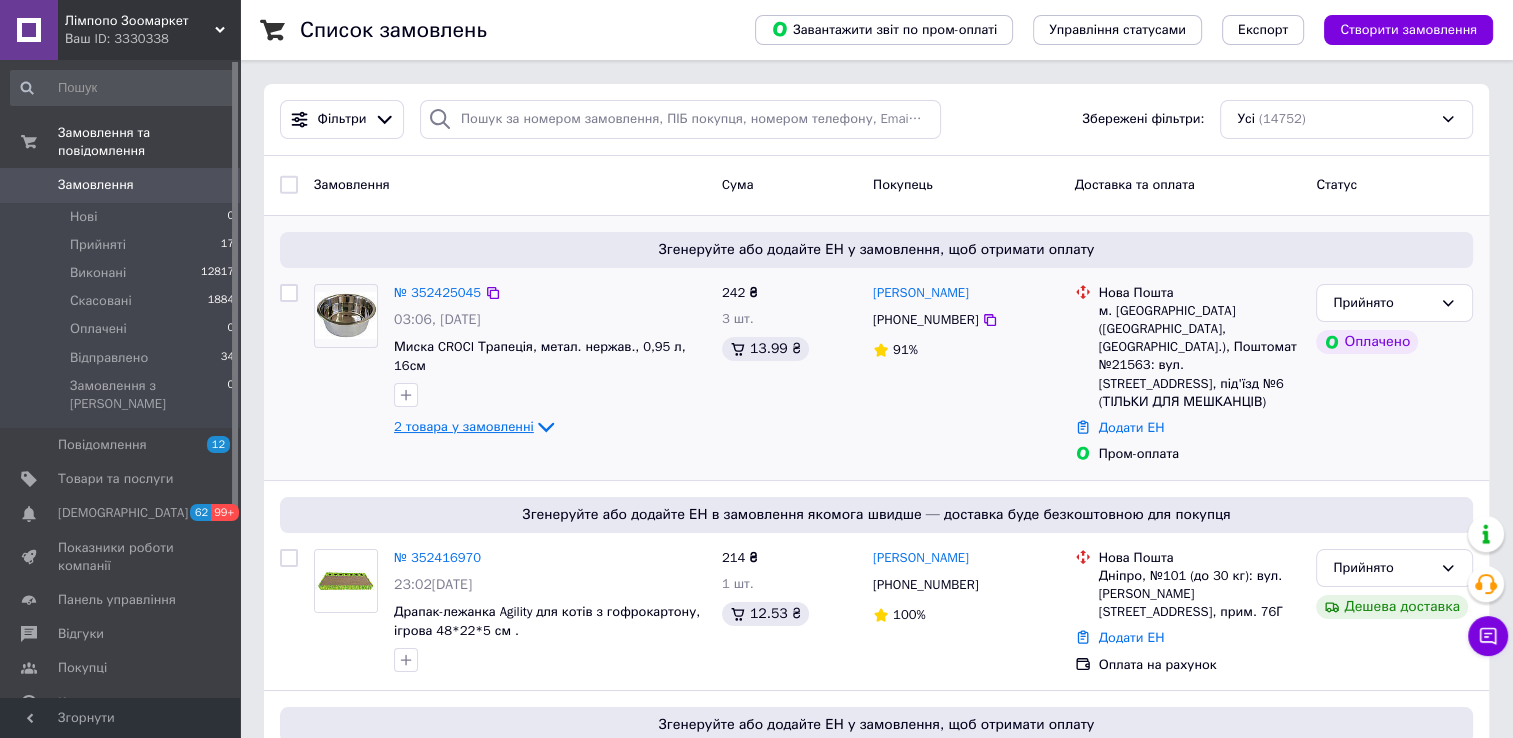 click on "2 товара у замовленні" at bounding box center [464, 426] 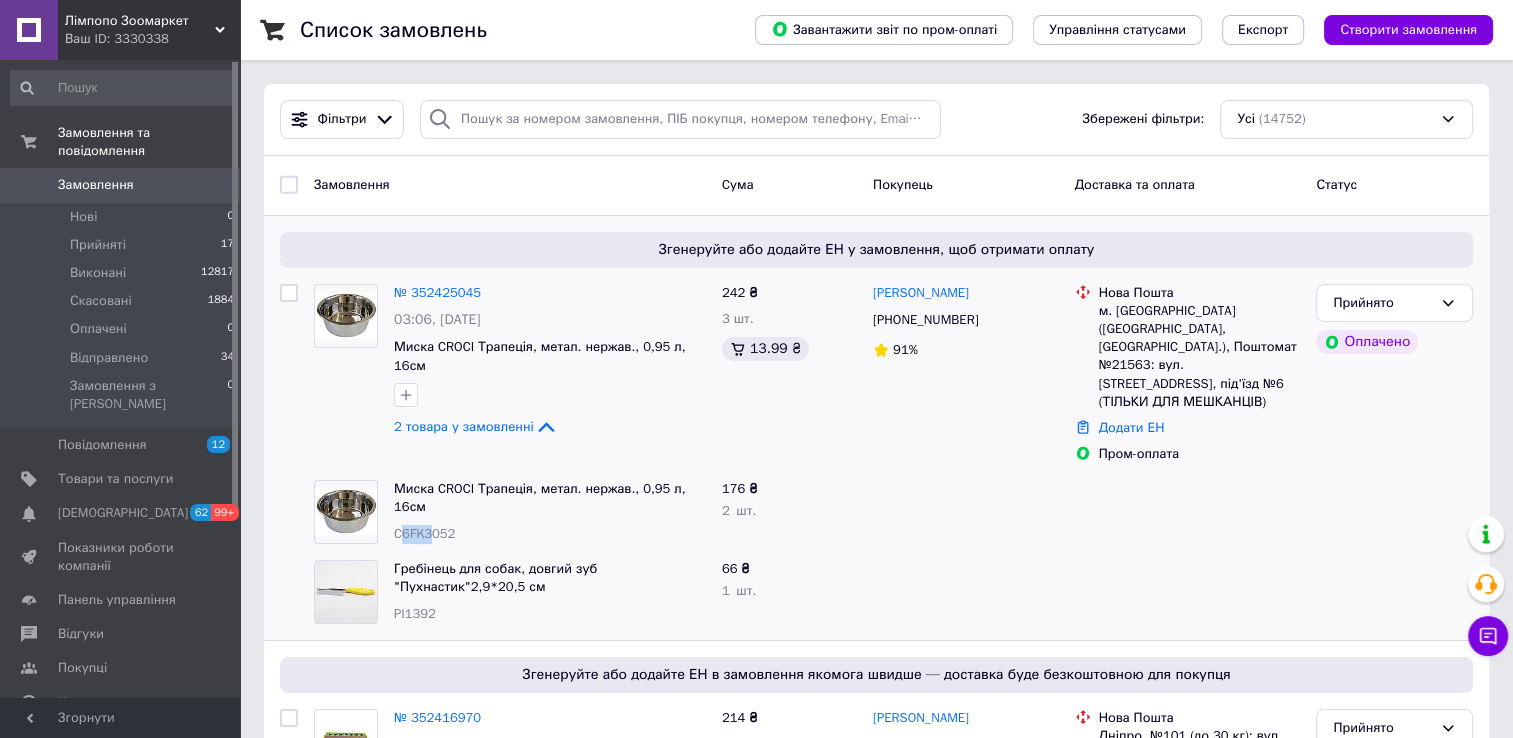 drag, startPoint x: 398, startPoint y: 494, endPoint x: 427, endPoint y: 495, distance: 29.017237 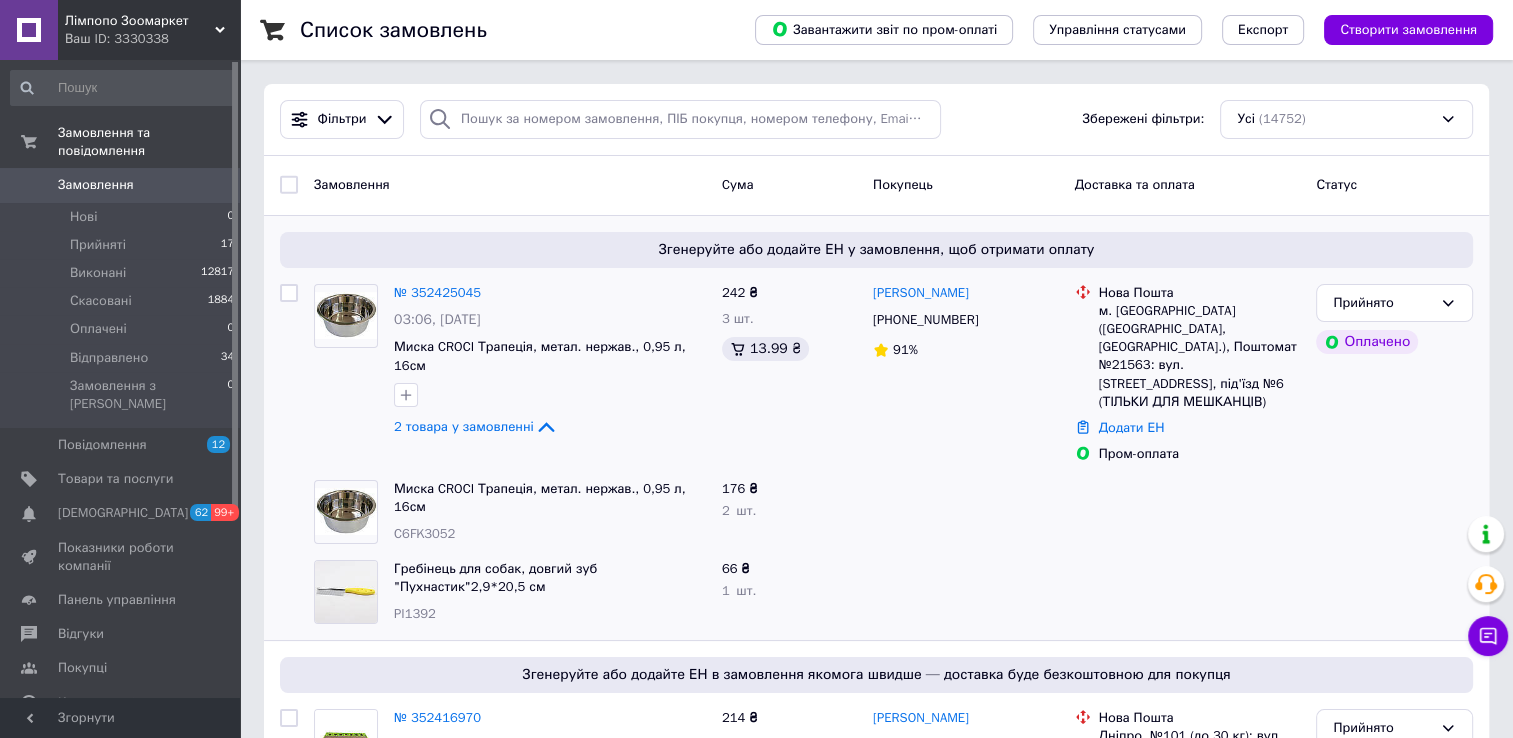 drag, startPoint x: 427, startPoint y: 495, endPoint x: 480, endPoint y: 499, distance: 53.15073 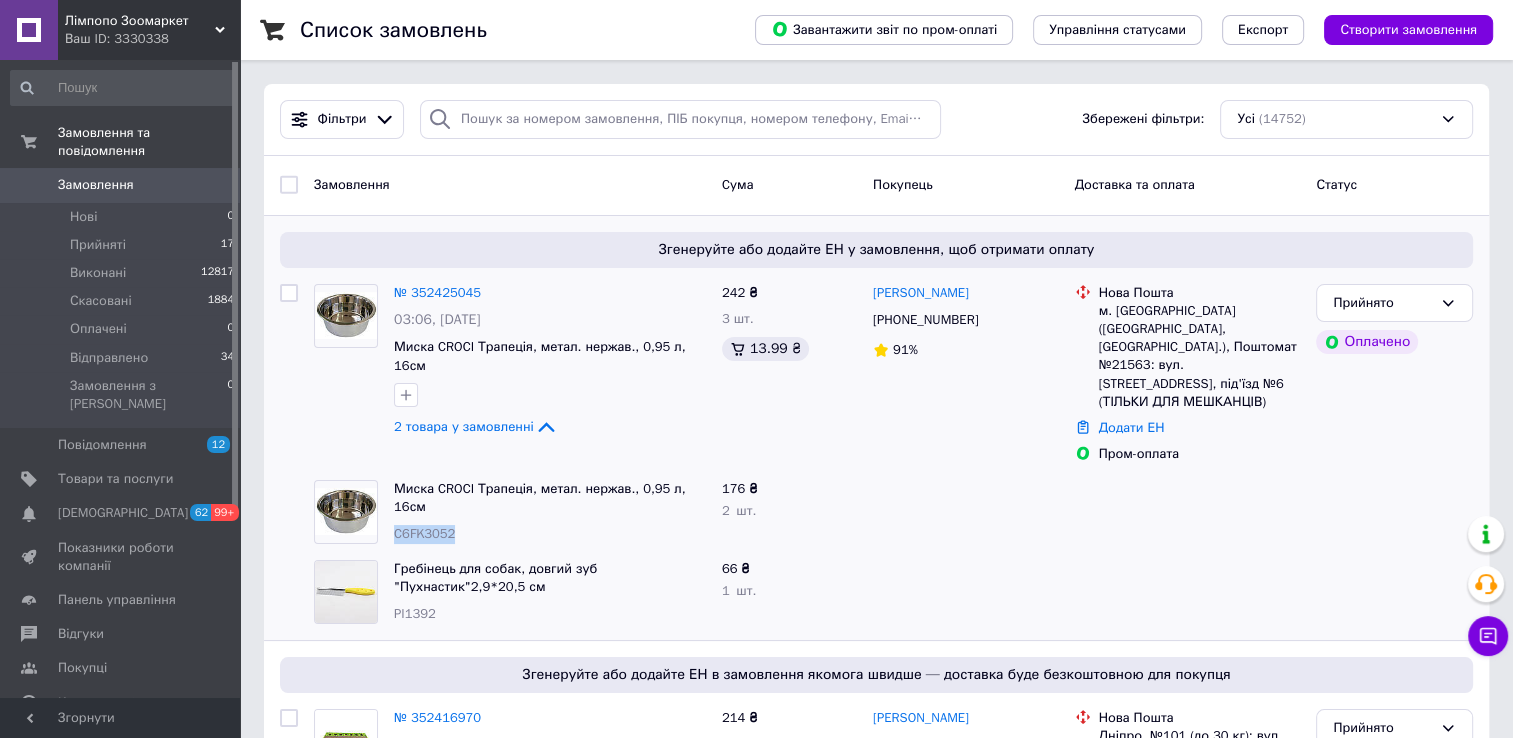 drag, startPoint x: 394, startPoint y: 494, endPoint x: 458, endPoint y: 493, distance: 64.00781 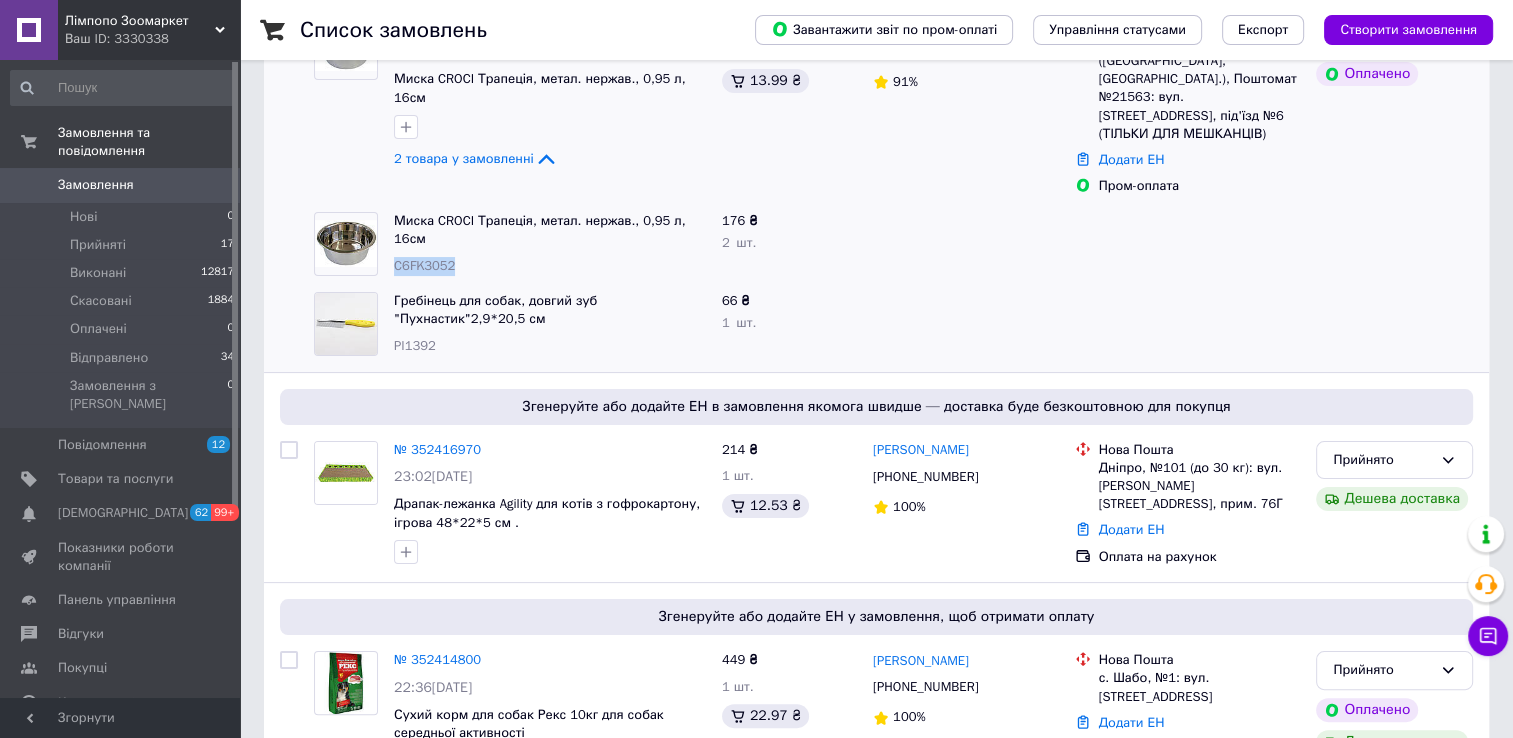 scroll, scrollTop: 300, scrollLeft: 0, axis: vertical 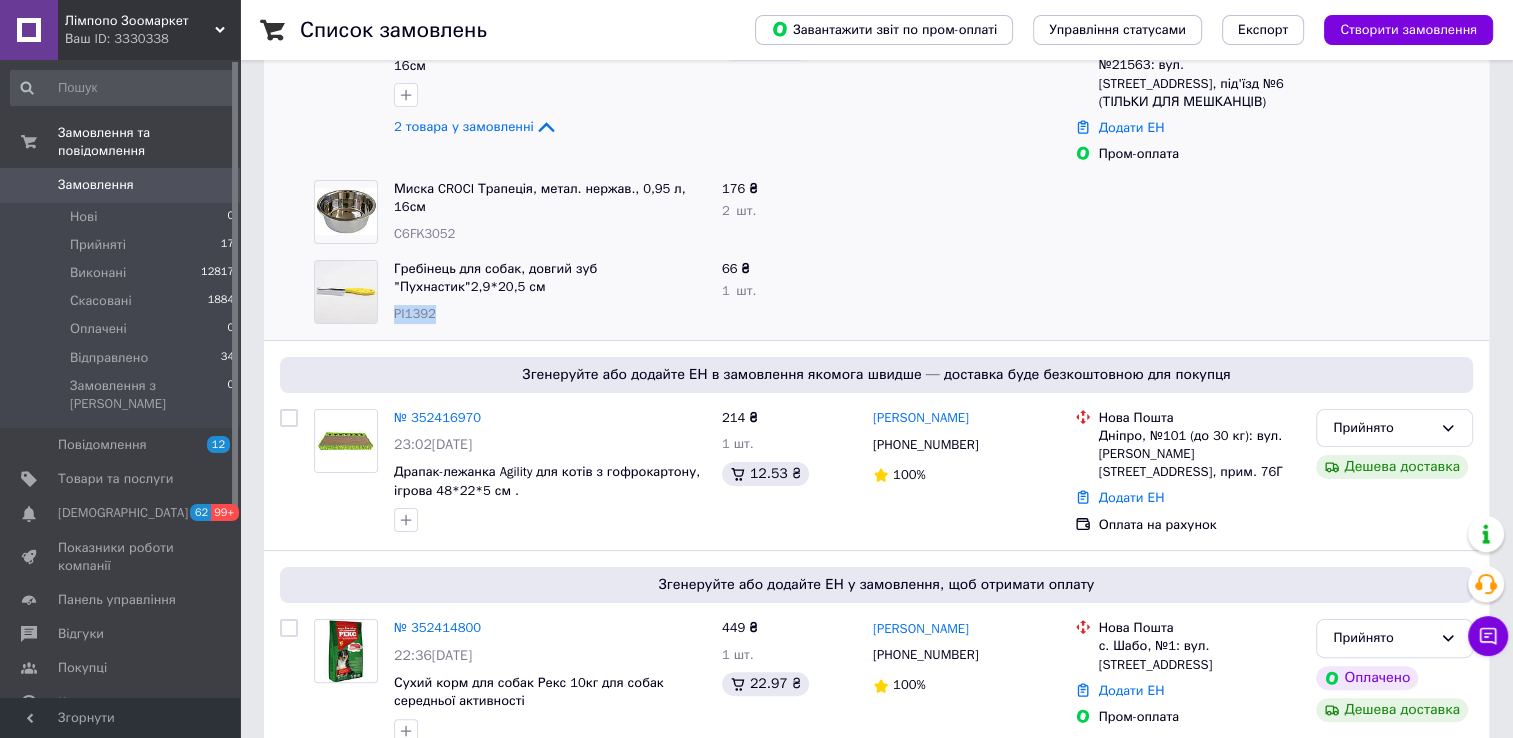 drag, startPoint x: 394, startPoint y: 294, endPoint x: 440, endPoint y: 301, distance: 46.52956 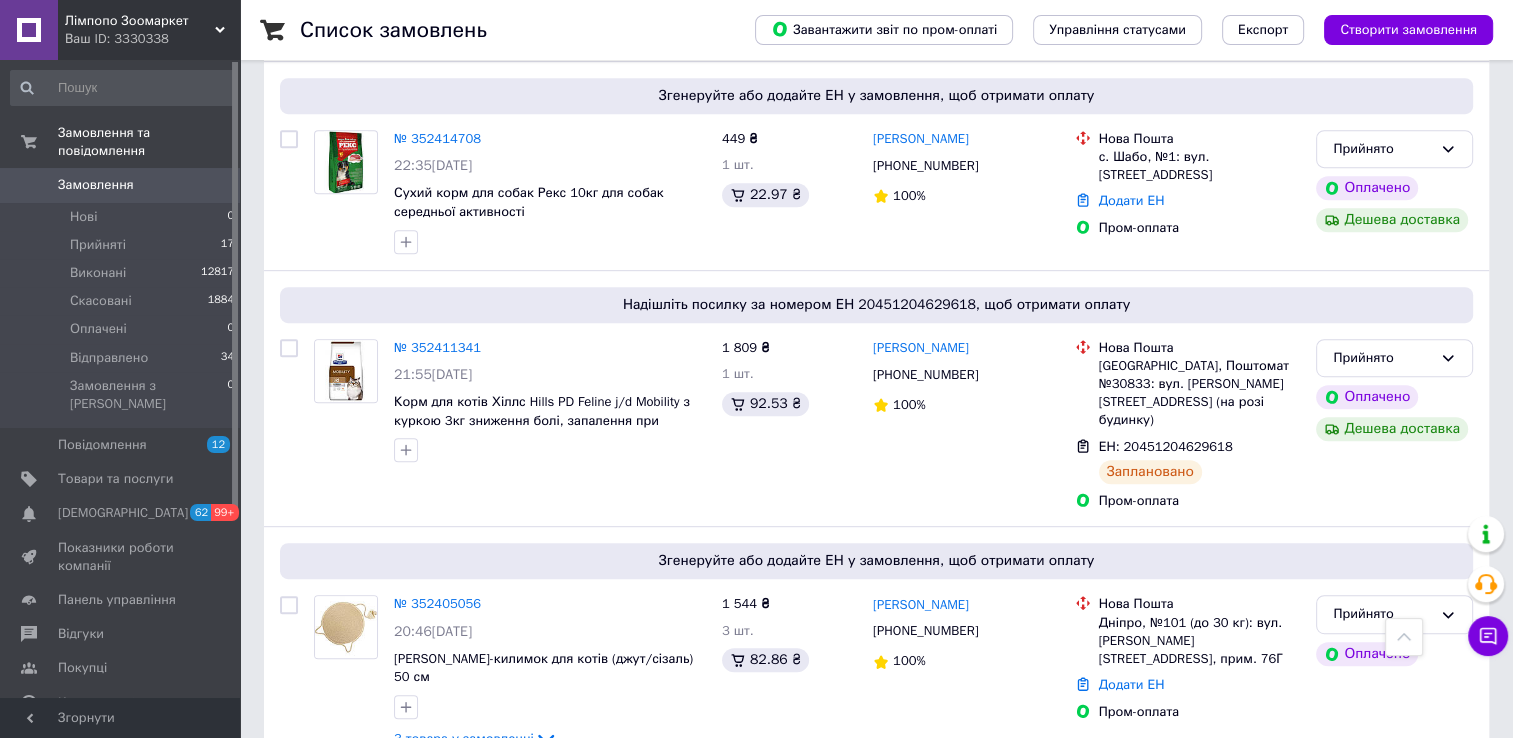 scroll, scrollTop: 1000, scrollLeft: 0, axis: vertical 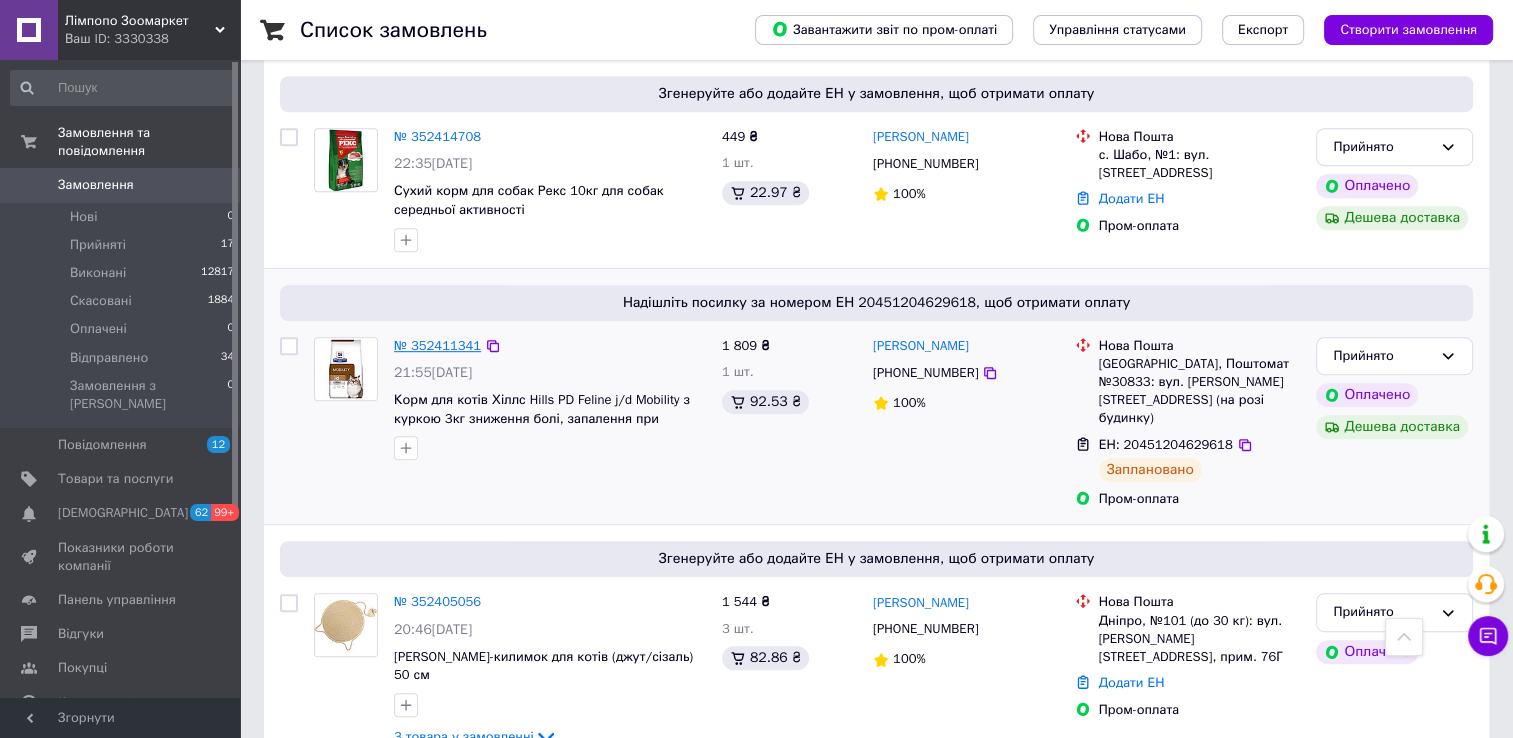 click on "№ 352411341" at bounding box center [437, 345] 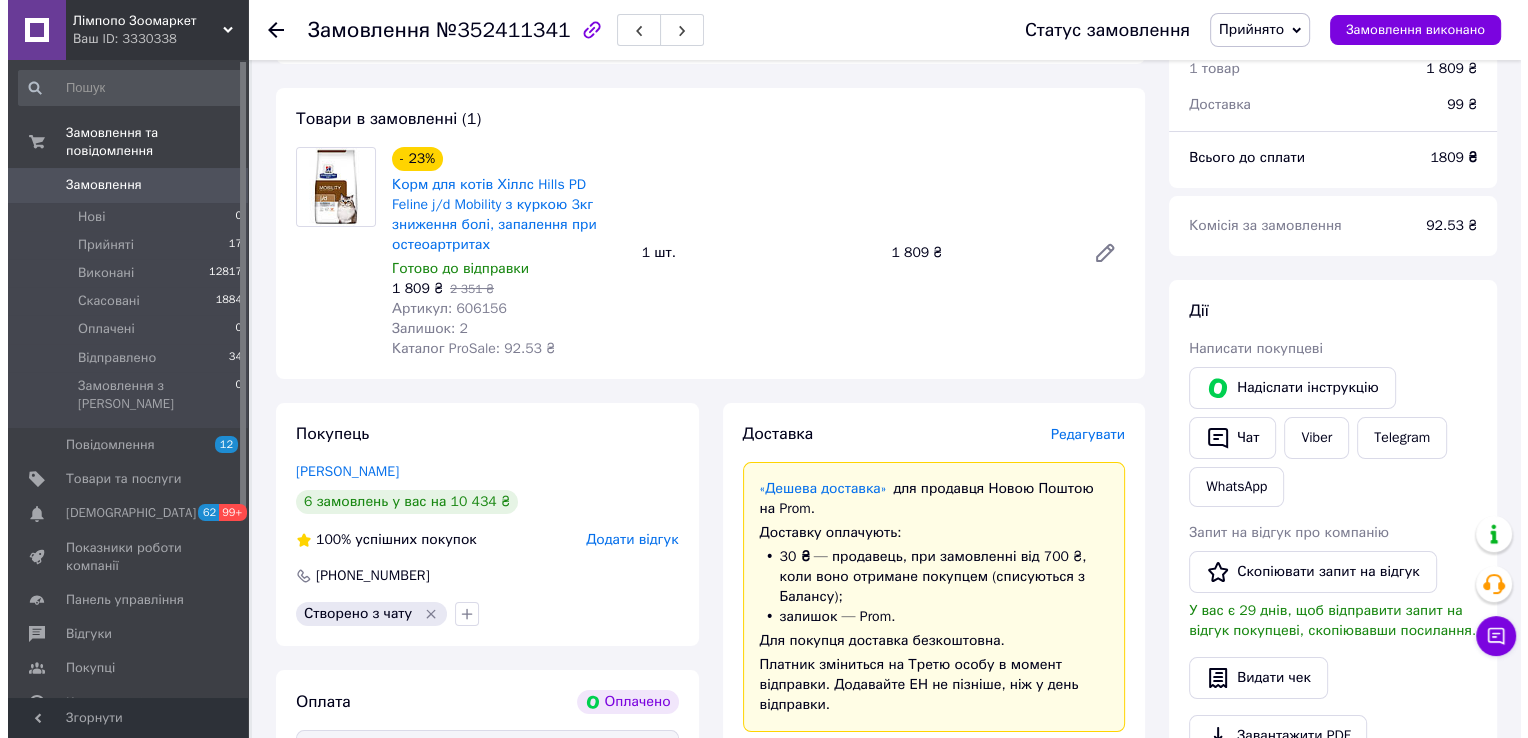 scroll, scrollTop: 400, scrollLeft: 0, axis: vertical 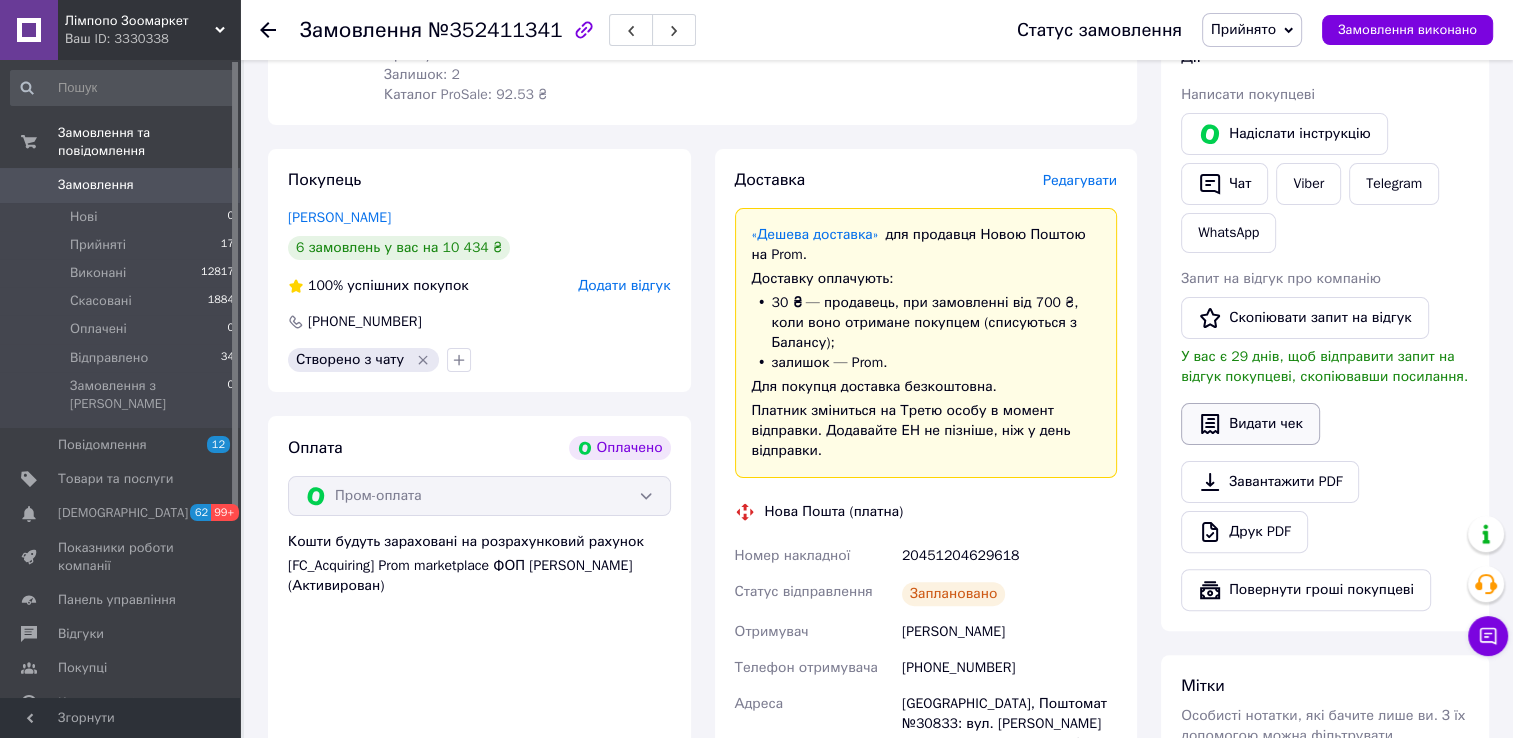 click on "Видати чек" at bounding box center (1250, 424) 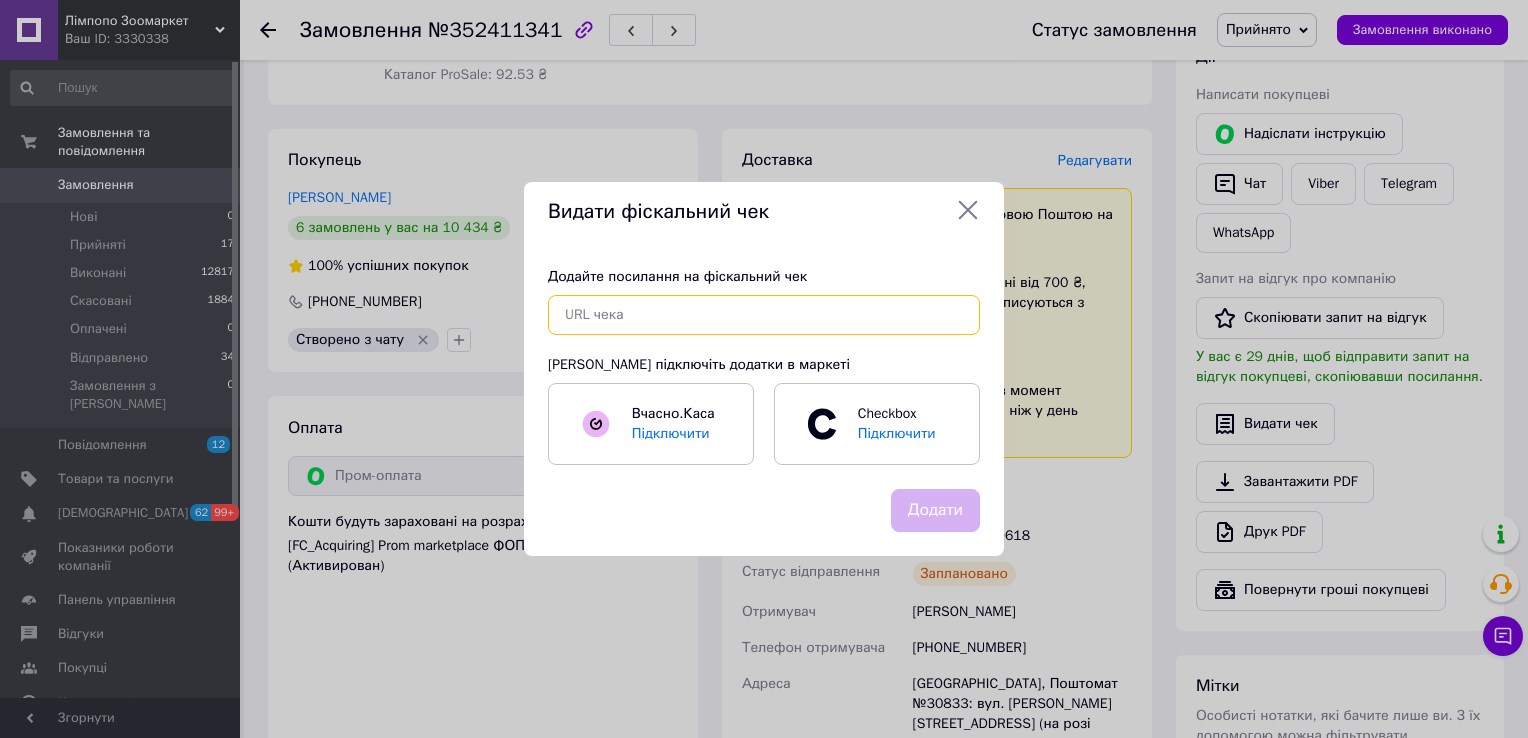 click at bounding box center (764, 315) 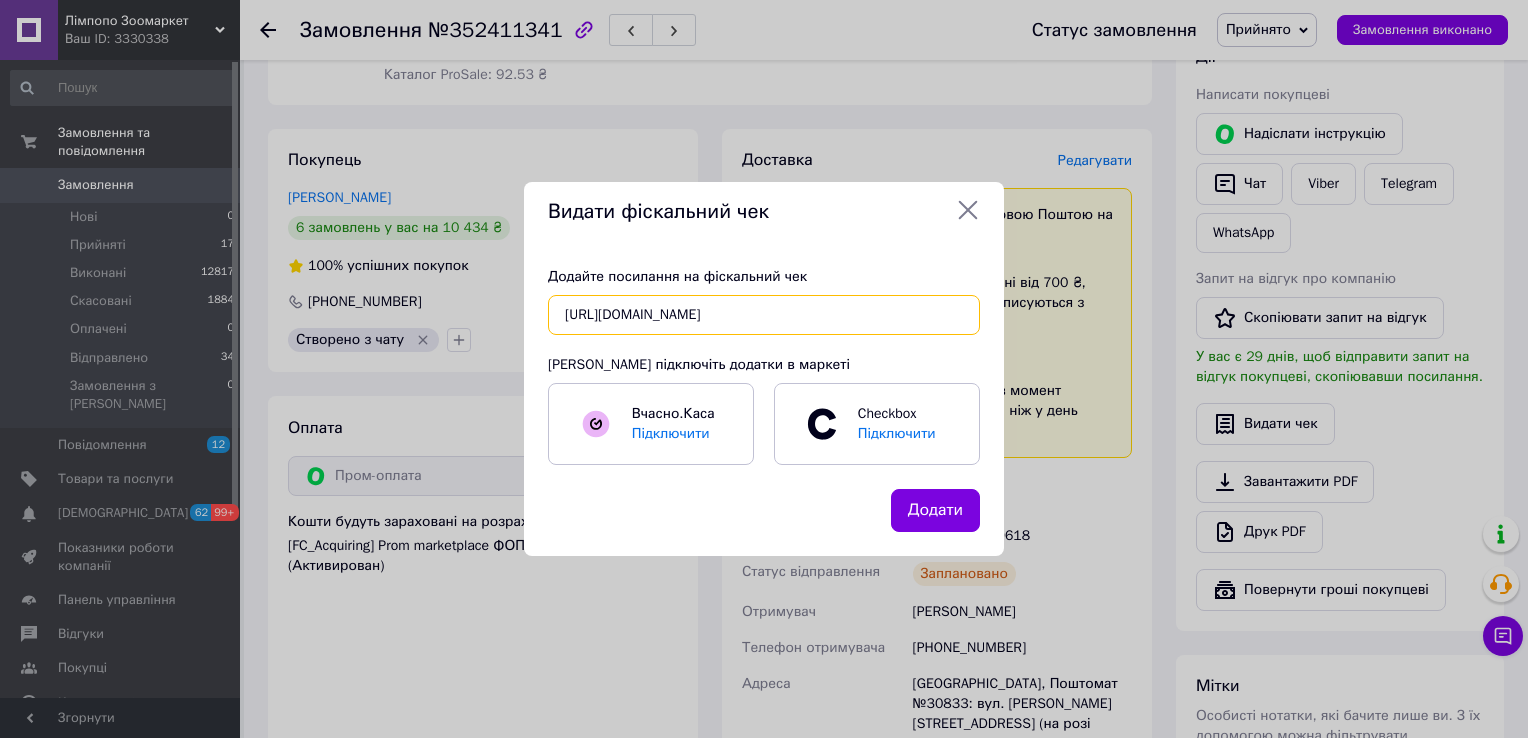 scroll, scrollTop: 0, scrollLeft: 20, axis: horizontal 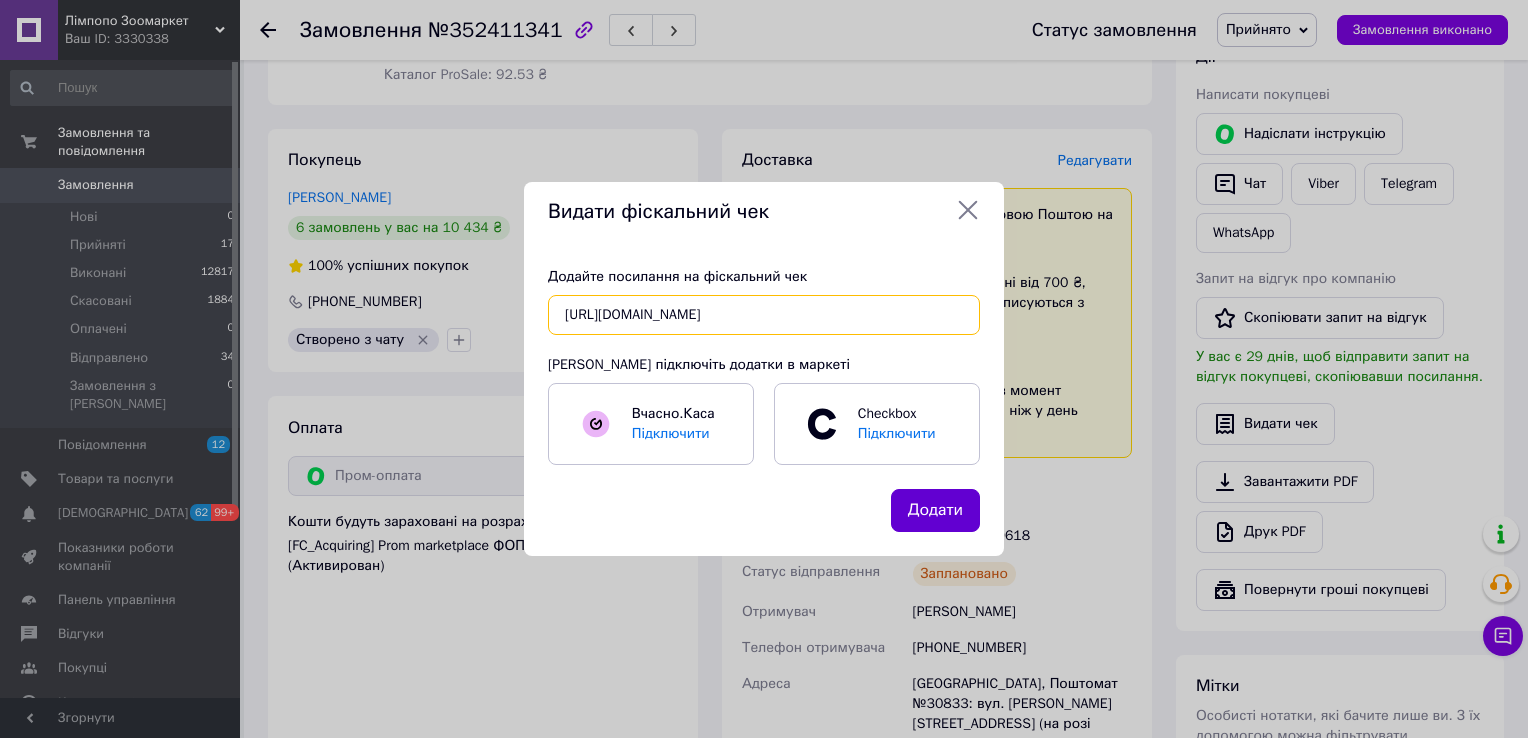 type on "[URL][DOMAIN_NAME]" 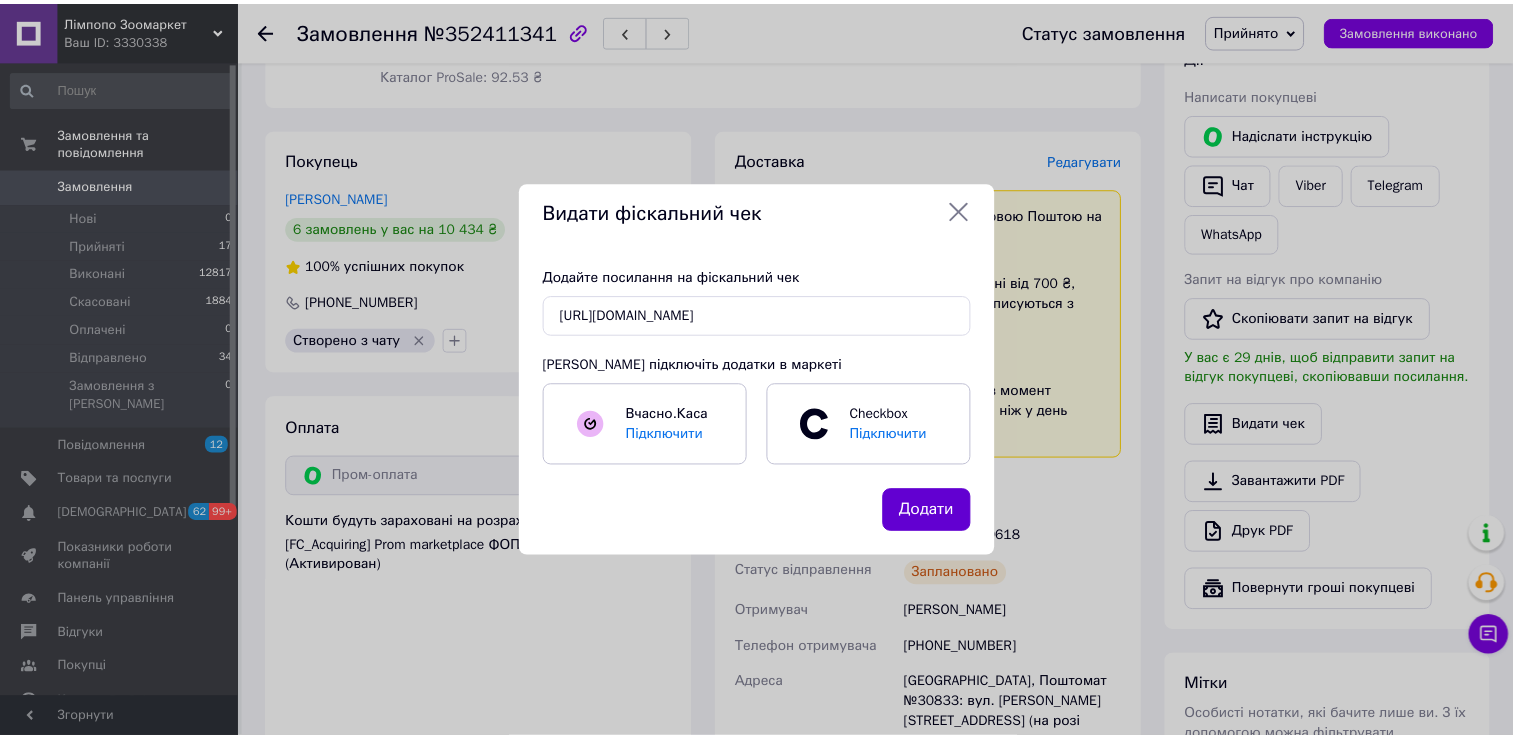 scroll, scrollTop: 0, scrollLeft: 0, axis: both 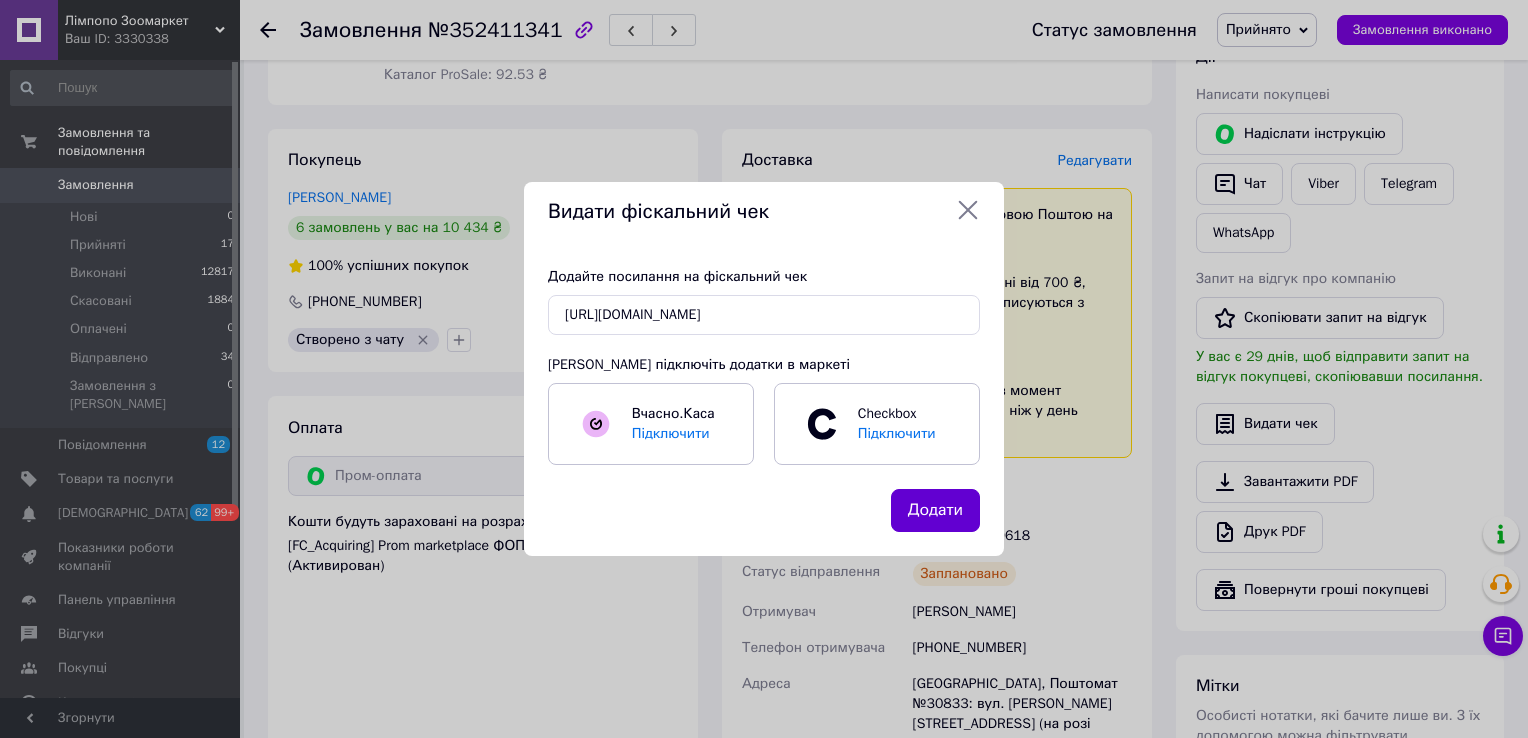 click on "Додати" at bounding box center [935, 510] 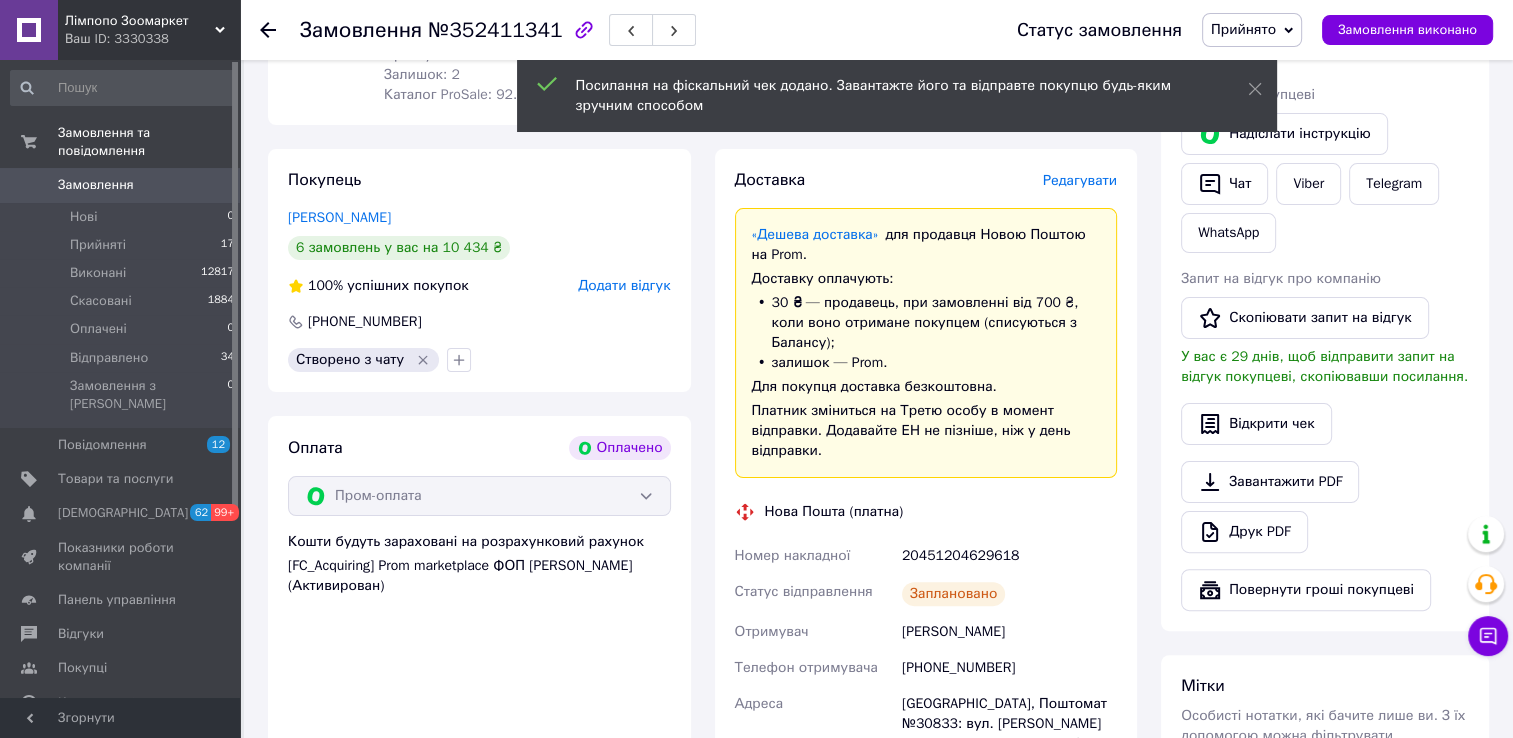 click 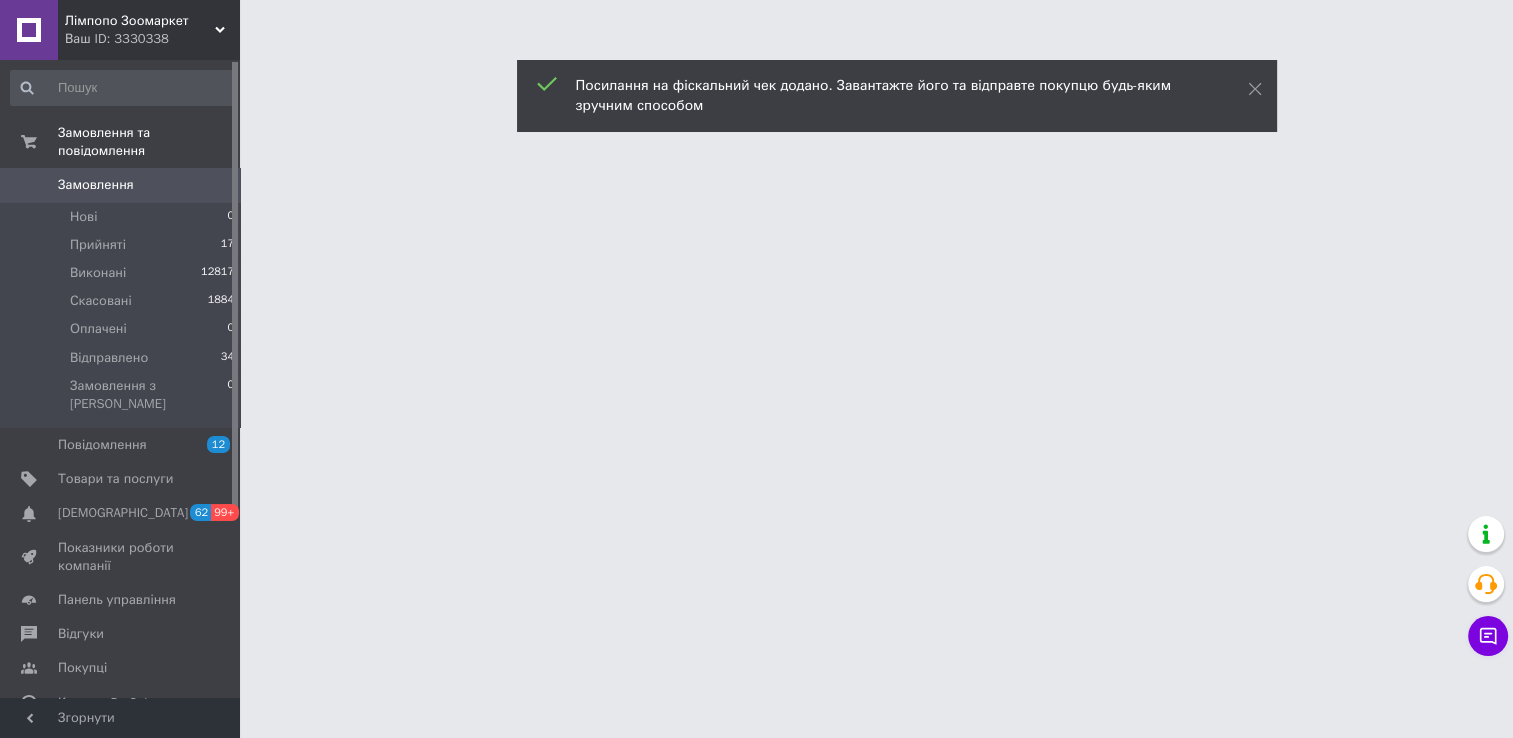 scroll, scrollTop: 0, scrollLeft: 0, axis: both 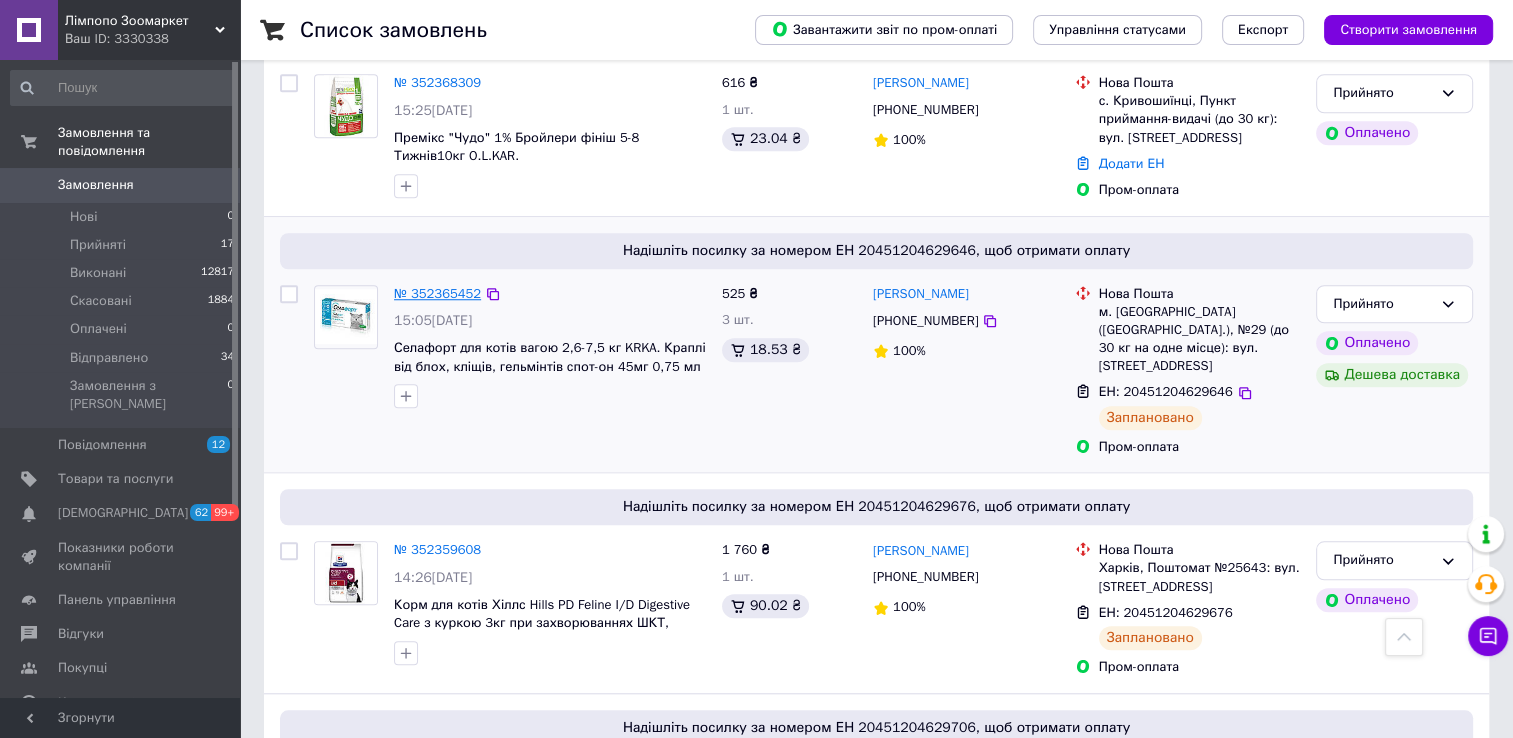 click on "№ 352365452" at bounding box center [437, 293] 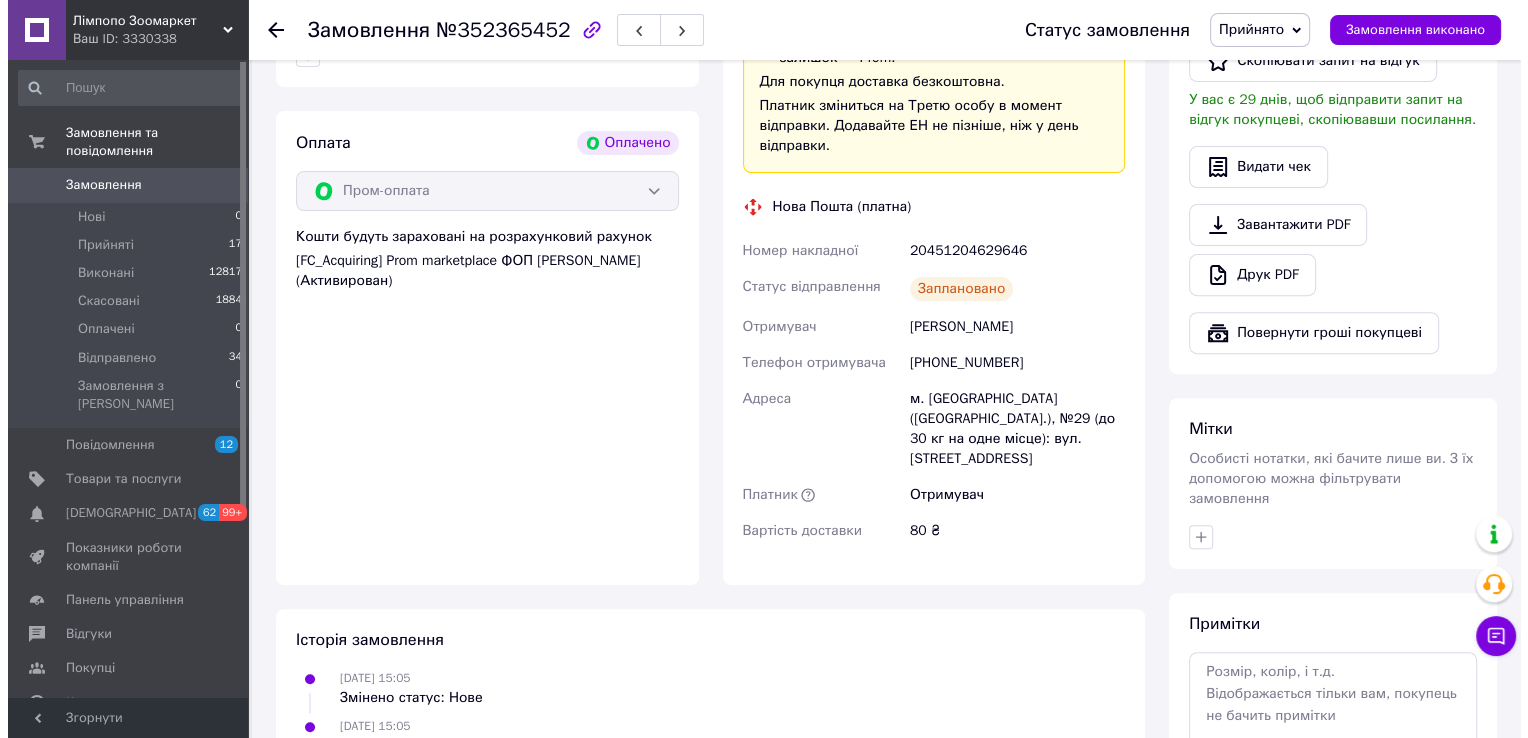 scroll, scrollTop: 394, scrollLeft: 0, axis: vertical 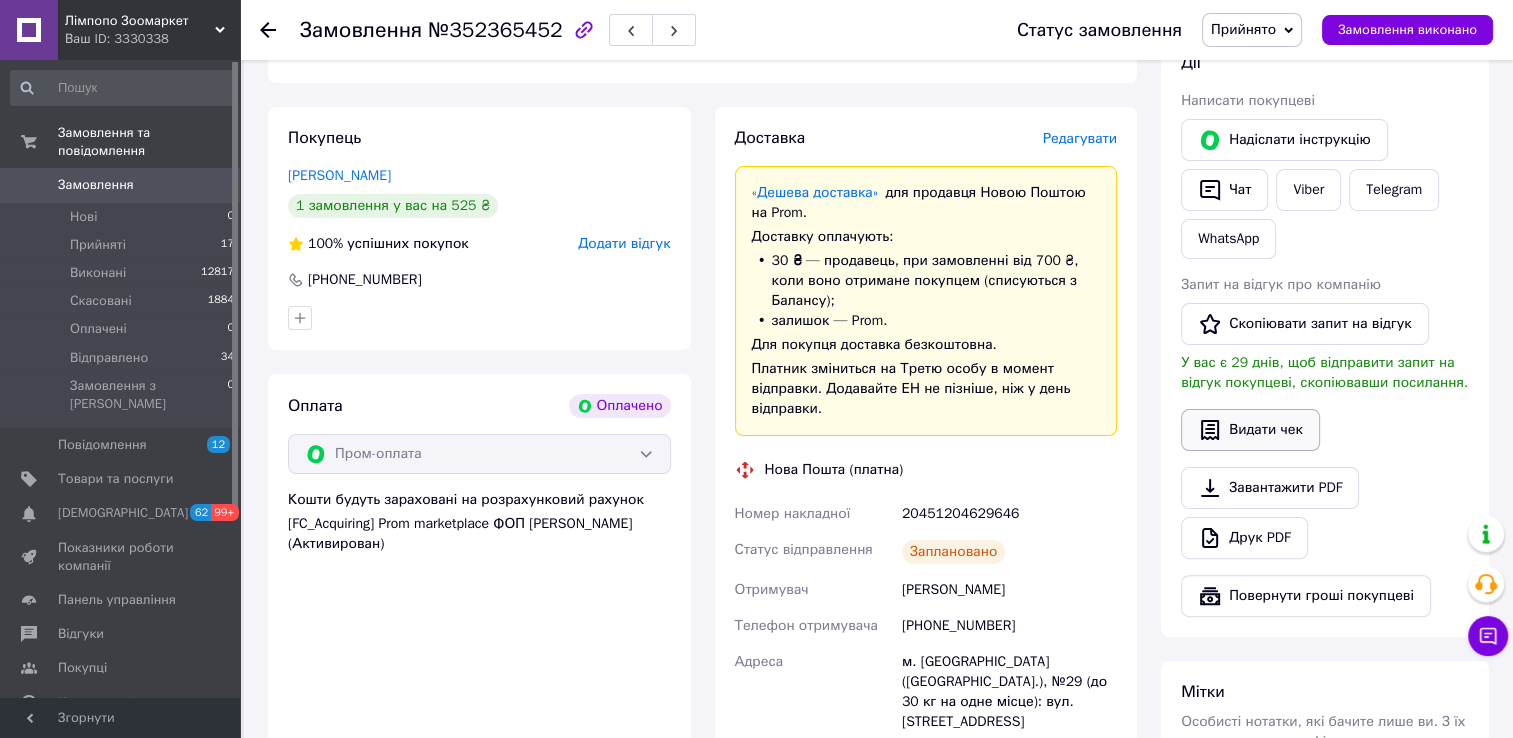 click on "Видати чек" at bounding box center [1250, 430] 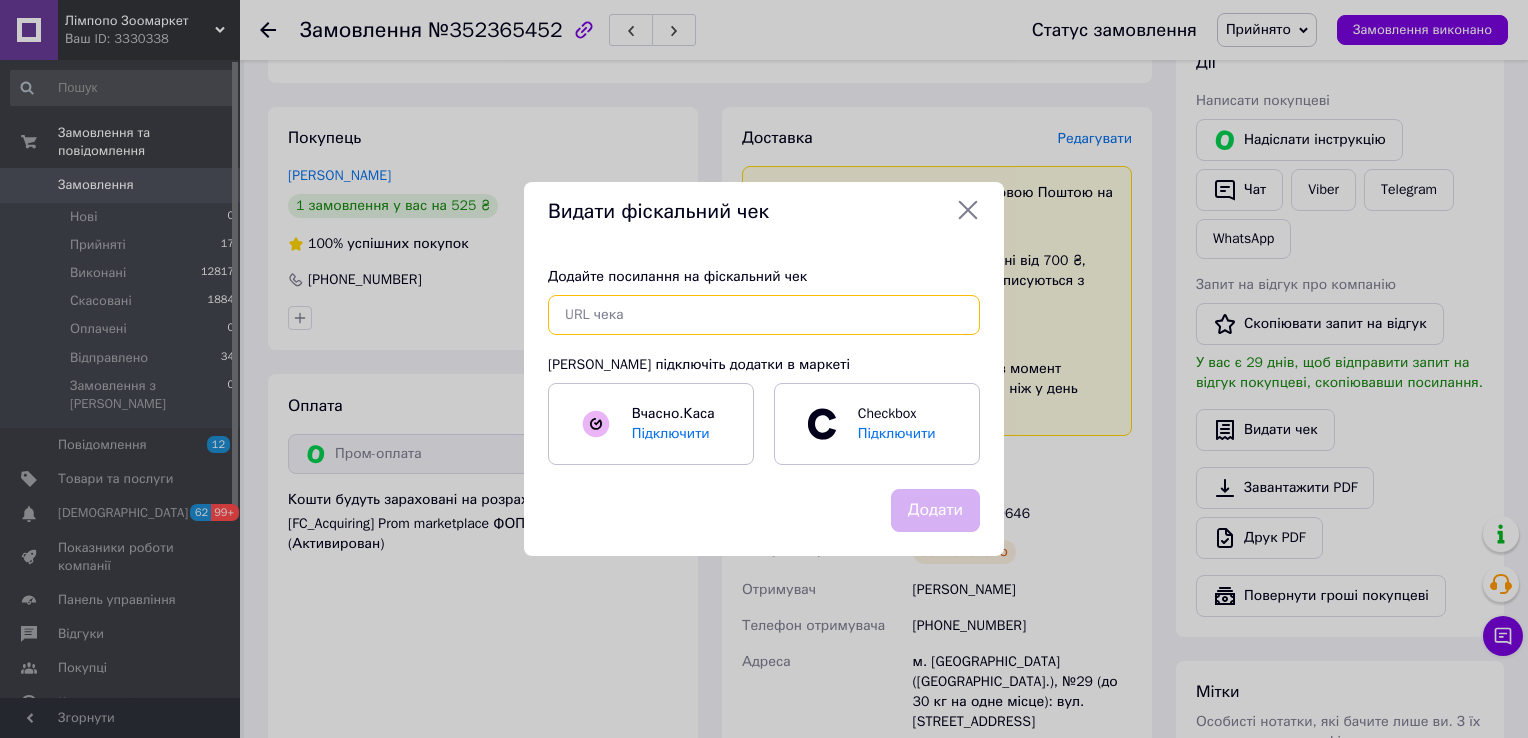 click at bounding box center (764, 315) 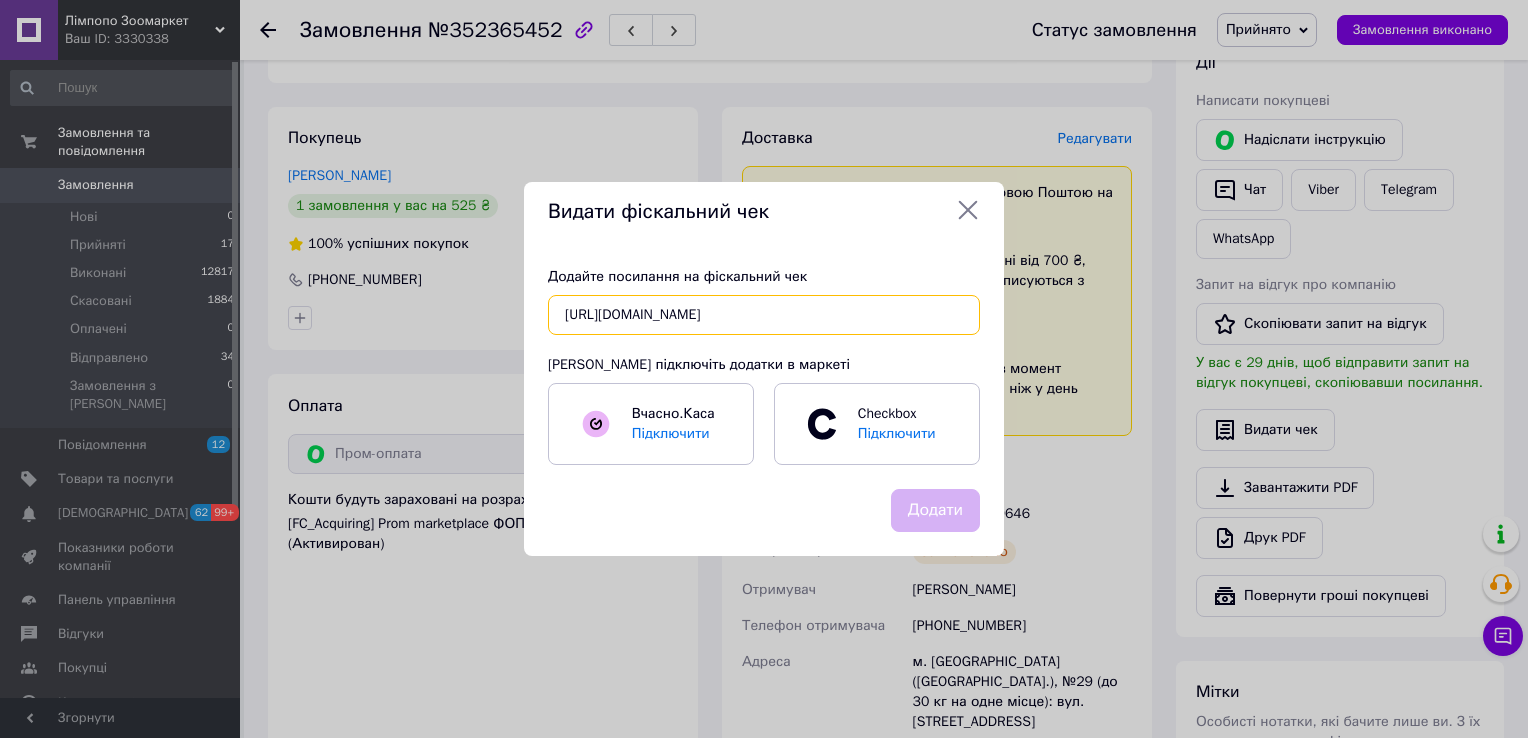 scroll, scrollTop: 0, scrollLeft: 22, axis: horizontal 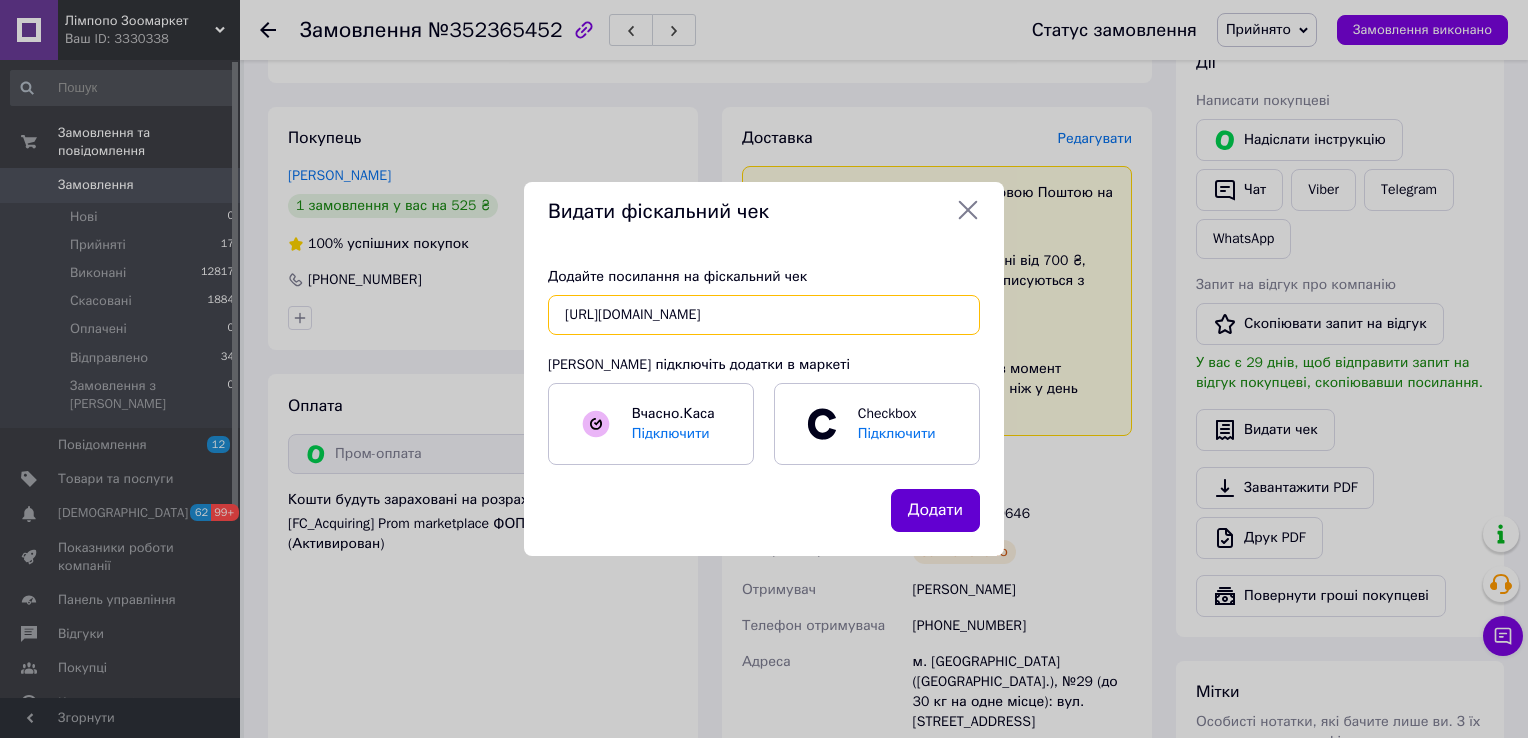 type on "[URL][DOMAIN_NAME]" 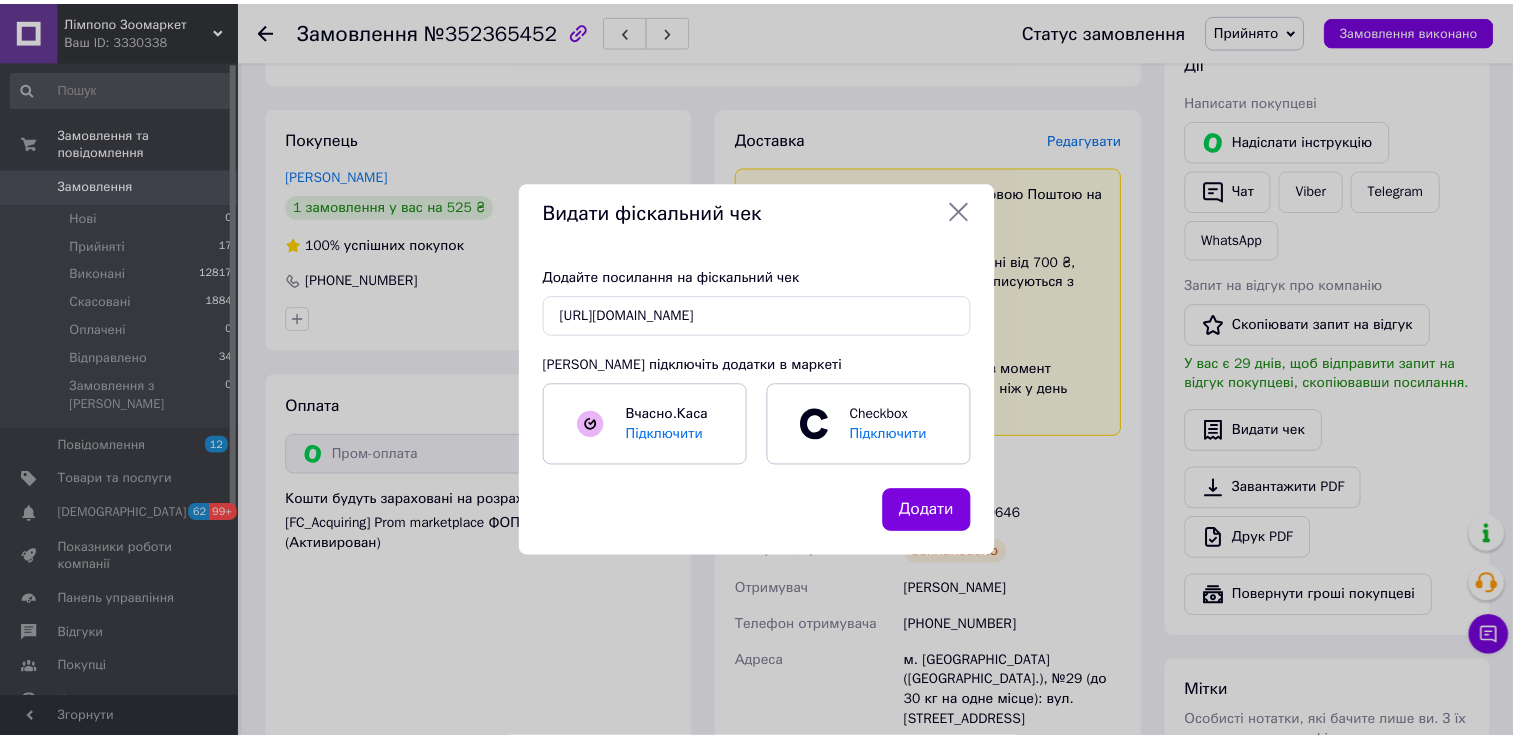 scroll, scrollTop: 0, scrollLeft: 0, axis: both 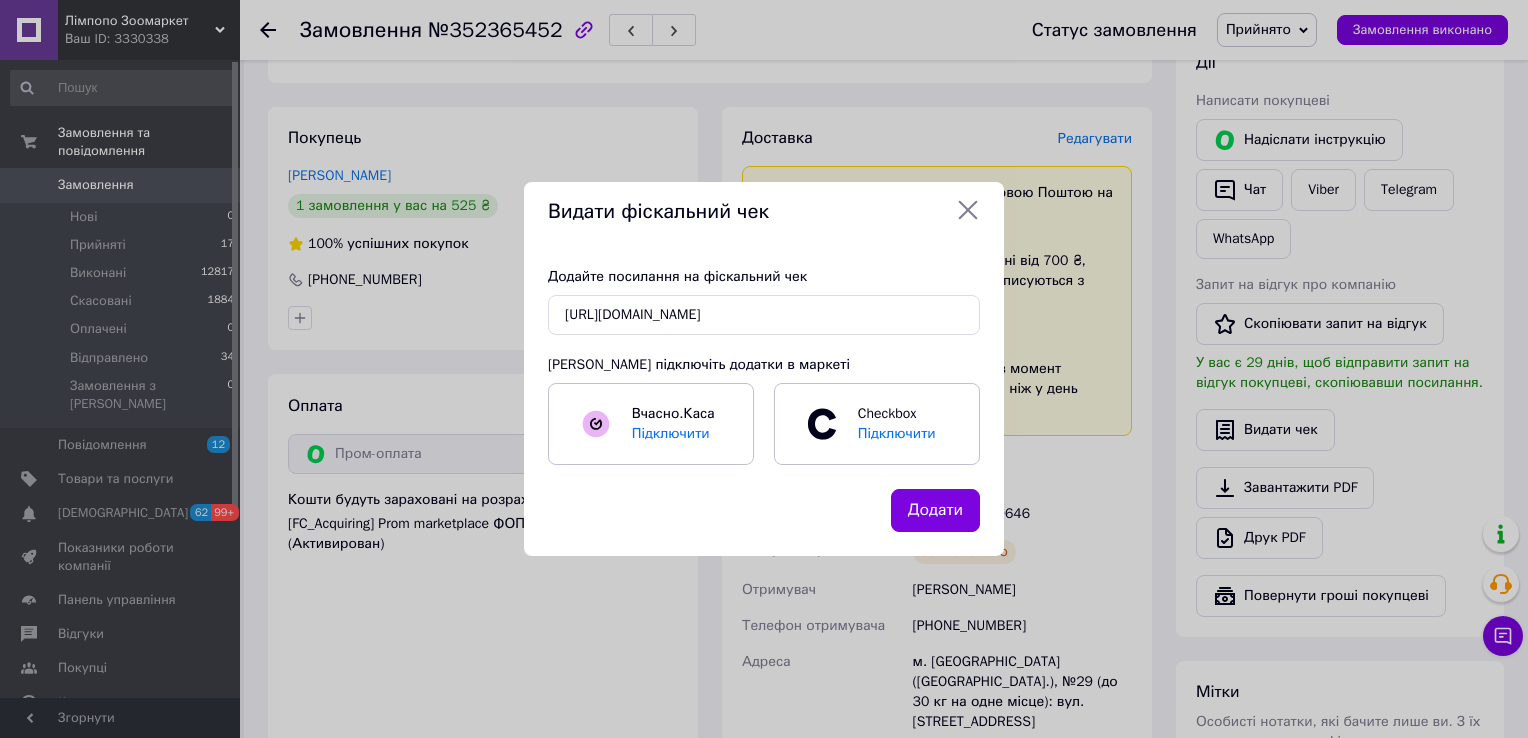 click on "Додати" at bounding box center (935, 510) 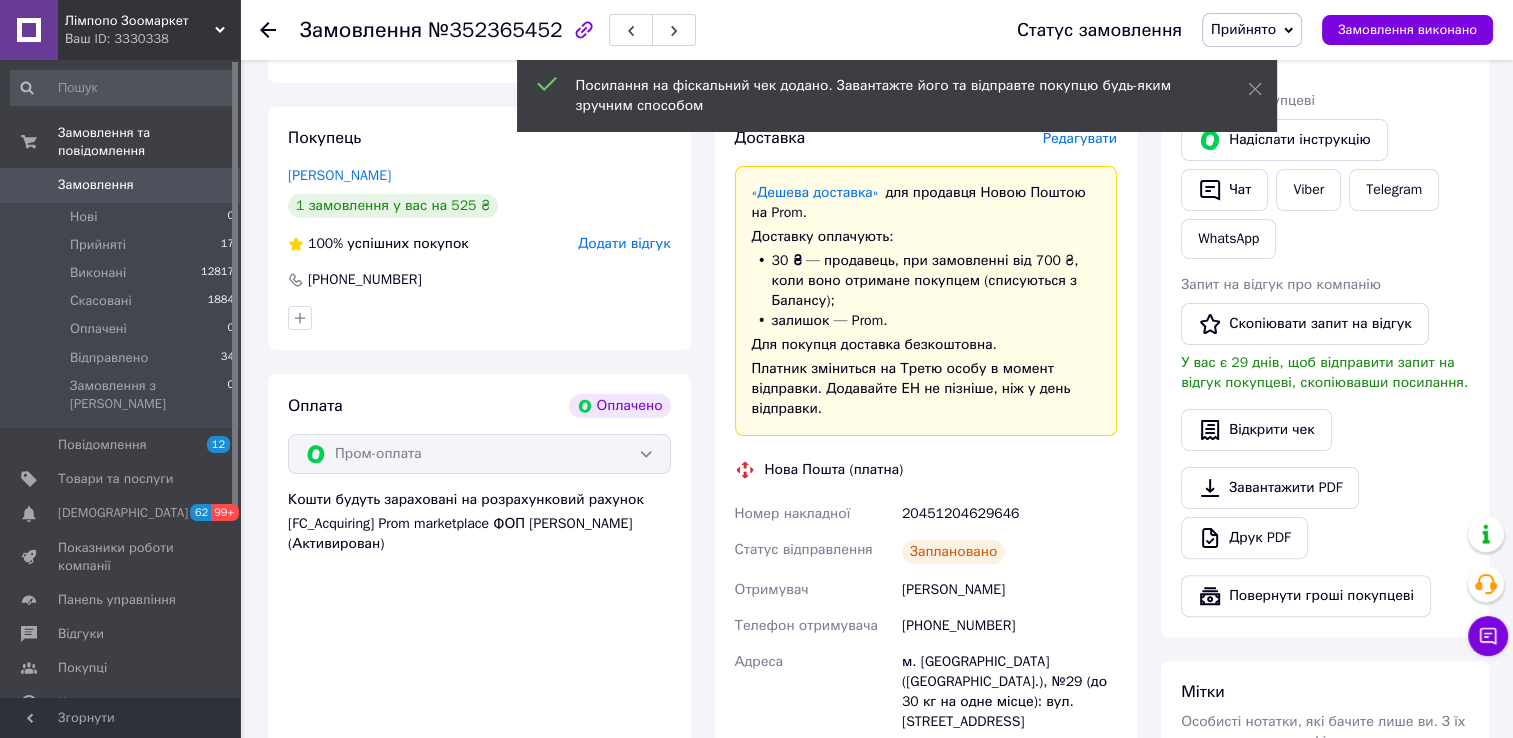 click 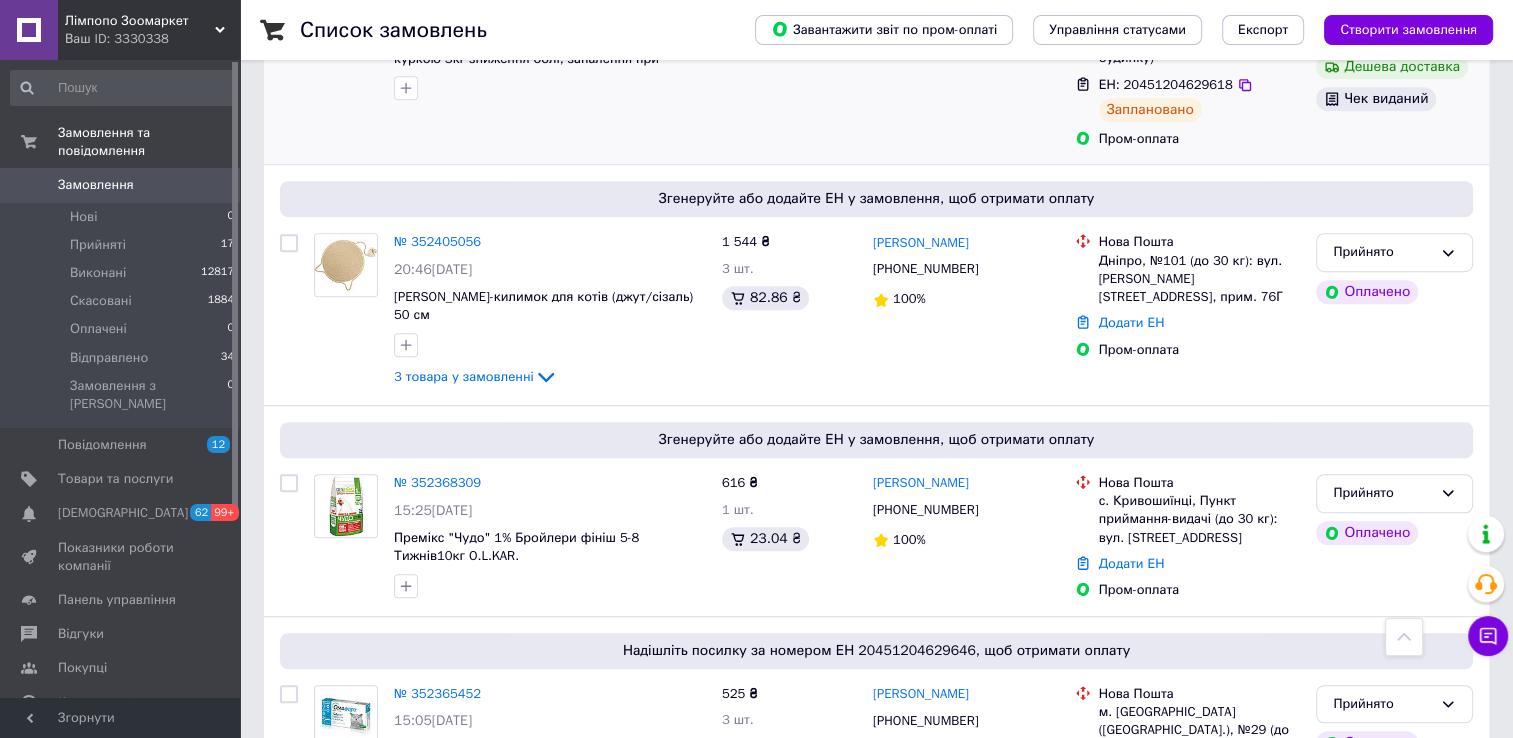 scroll, scrollTop: 1800, scrollLeft: 0, axis: vertical 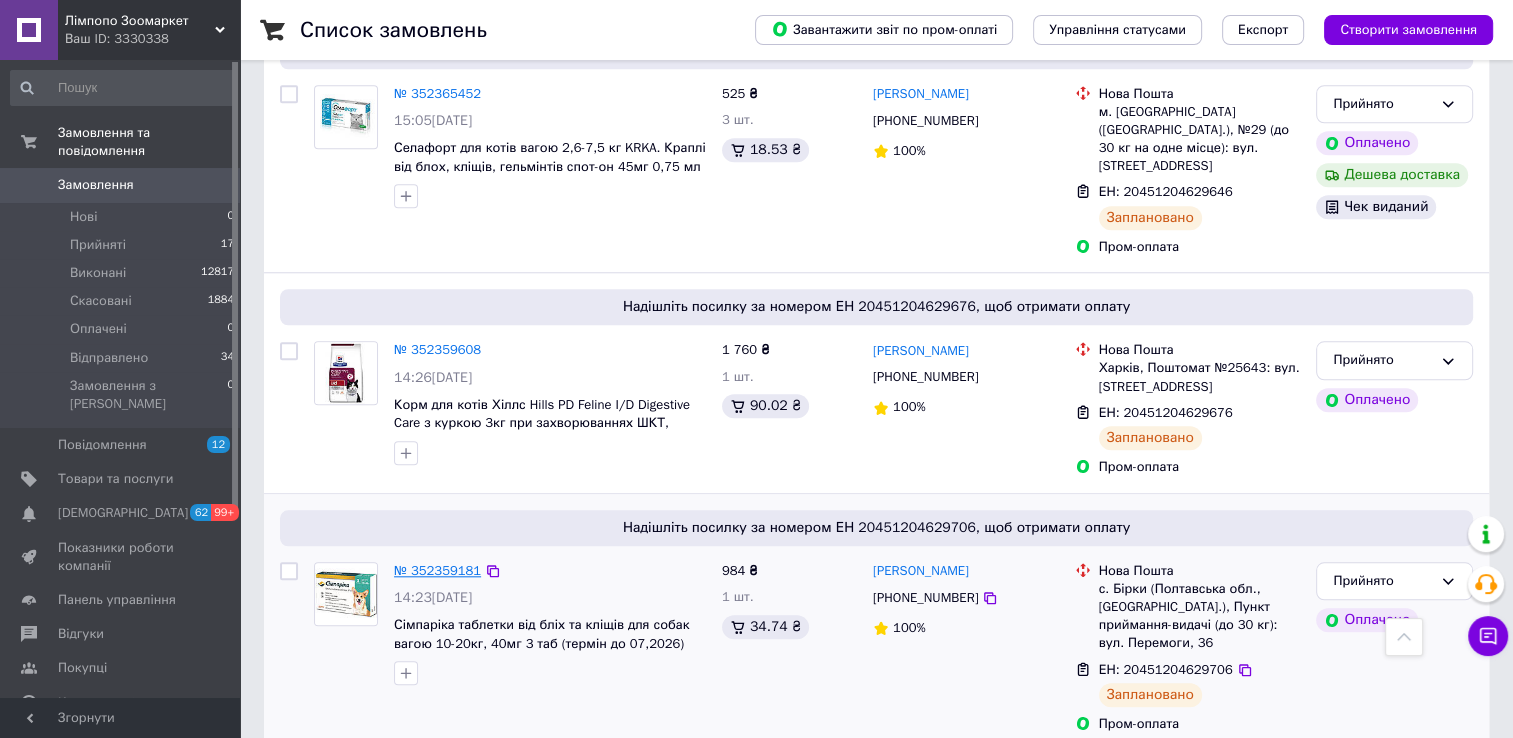 click on "№ 352359181" at bounding box center (437, 570) 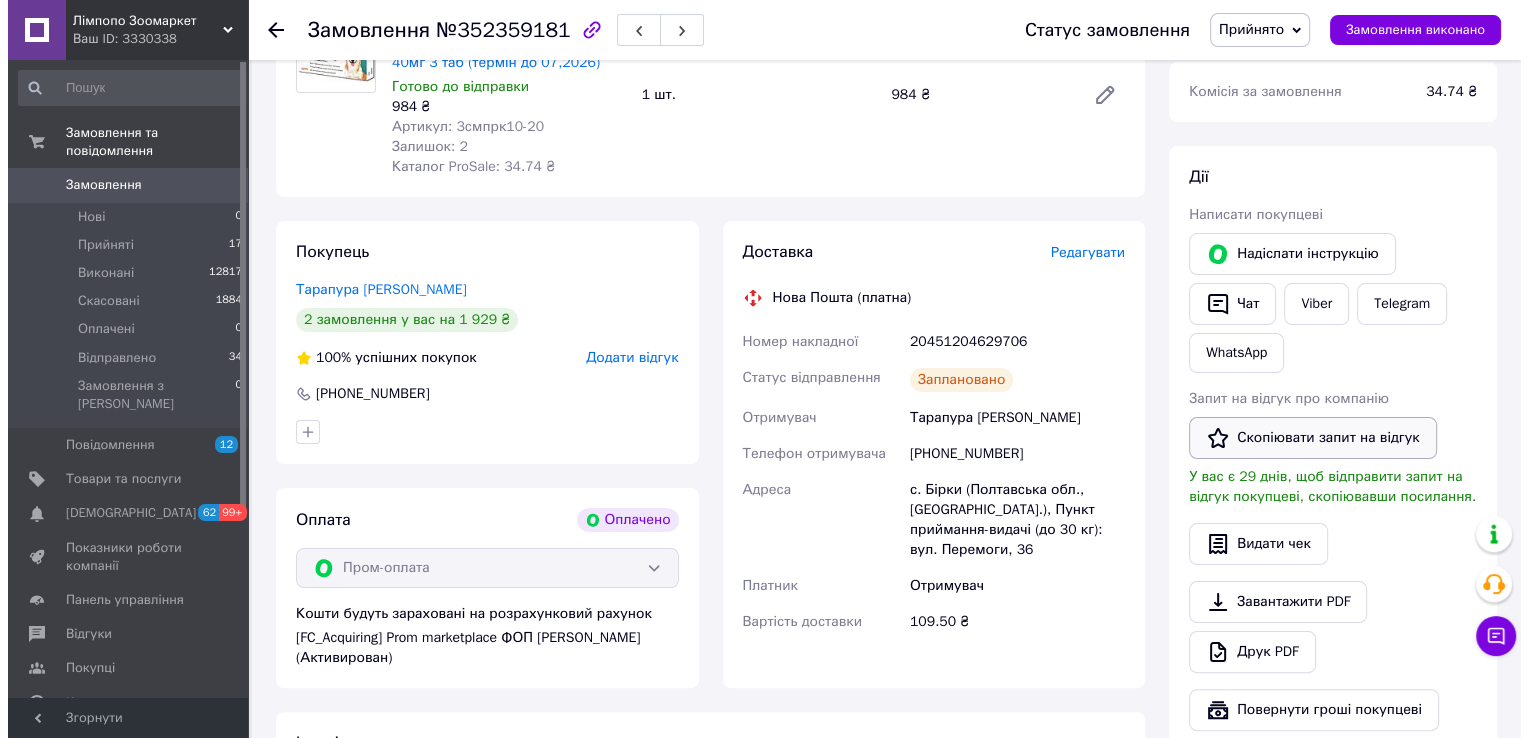 scroll, scrollTop: 279, scrollLeft: 0, axis: vertical 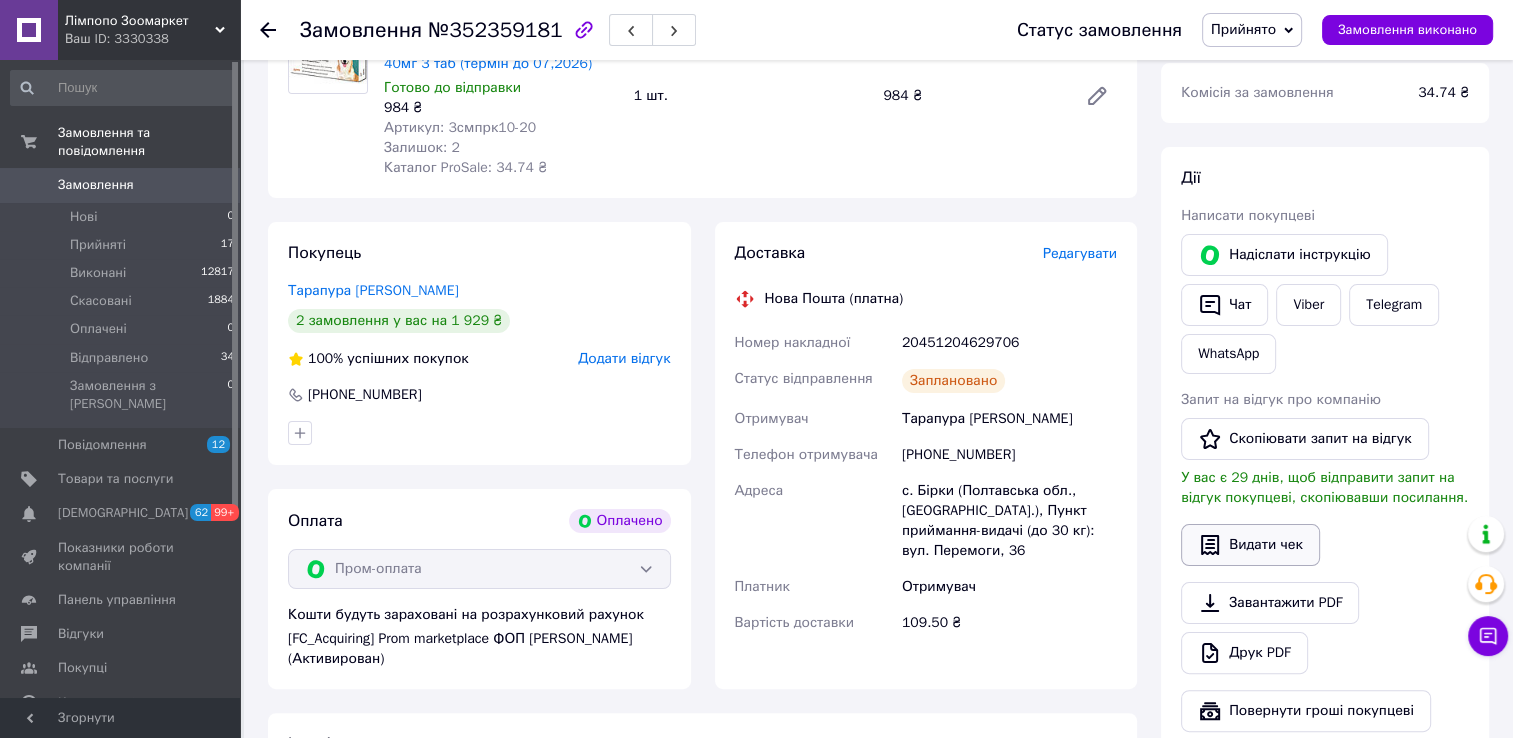 click on "Видати чек" at bounding box center [1250, 545] 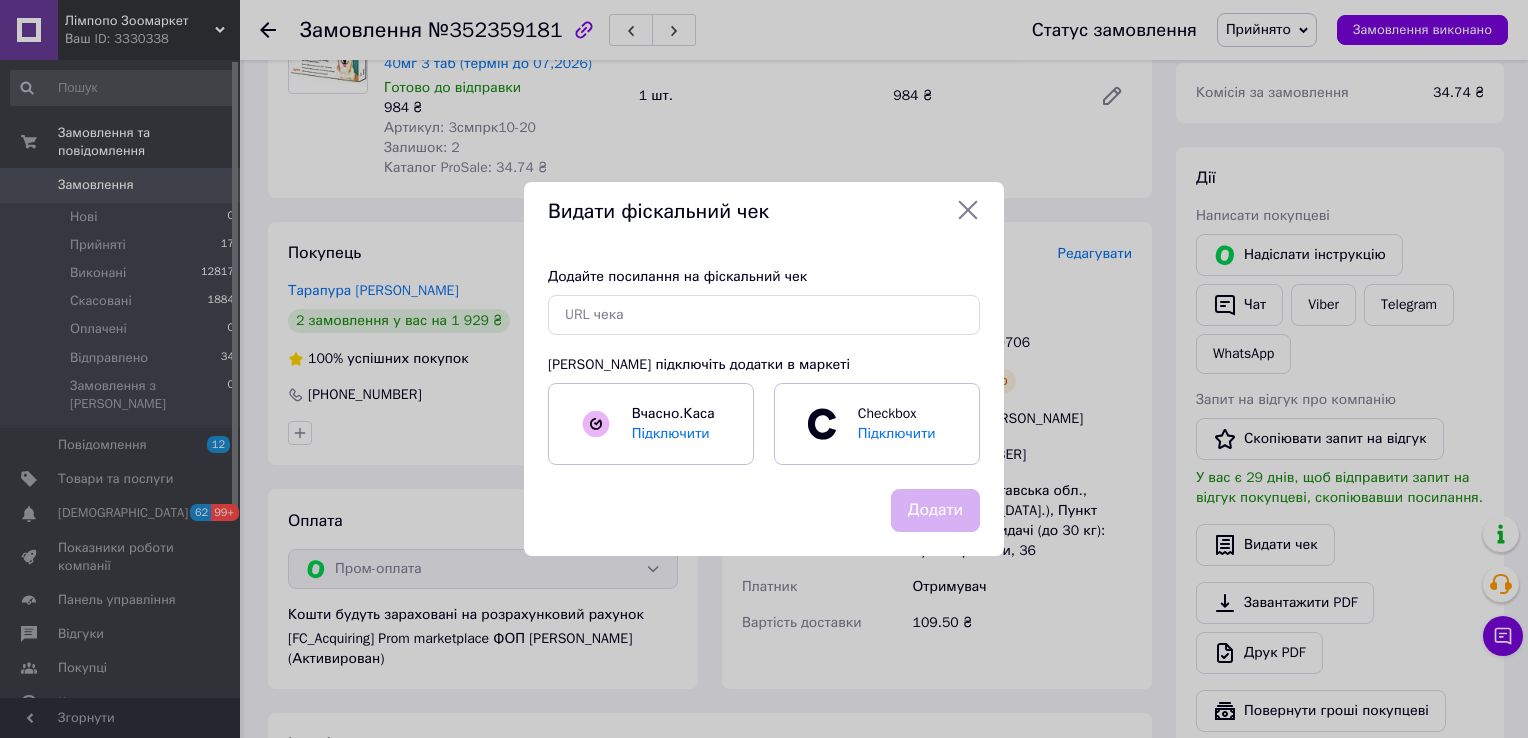 click on "Додайте посилання на фіскальний чек [PERSON_NAME] підключіть додатки в маркеті Вчасно.Каса Підключити Checkbox Підключити" at bounding box center (764, 366) 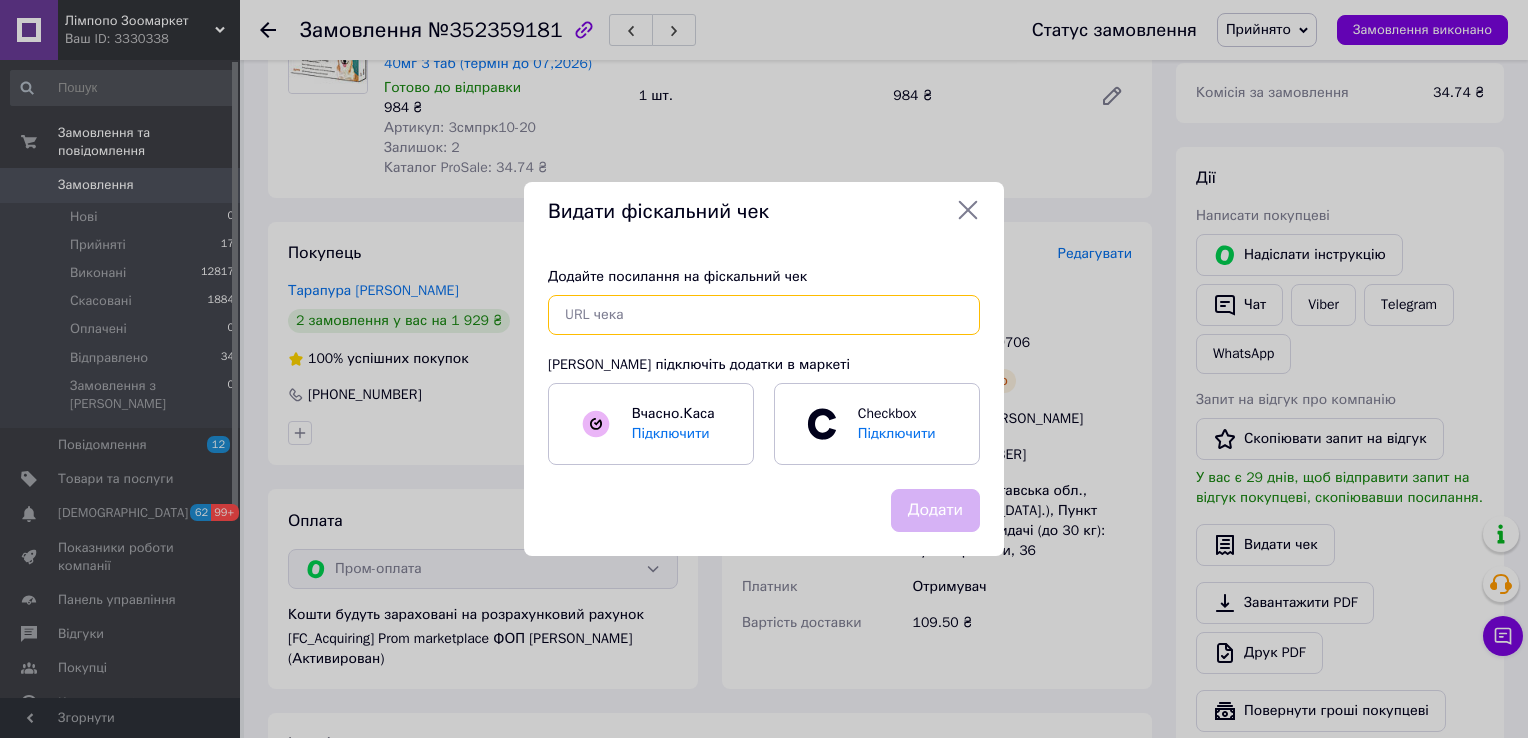 click at bounding box center [764, 315] 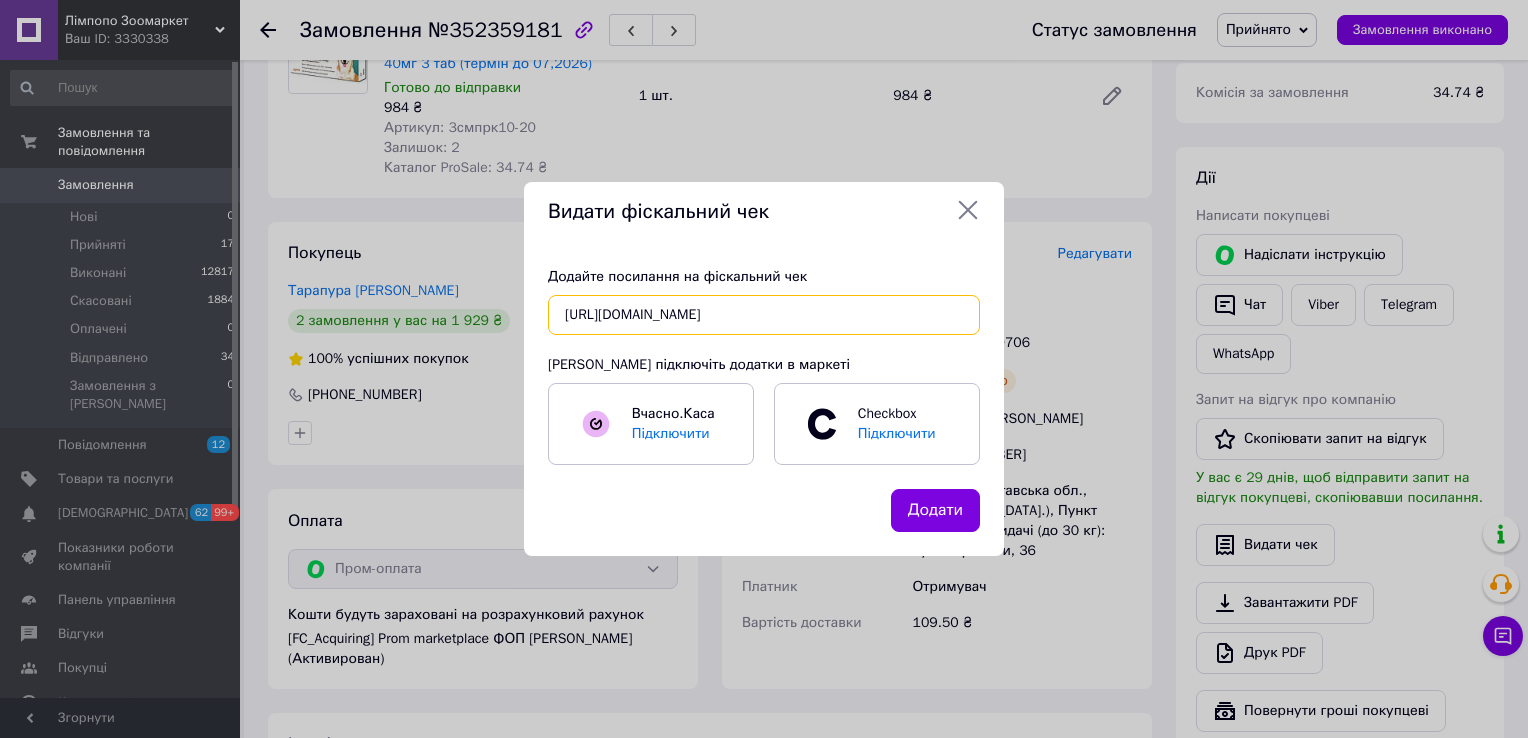 scroll, scrollTop: 0, scrollLeft: 24, axis: horizontal 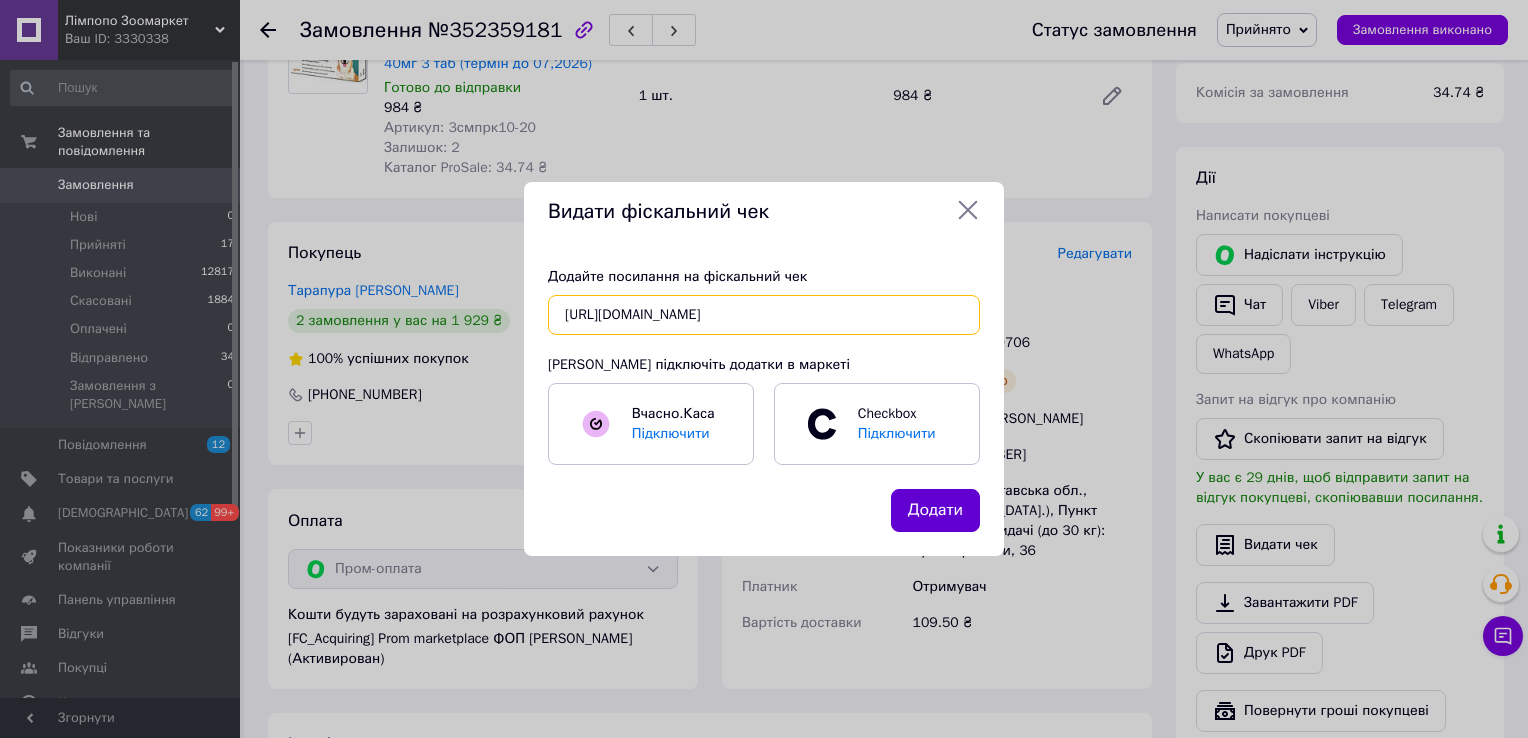 type on "[URL][DOMAIN_NAME]" 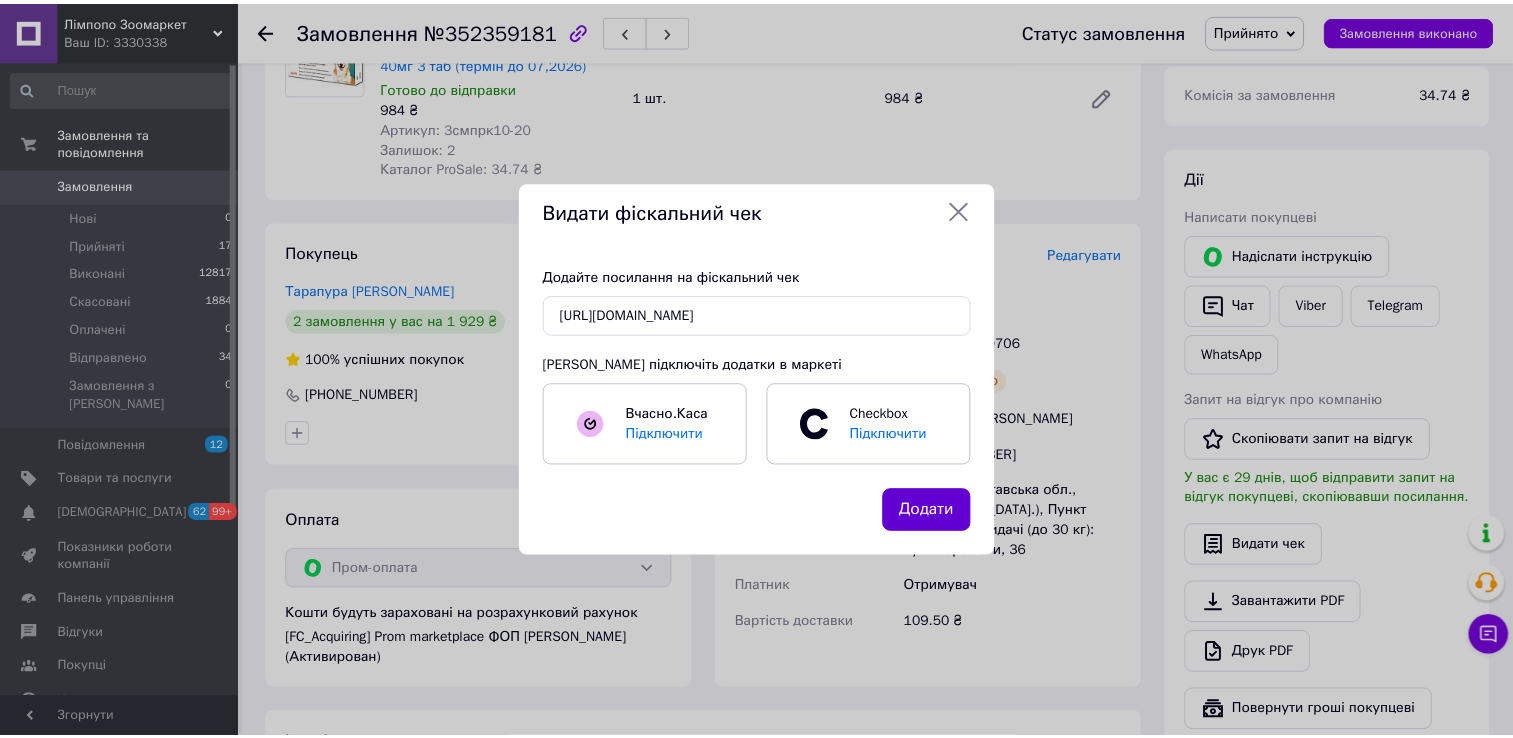 scroll, scrollTop: 0, scrollLeft: 0, axis: both 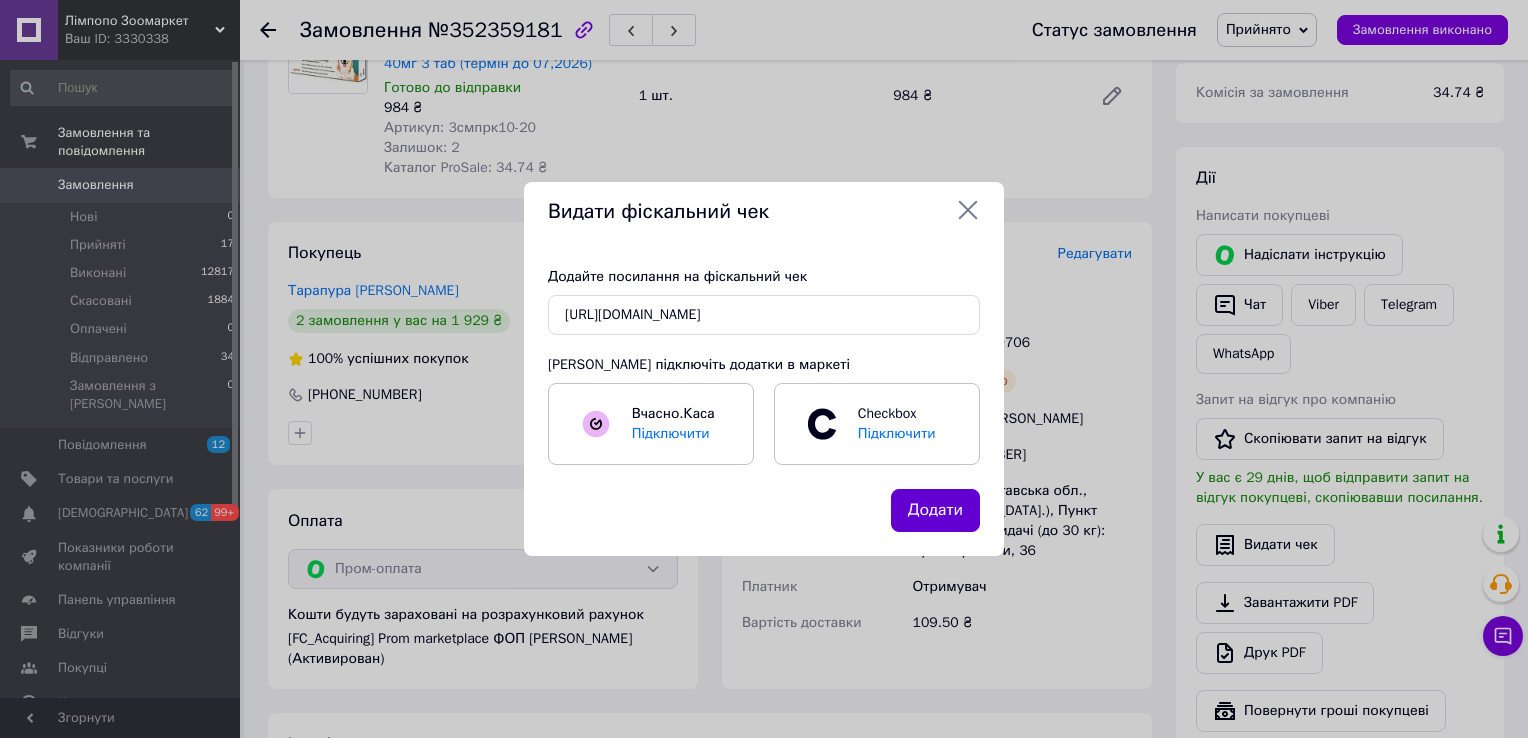 click on "Додати" at bounding box center (935, 510) 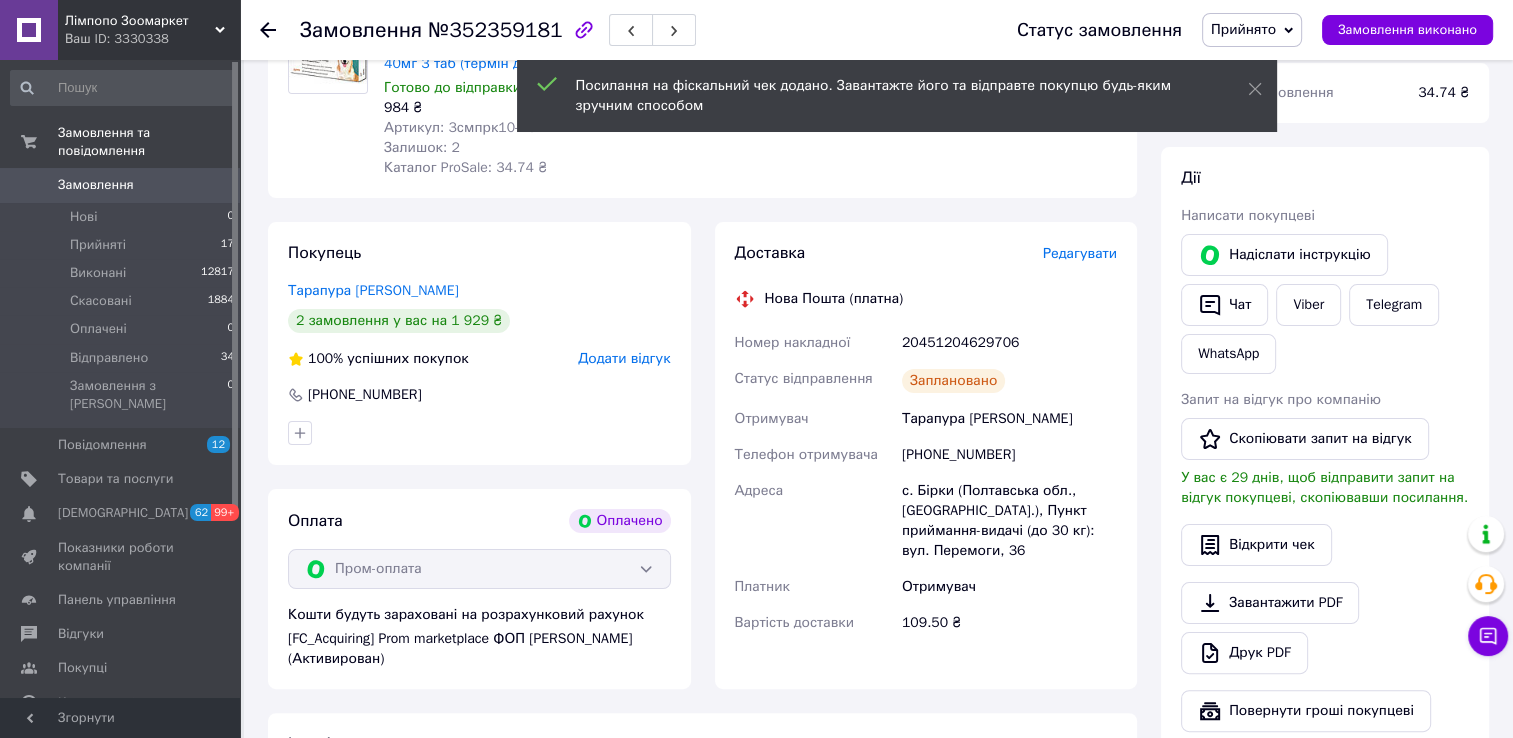 click 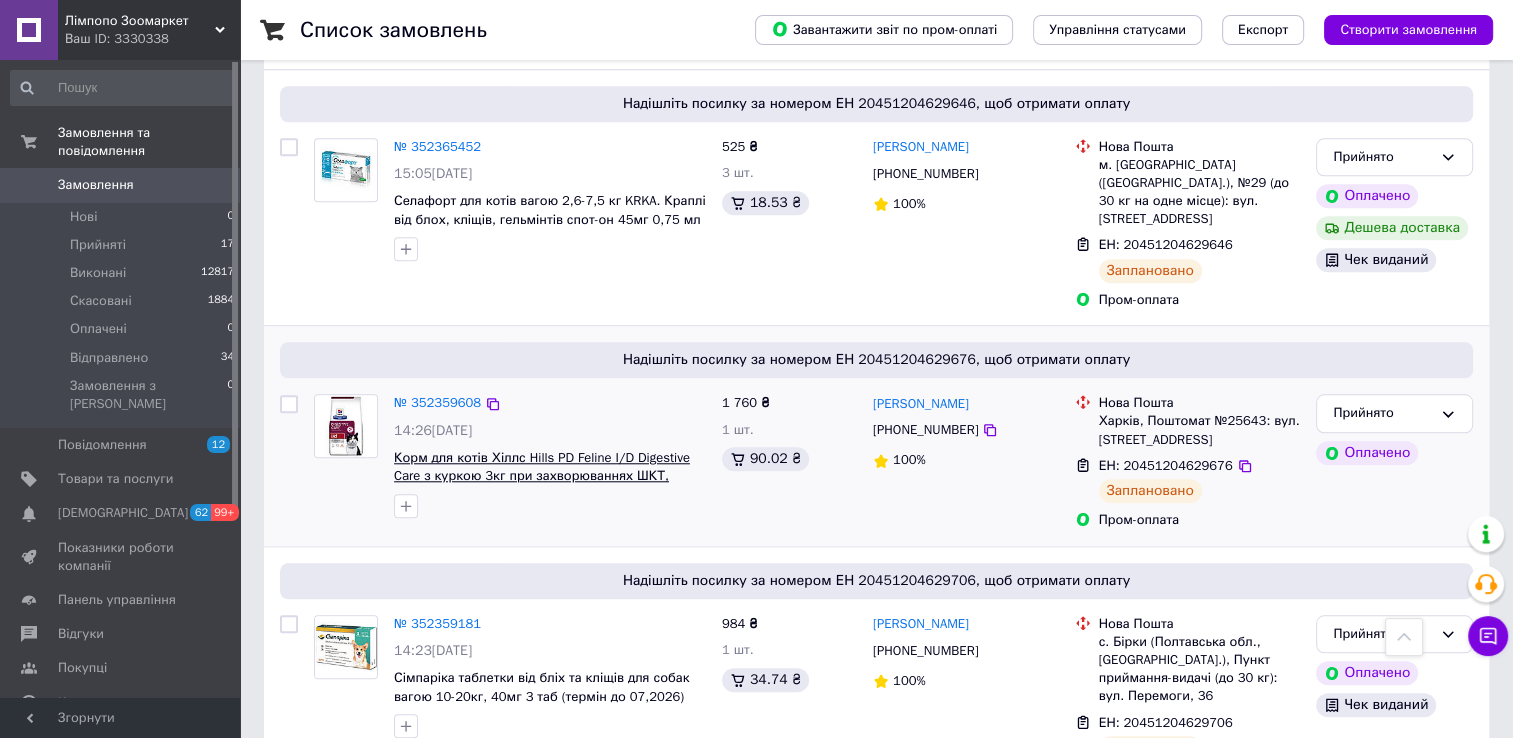 scroll, scrollTop: 1900, scrollLeft: 0, axis: vertical 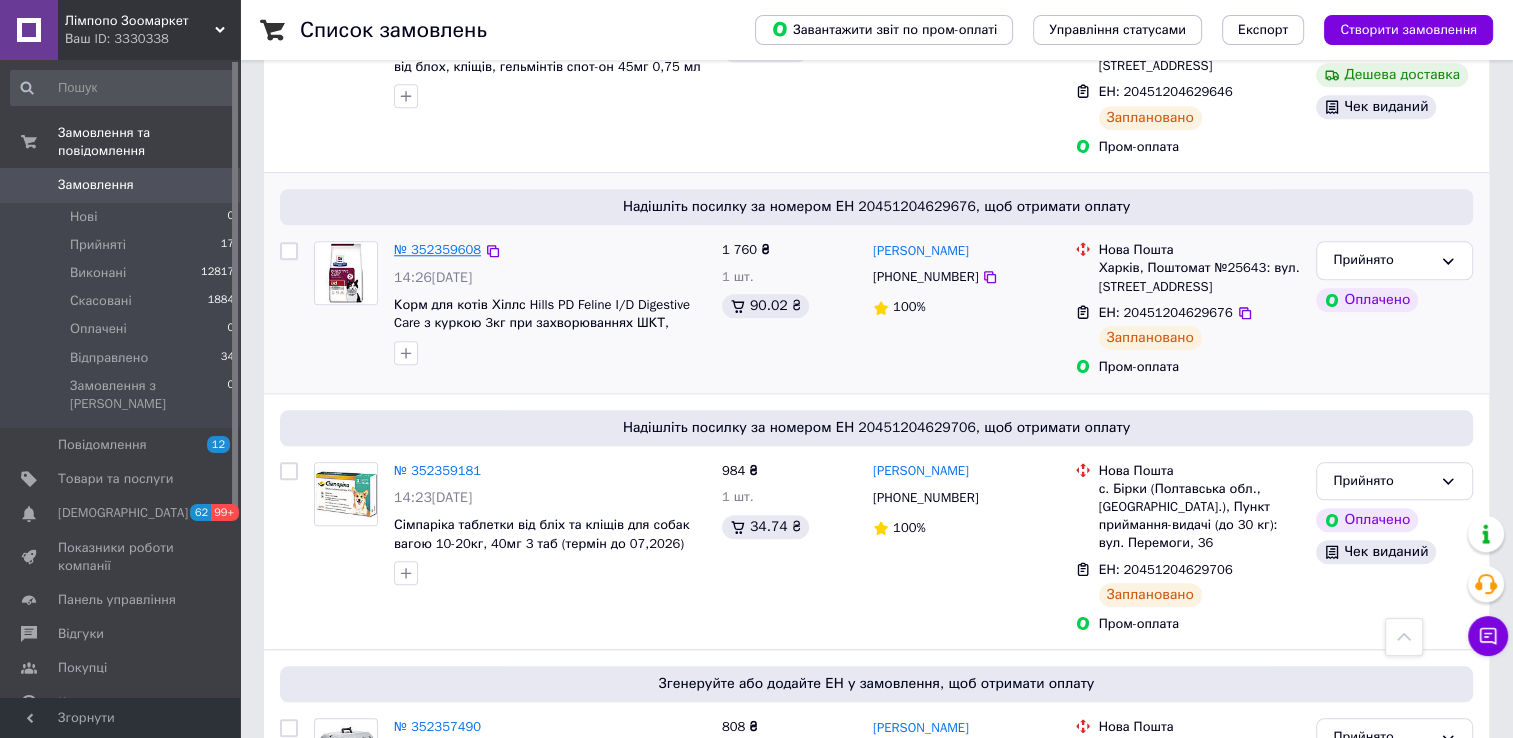 click on "№ 352359608" at bounding box center (437, 249) 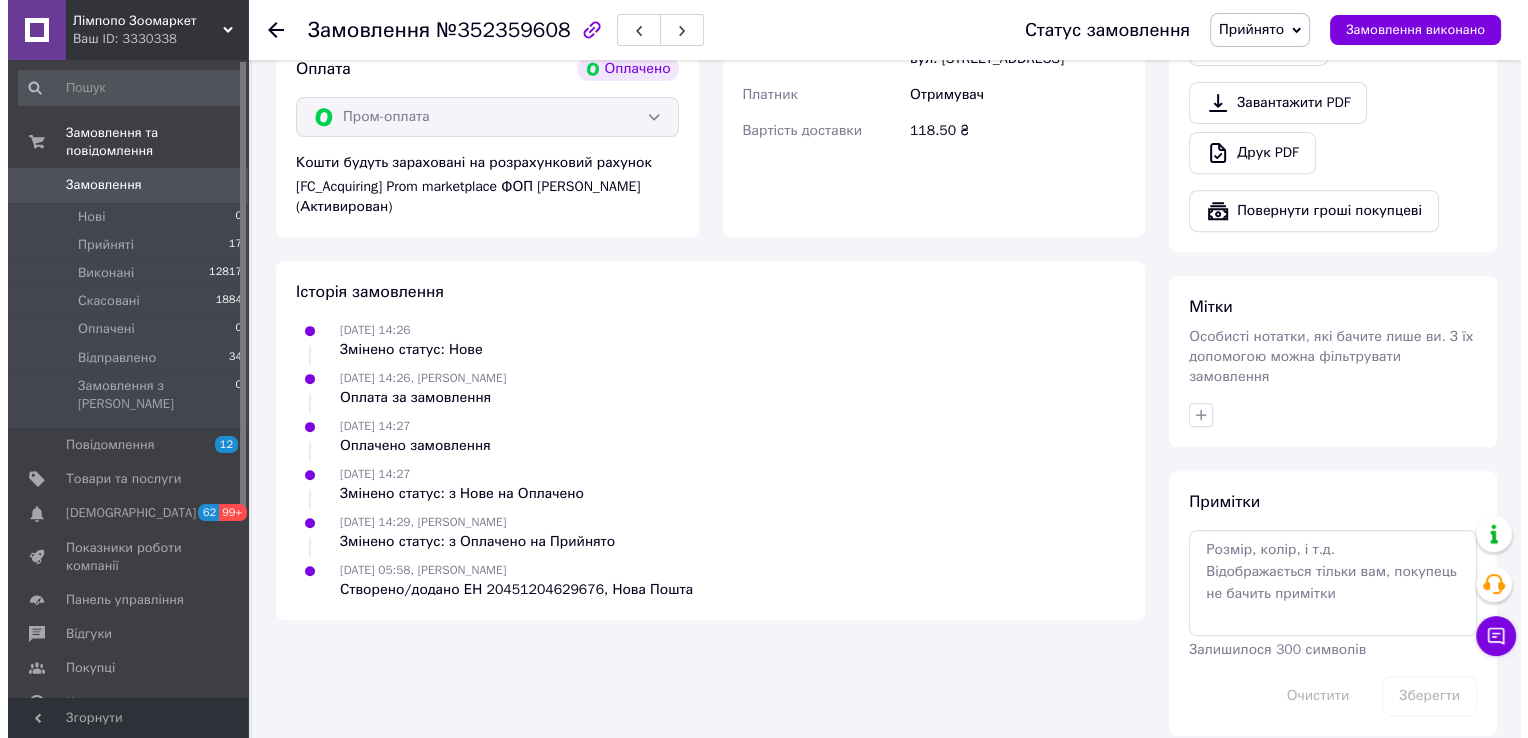 scroll, scrollTop: 279, scrollLeft: 0, axis: vertical 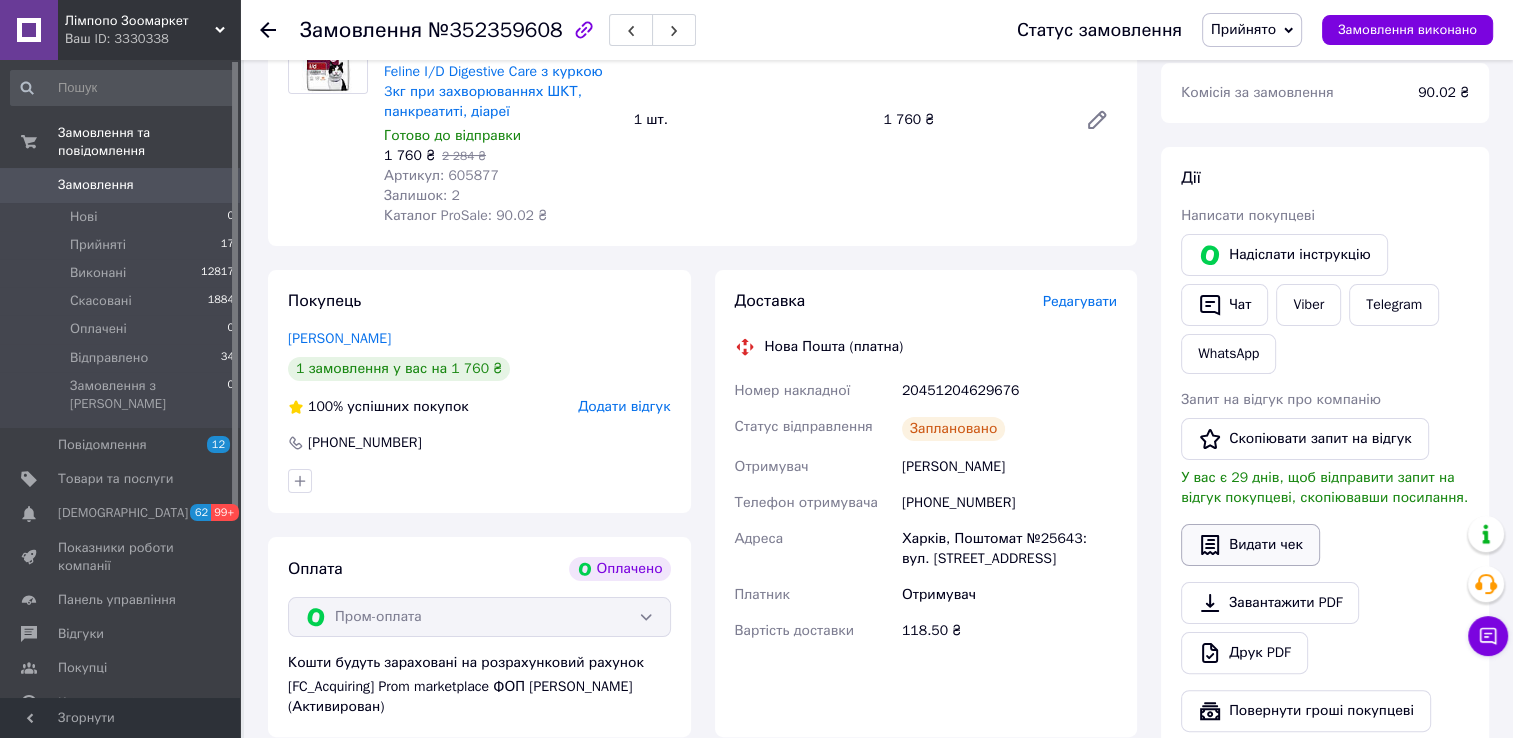click on "Видати чек" at bounding box center [1250, 545] 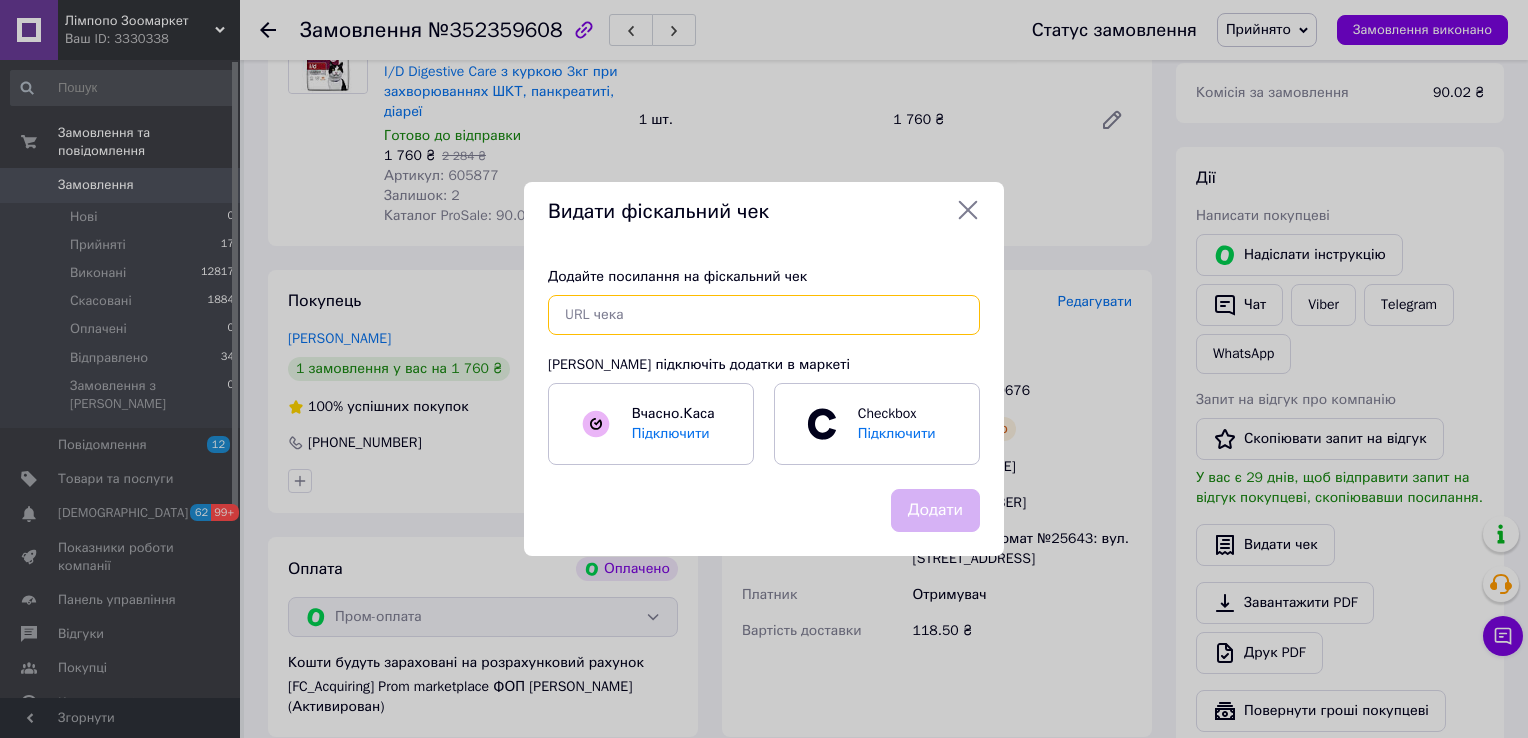 click at bounding box center (764, 315) 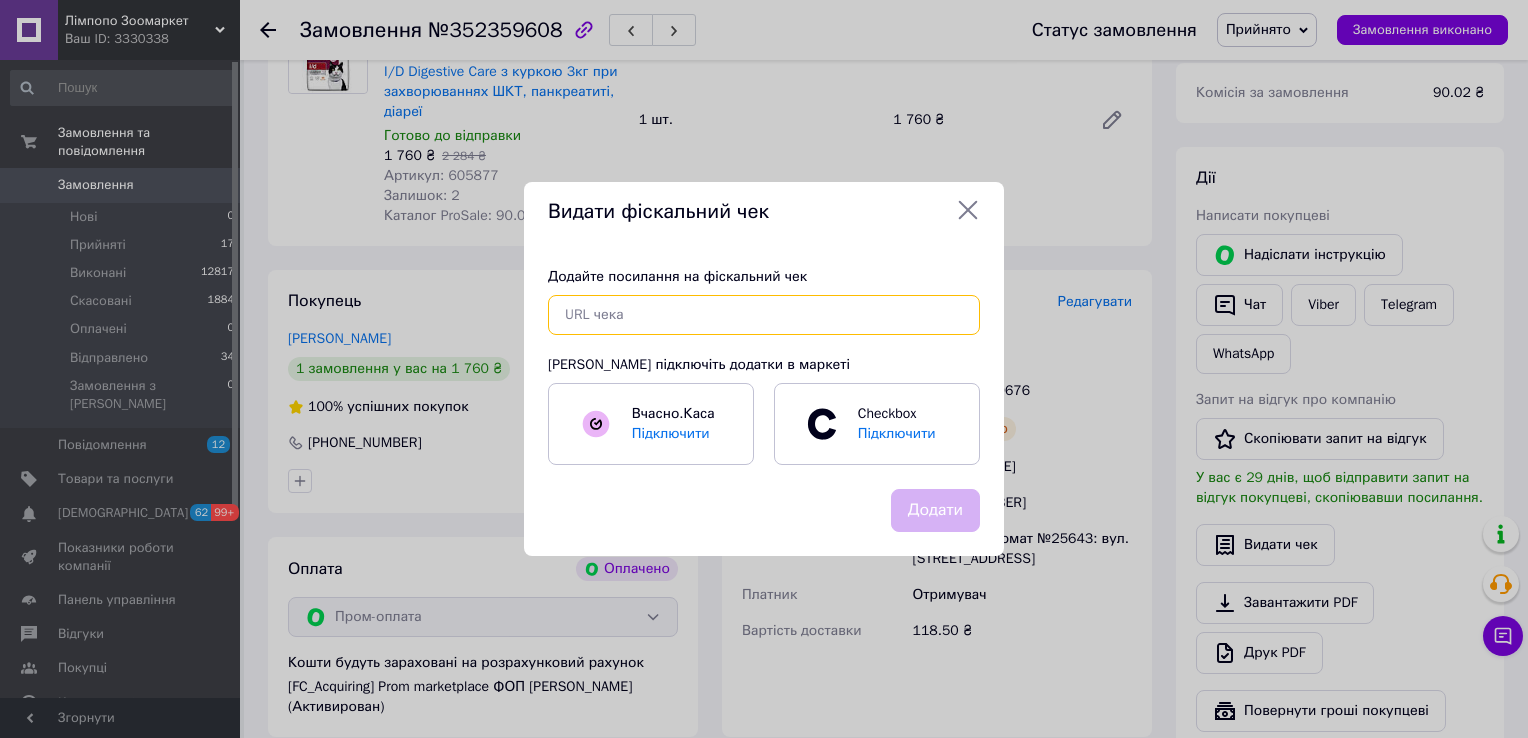 paste on "[URL][DOMAIN_NAME]" 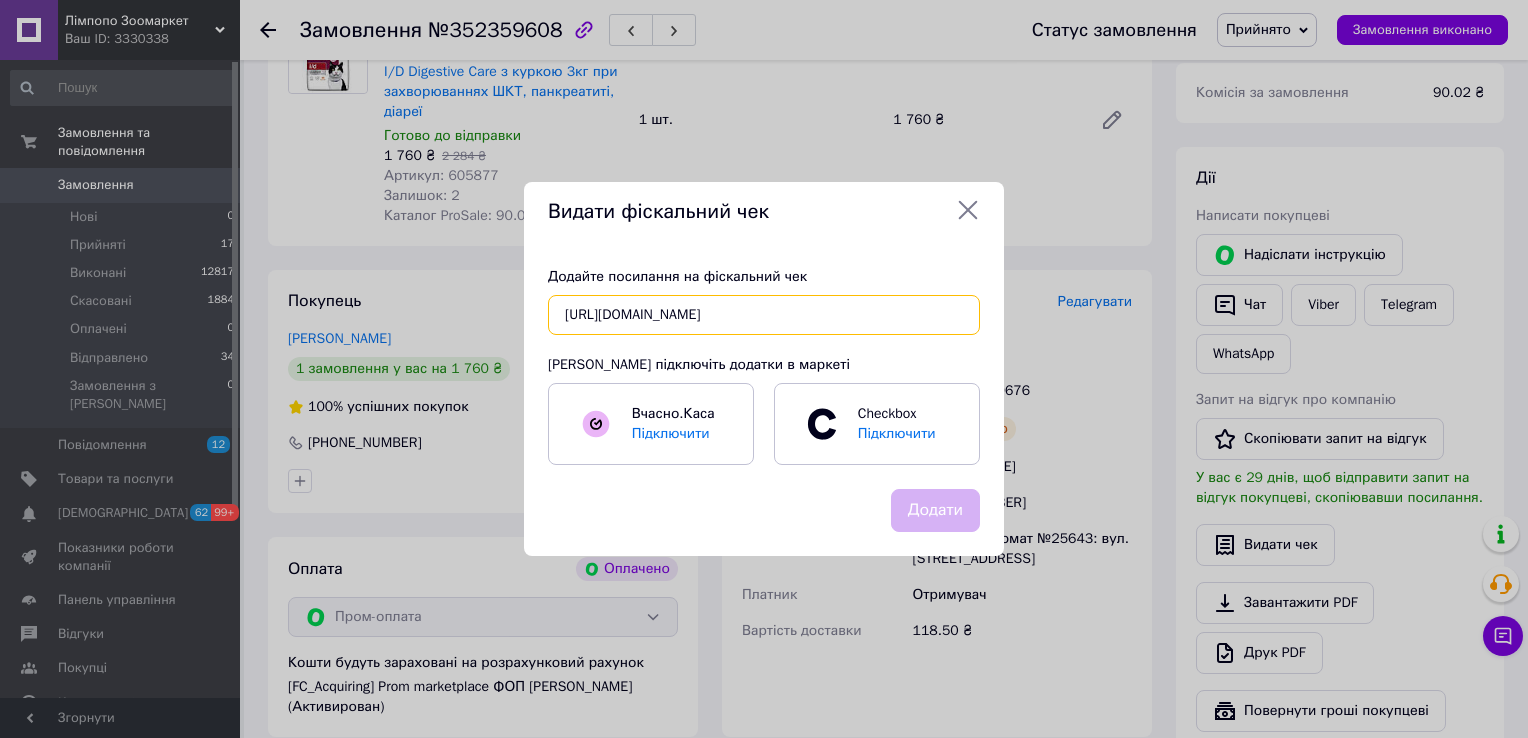 scroll, scrollTop: 0, scrollLeft: 24, axis: horizontal 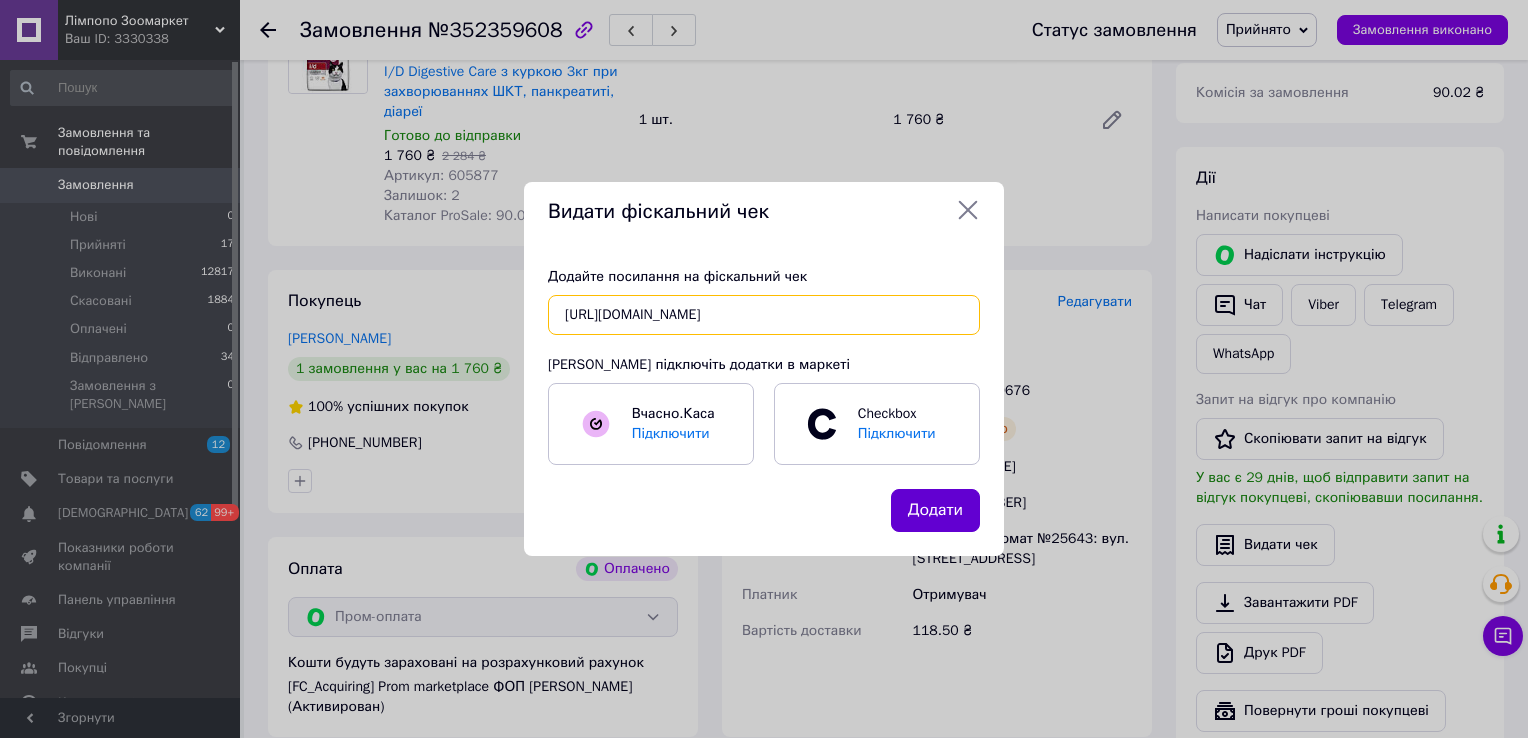 type on "[URL][DOMAIN_NAME]" 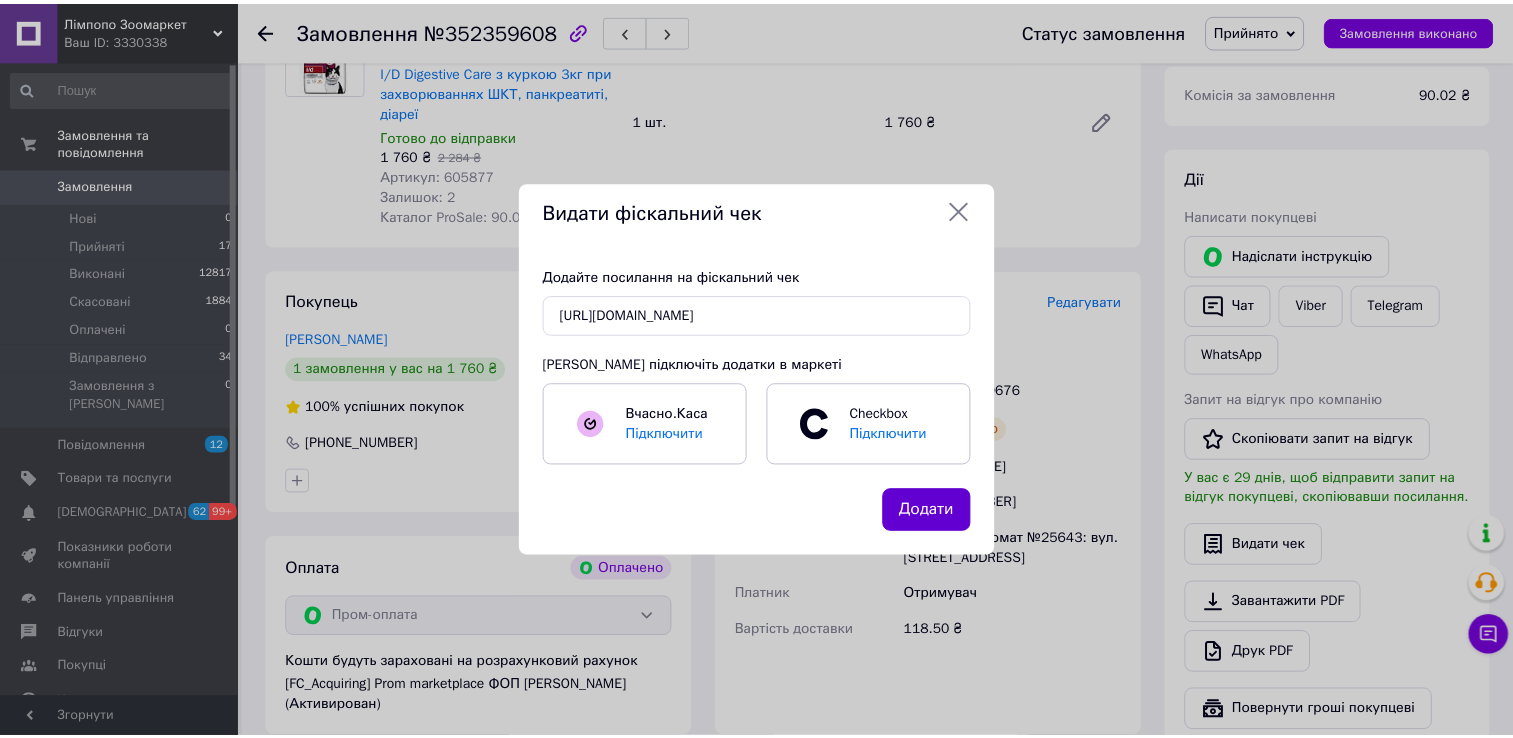 scroll, scrollTop: 0, scrollLeft: 0, axis: both 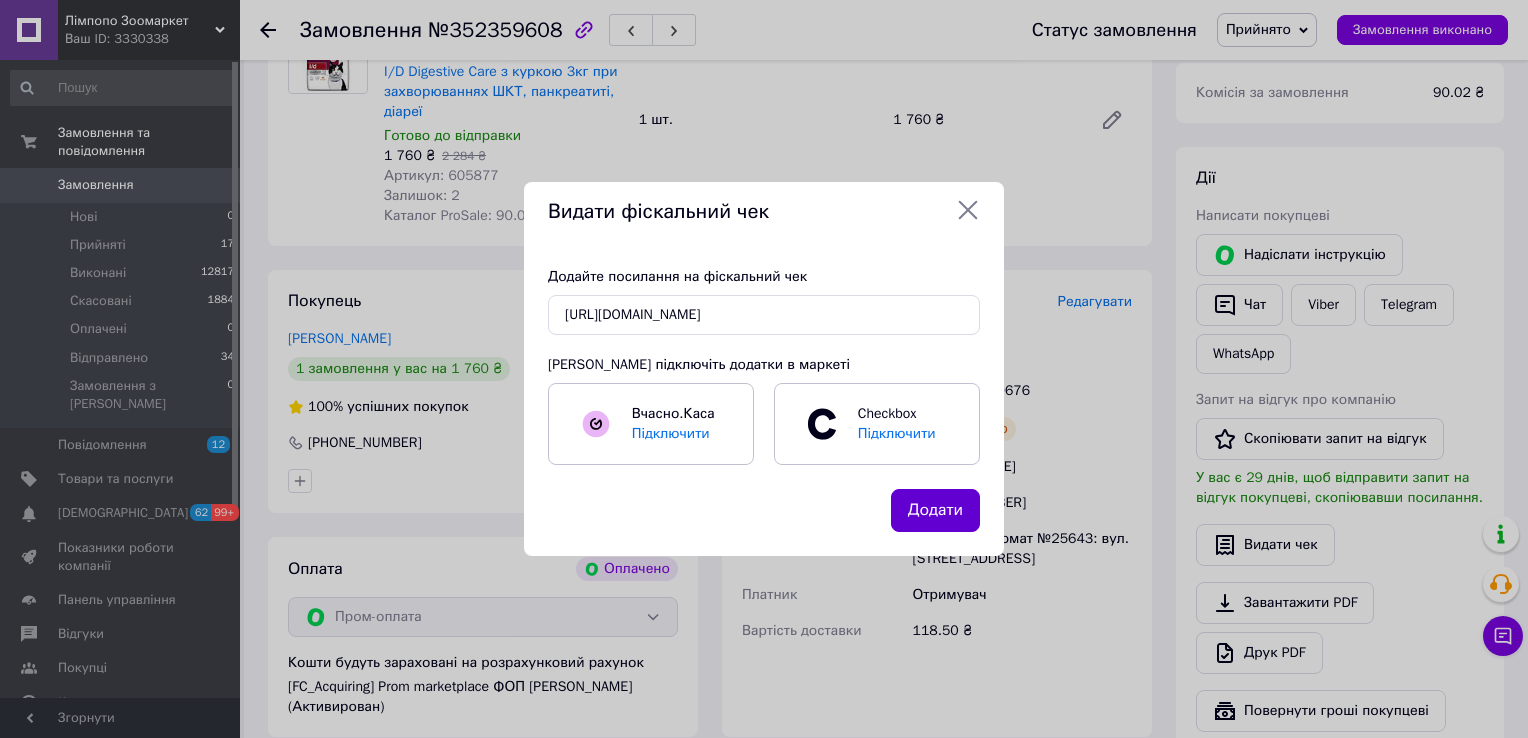 click on "Додати" at bounding box center [935, 510] 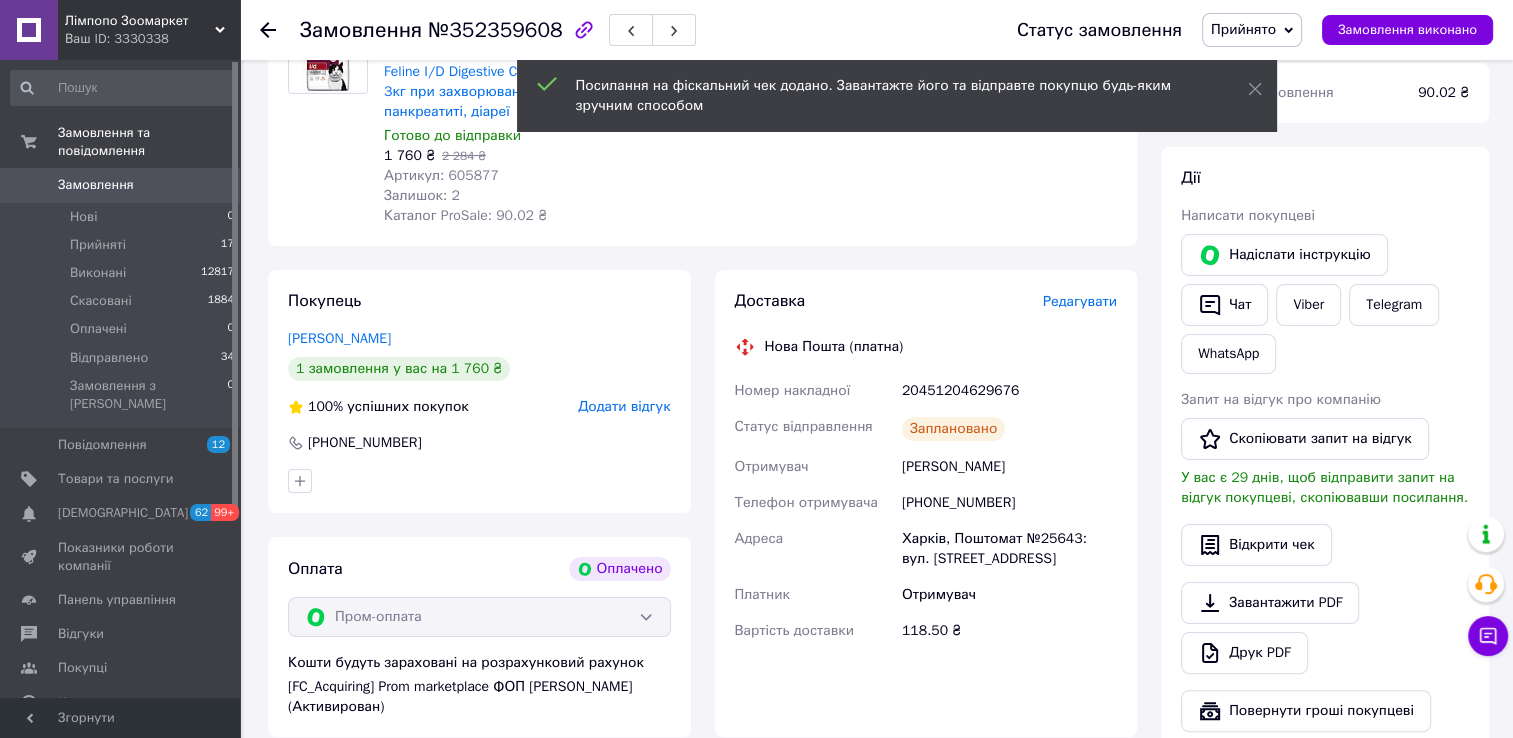 click 